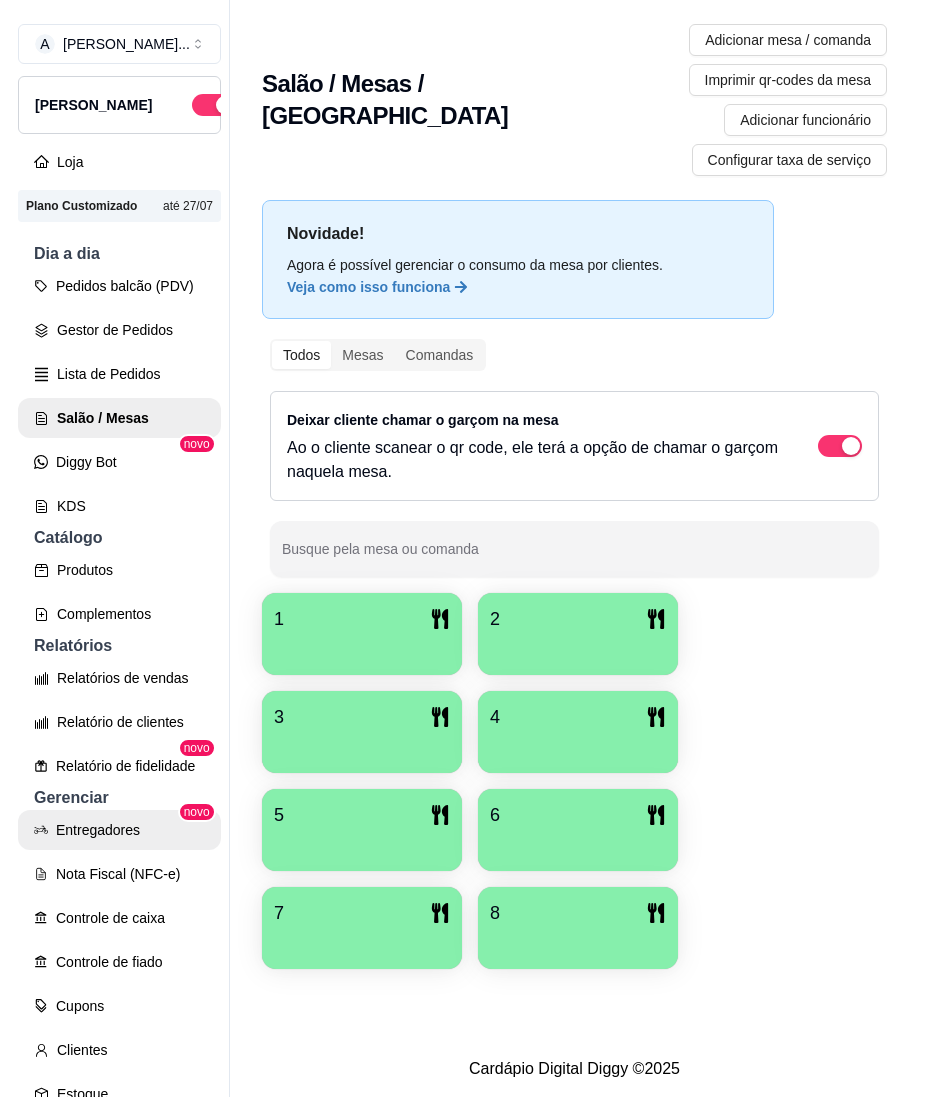 scroll, scrollTop: 0, scrollLeft: 0, axis: both 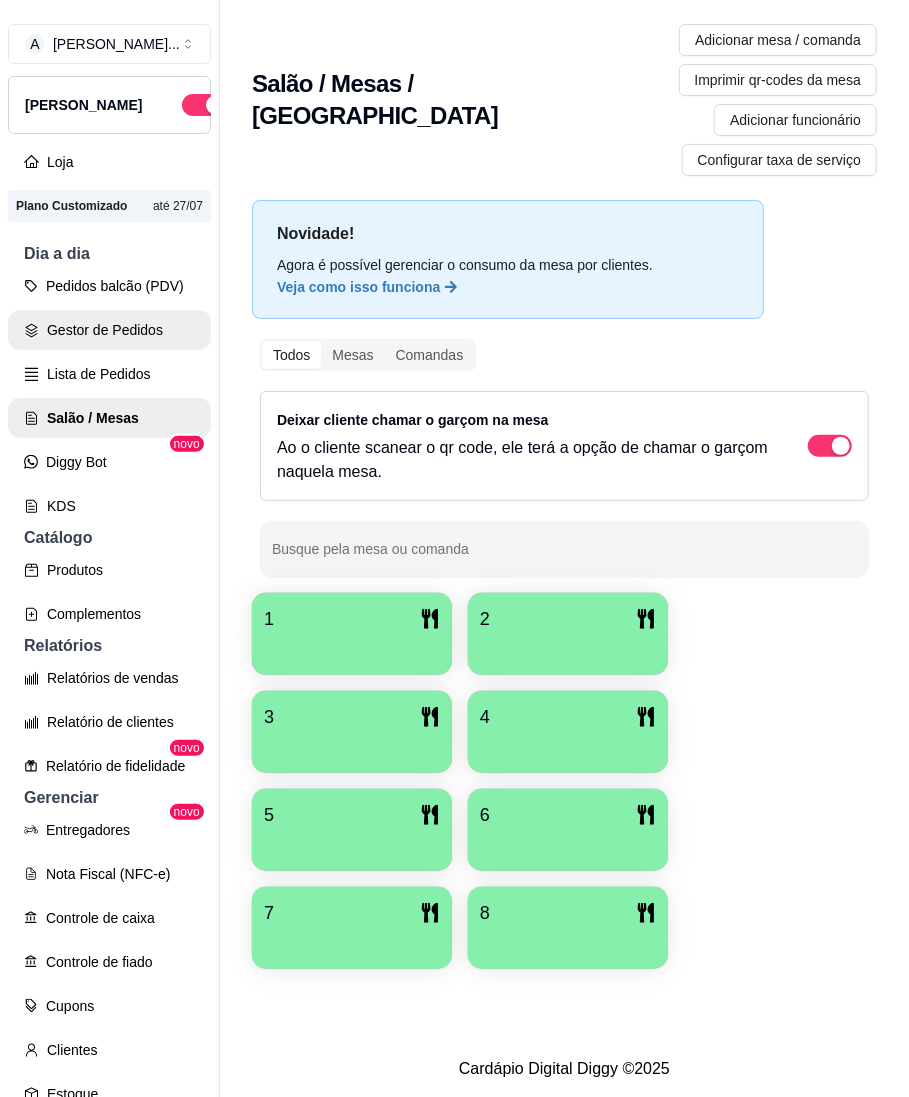 click on "Gestor de Pedidos" at bounding box center (109, 330) 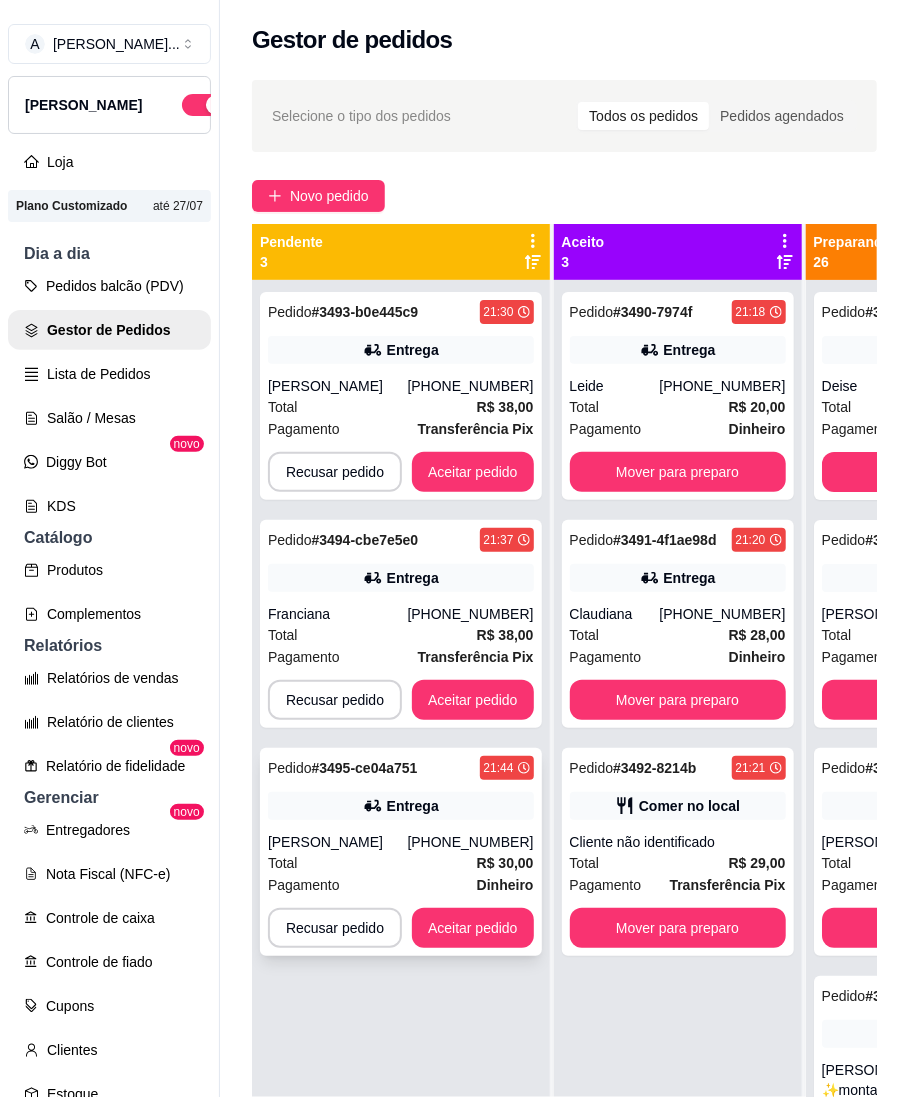 click on "[PHONE_NUMBER]" at bounding box center (471, 842) 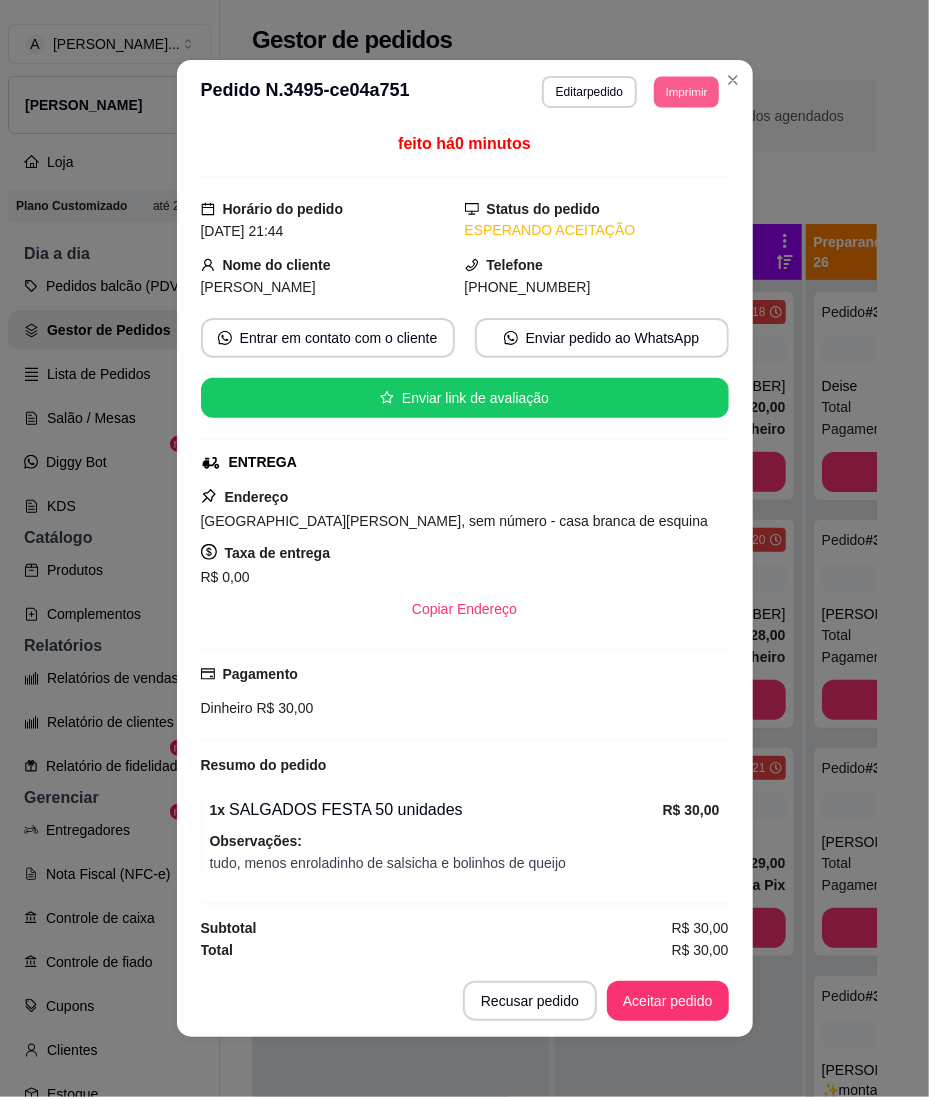click on "Imprimir" at bounding box center (686, 91) 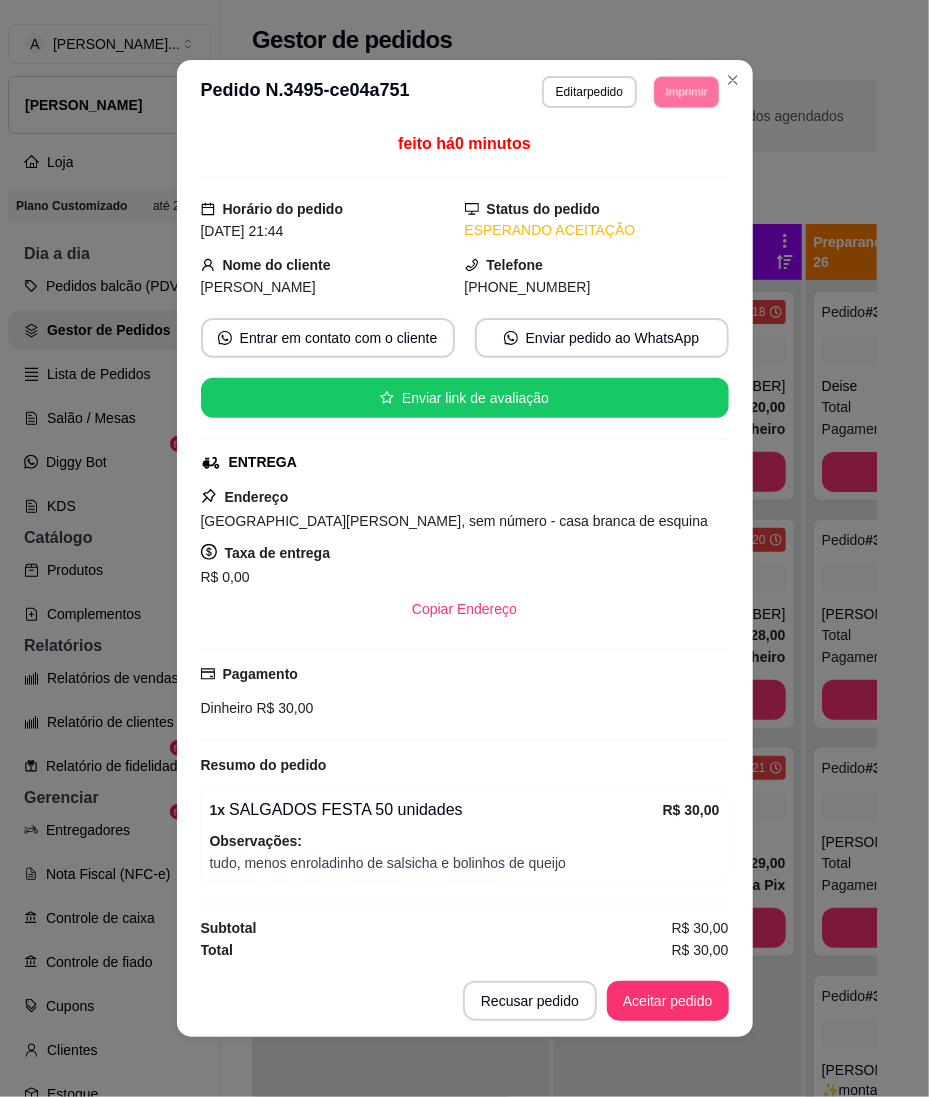 click on "IMPRESSORA" at bounding box center [657, 153] 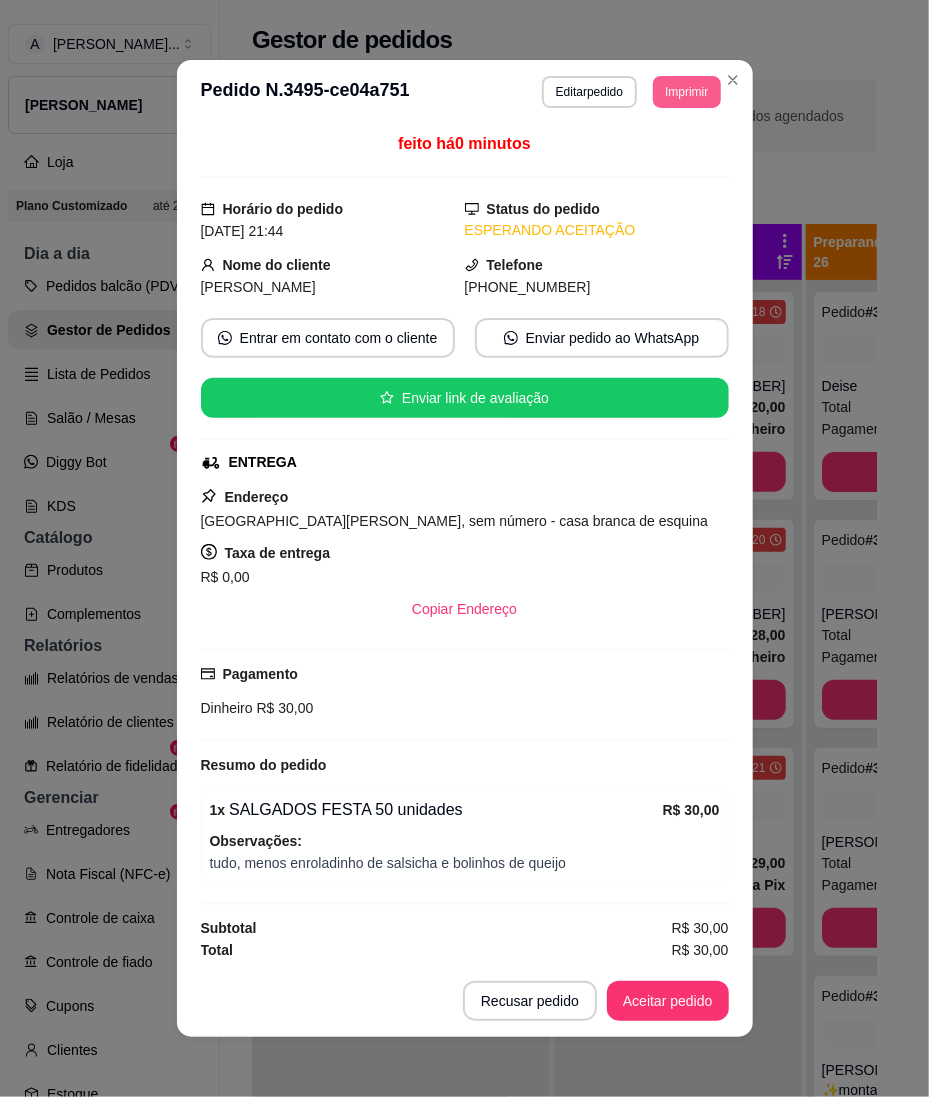 click on "Imprimir" at bounding box center (686, 92) 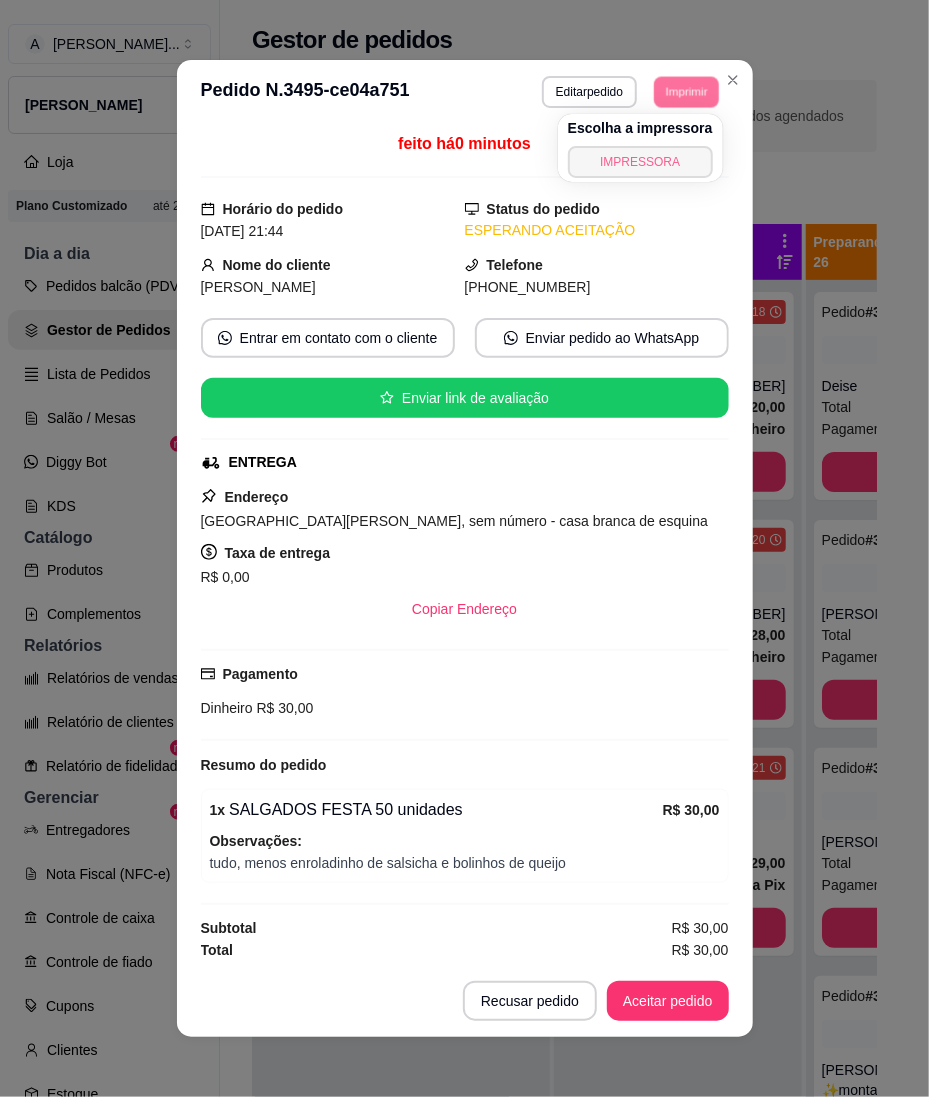 click on "IMPRESSORA" at bounding box center [640, 162] 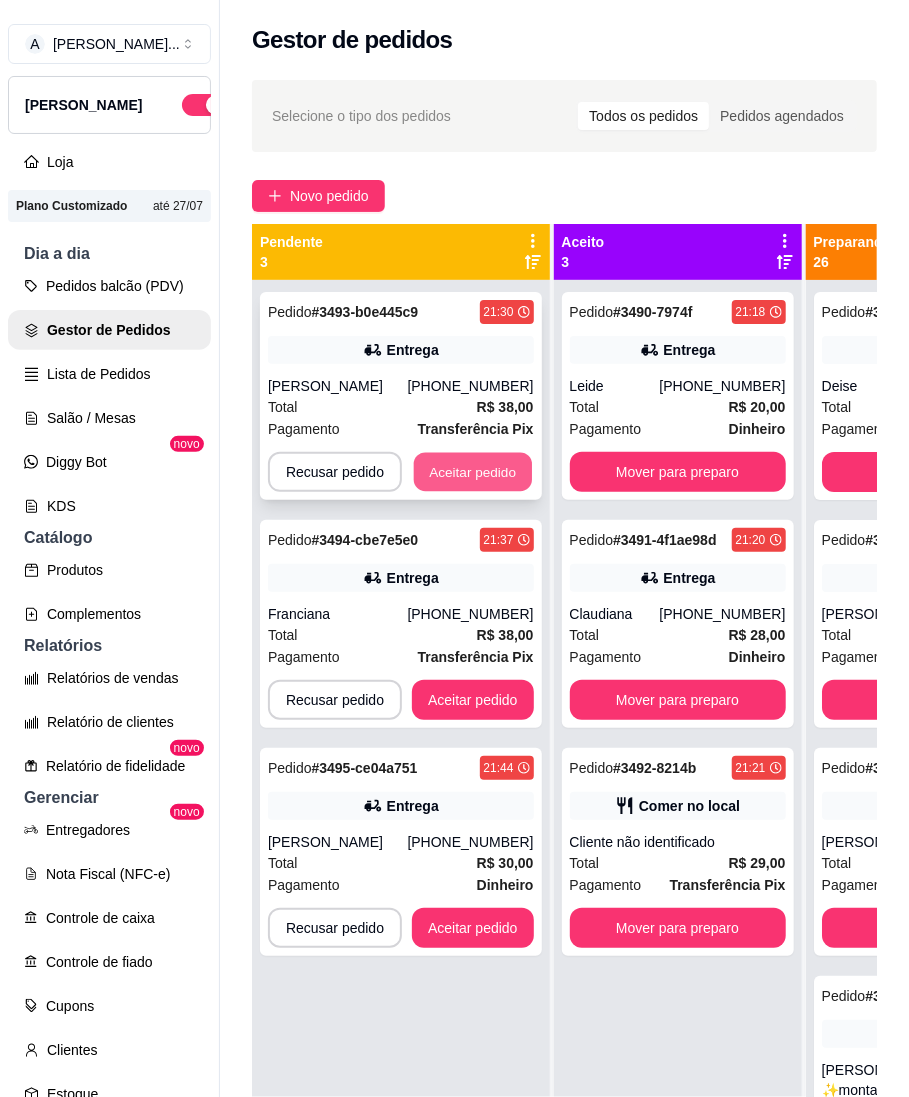 click on "Aceitar pedido" at bounding box center [473, 472] 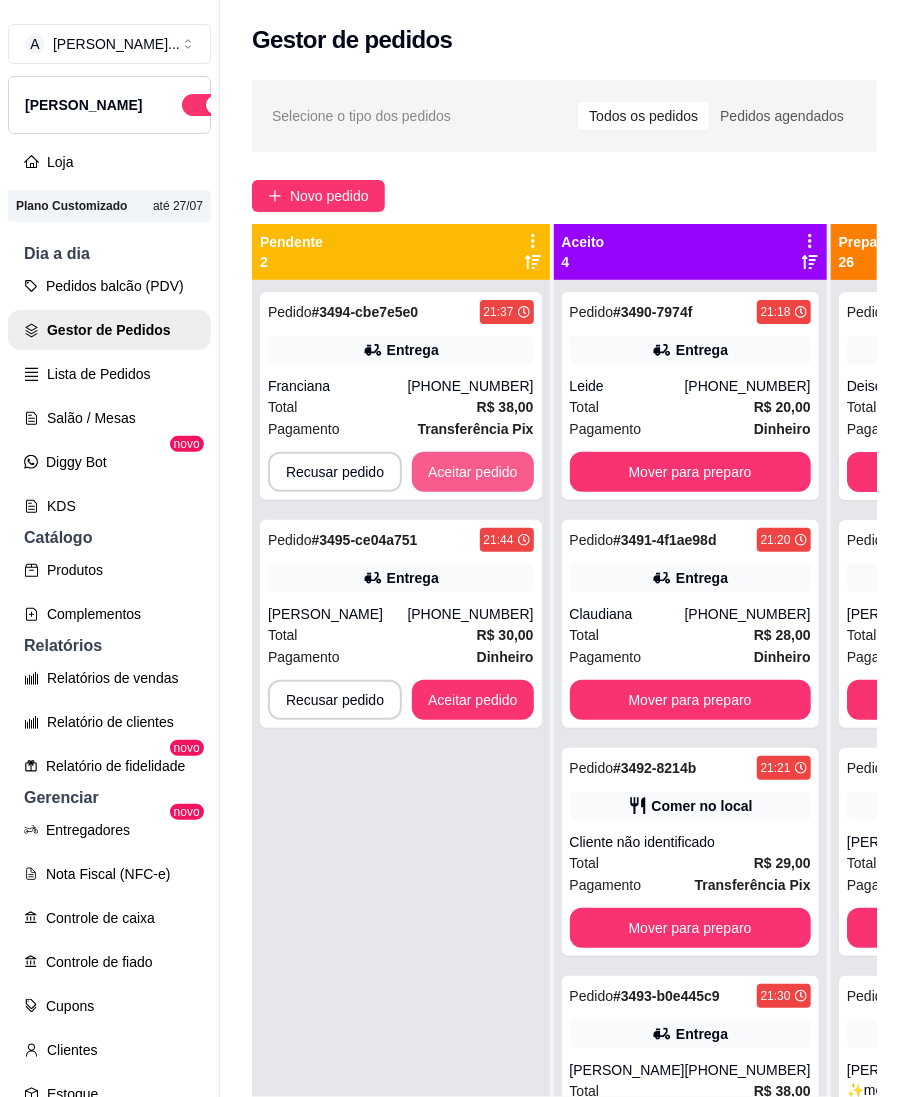 click on "Aceitar pedido" at bounding box center (473, 472) 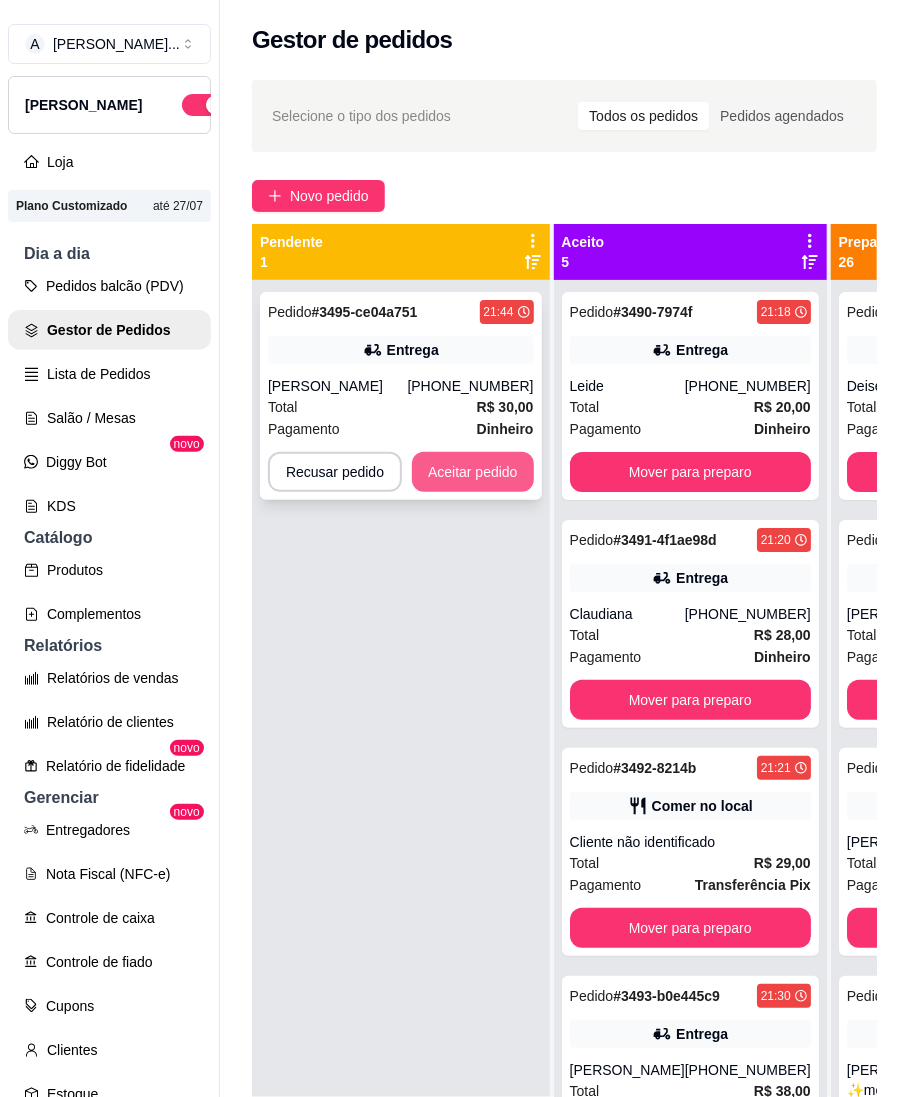 click on "Aceitar pedido" at bounding box center (473, 472) 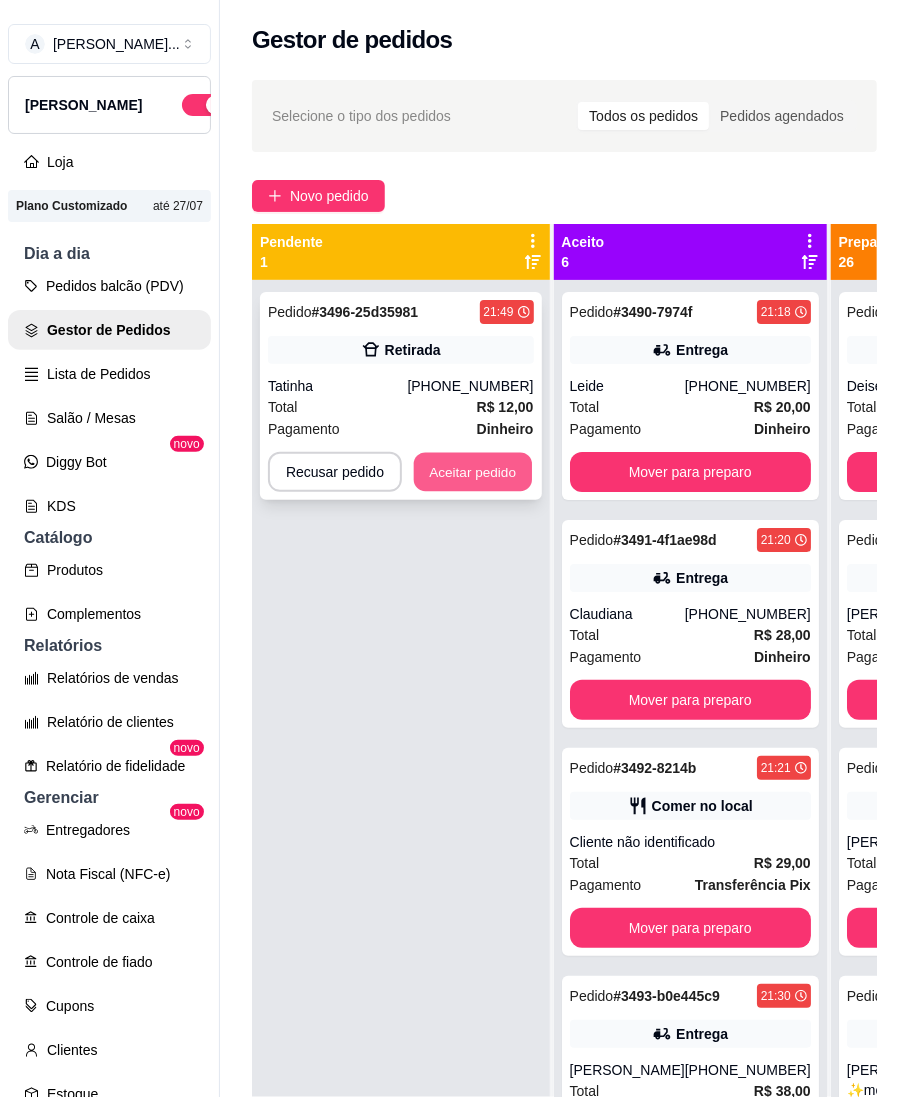 click on "Aceitar pedido" at bounding box center (473, 472) 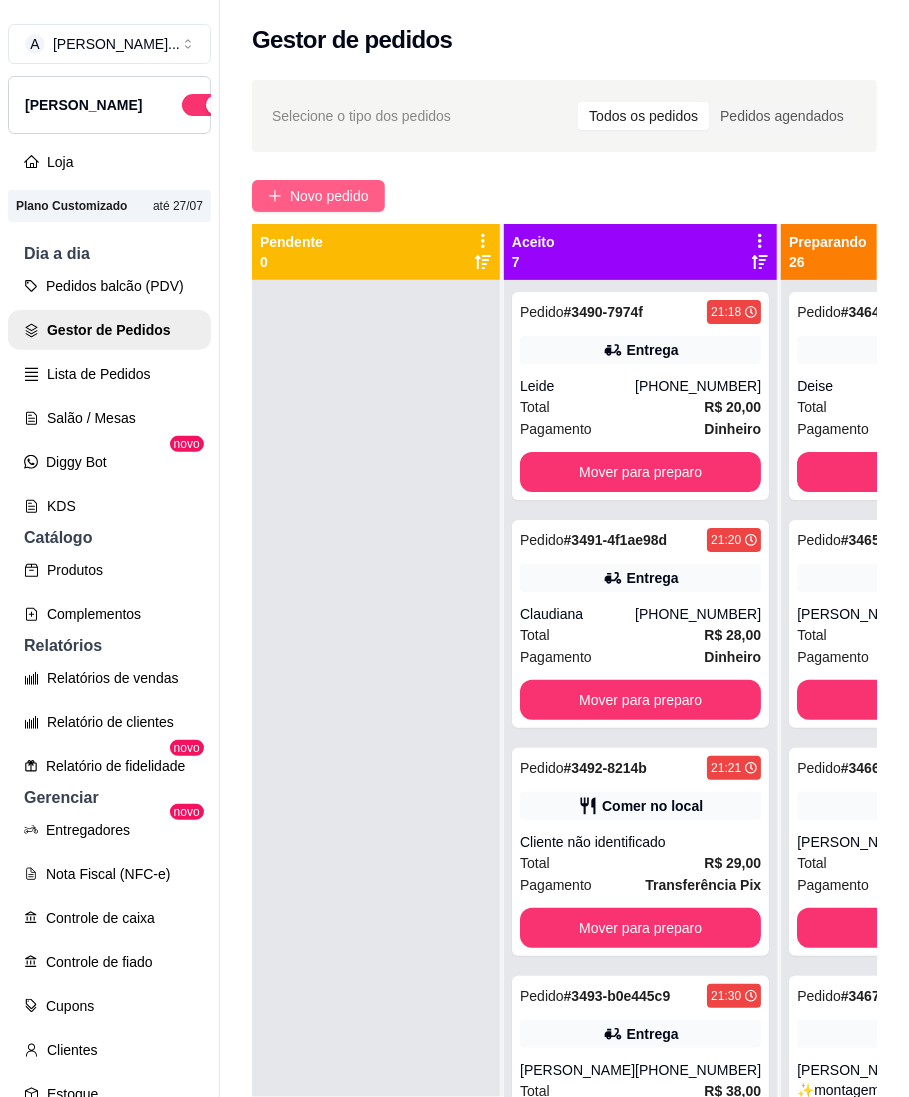 click on "Novo pedido" at bounding box center [329, 196] 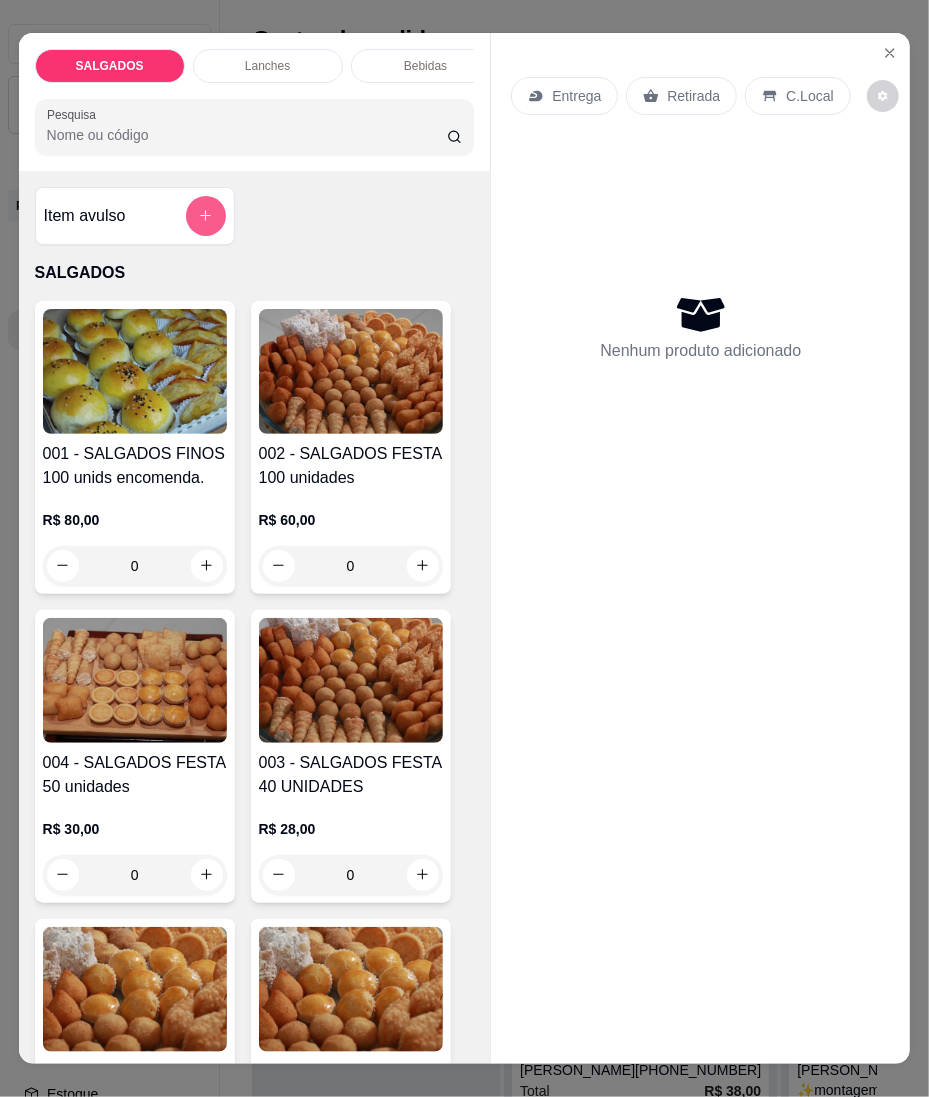click at bounding box center [206, 216] 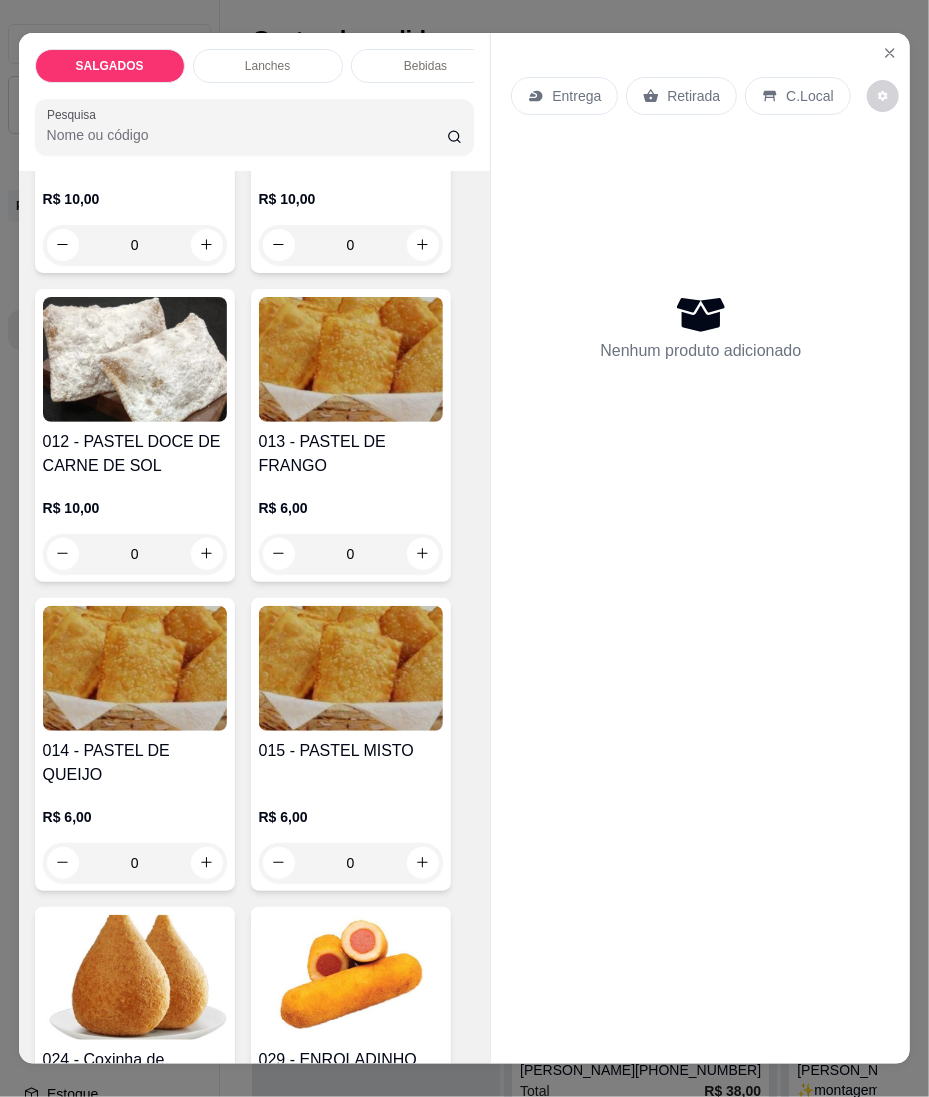 scroll, scrollTop: 2266, scrollLeft: 0, axis: vertical 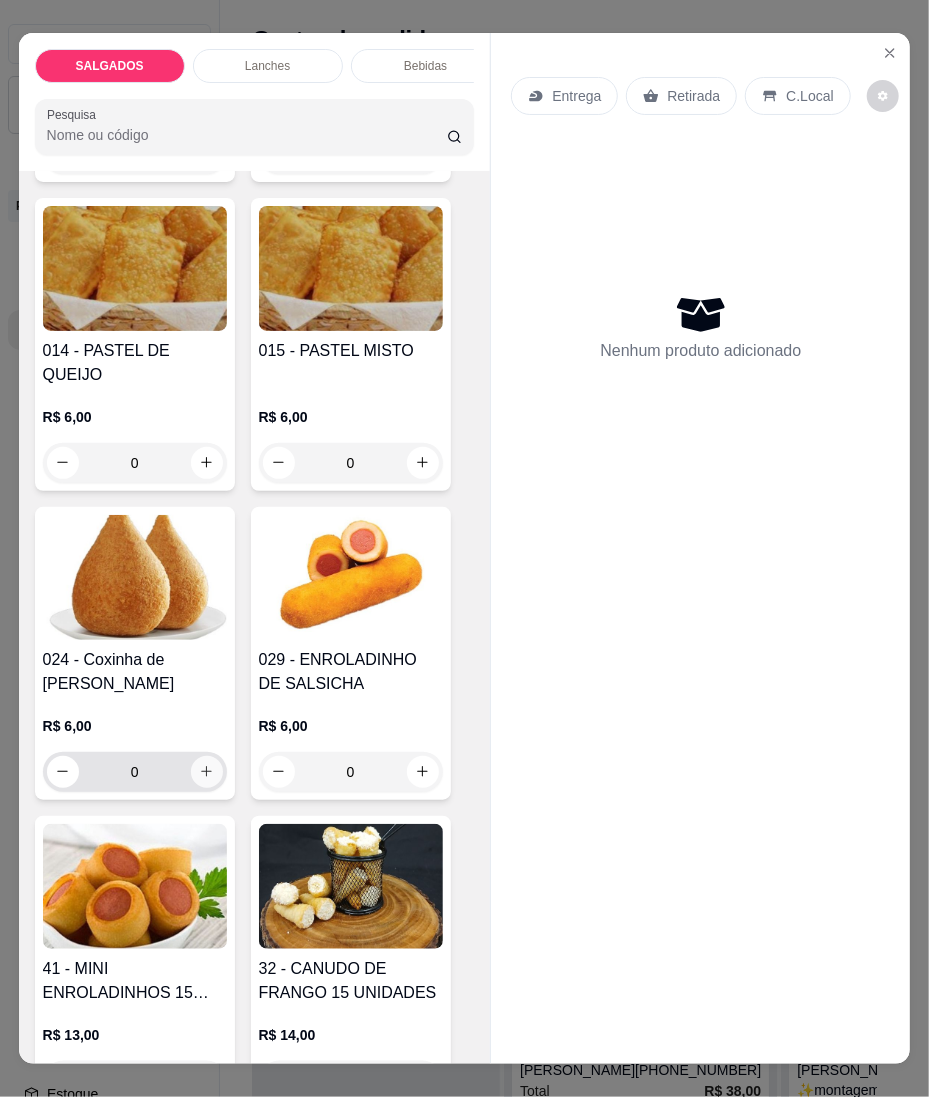 click 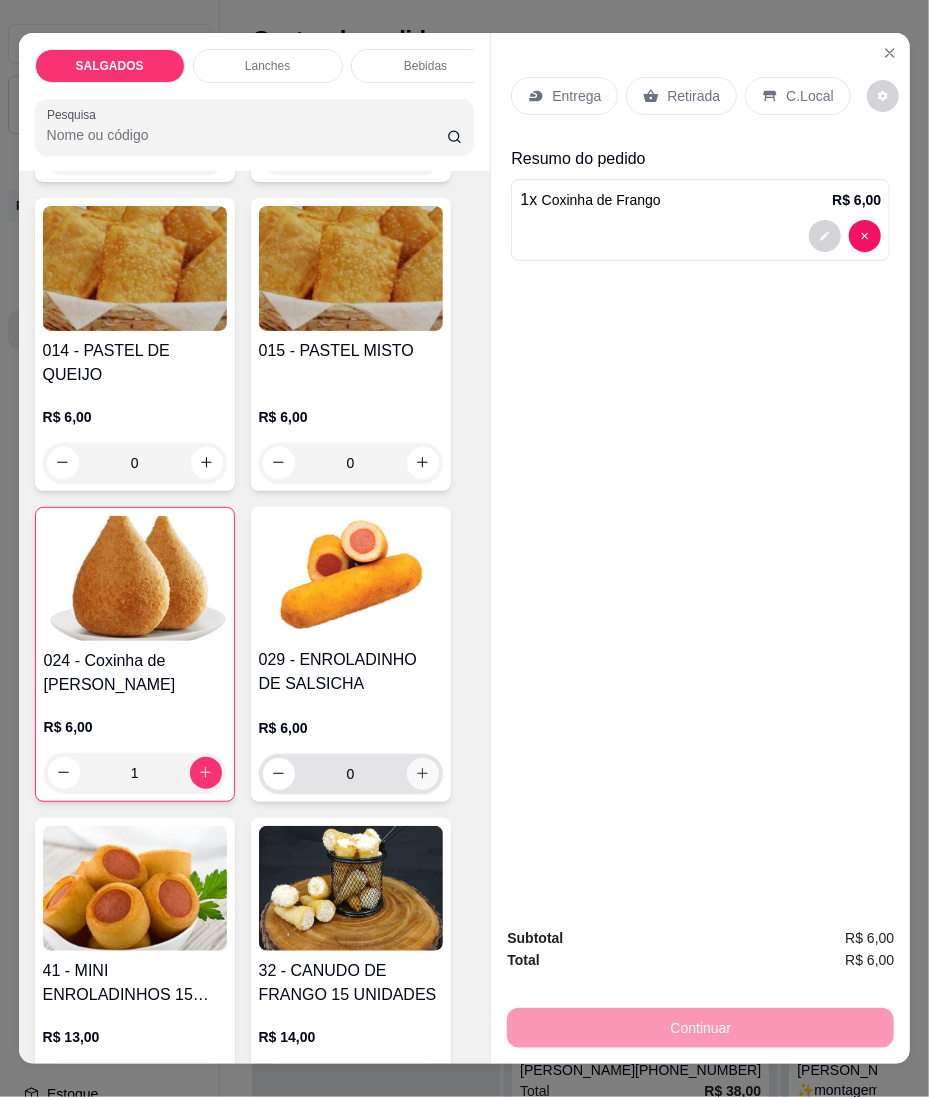 click on "0" at bounding box center [351, 774] 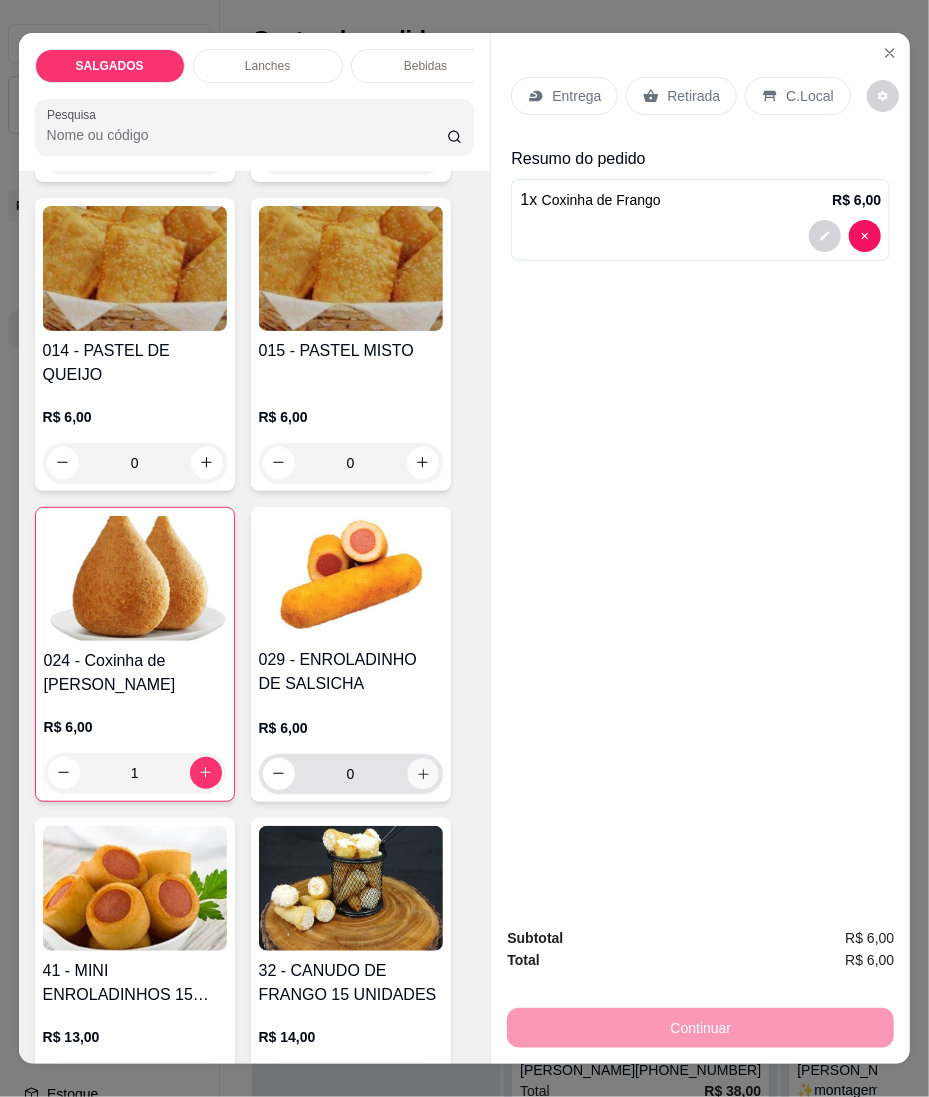 click 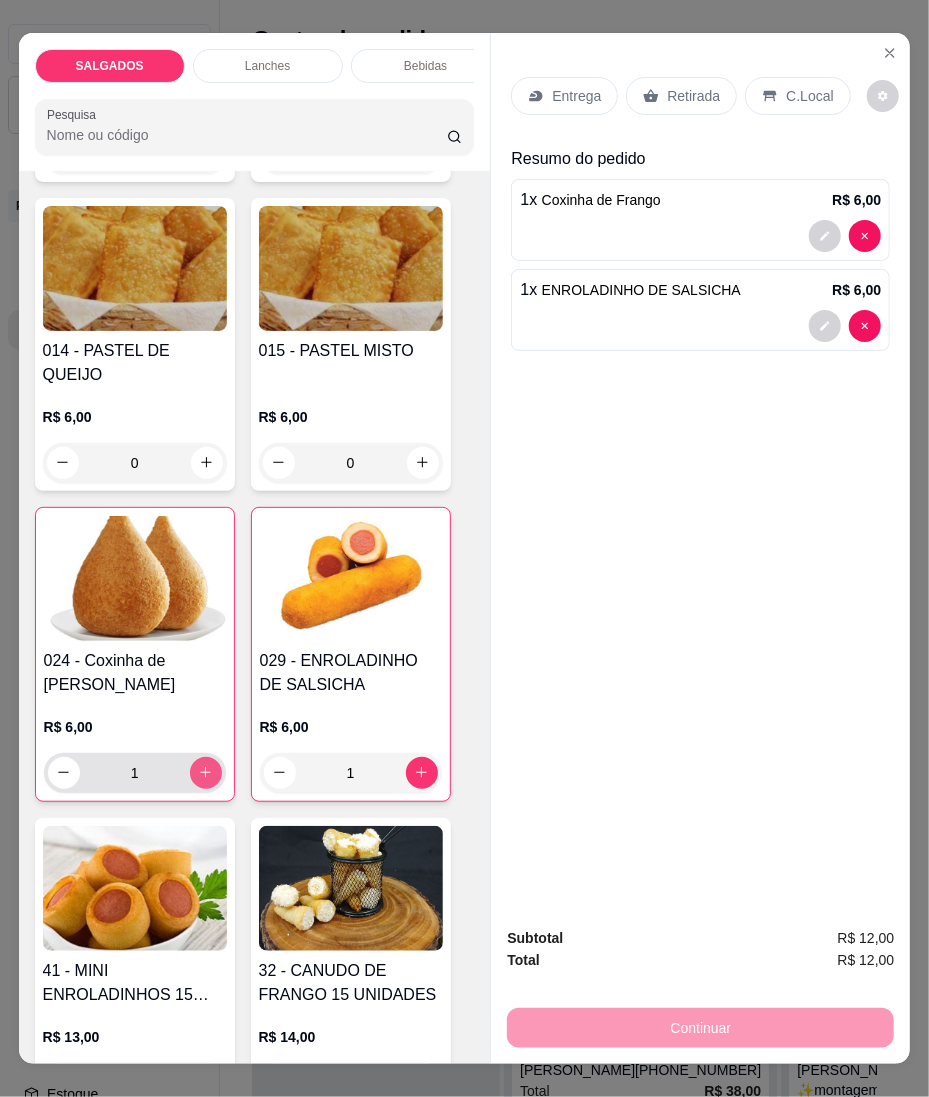 click at bounding box center [206, 773] 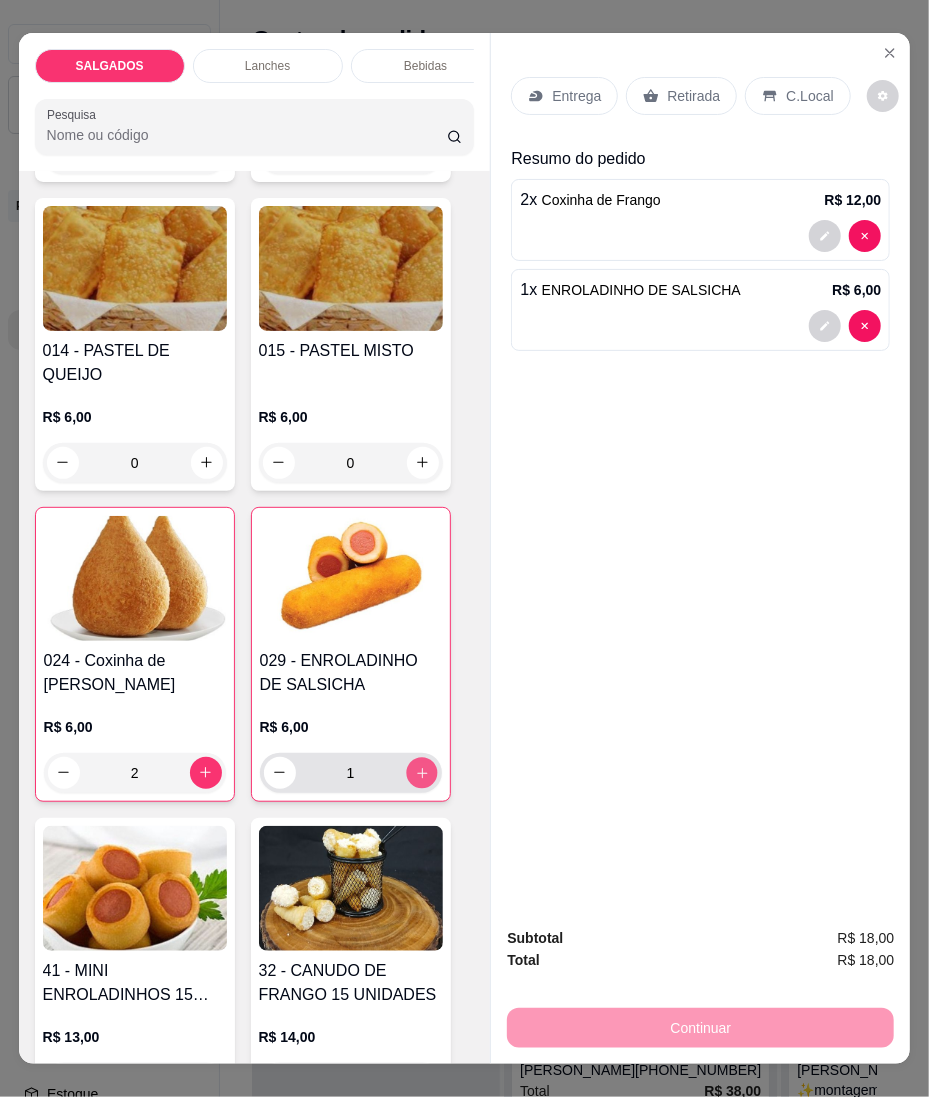 click at bounding box center (421, 772) 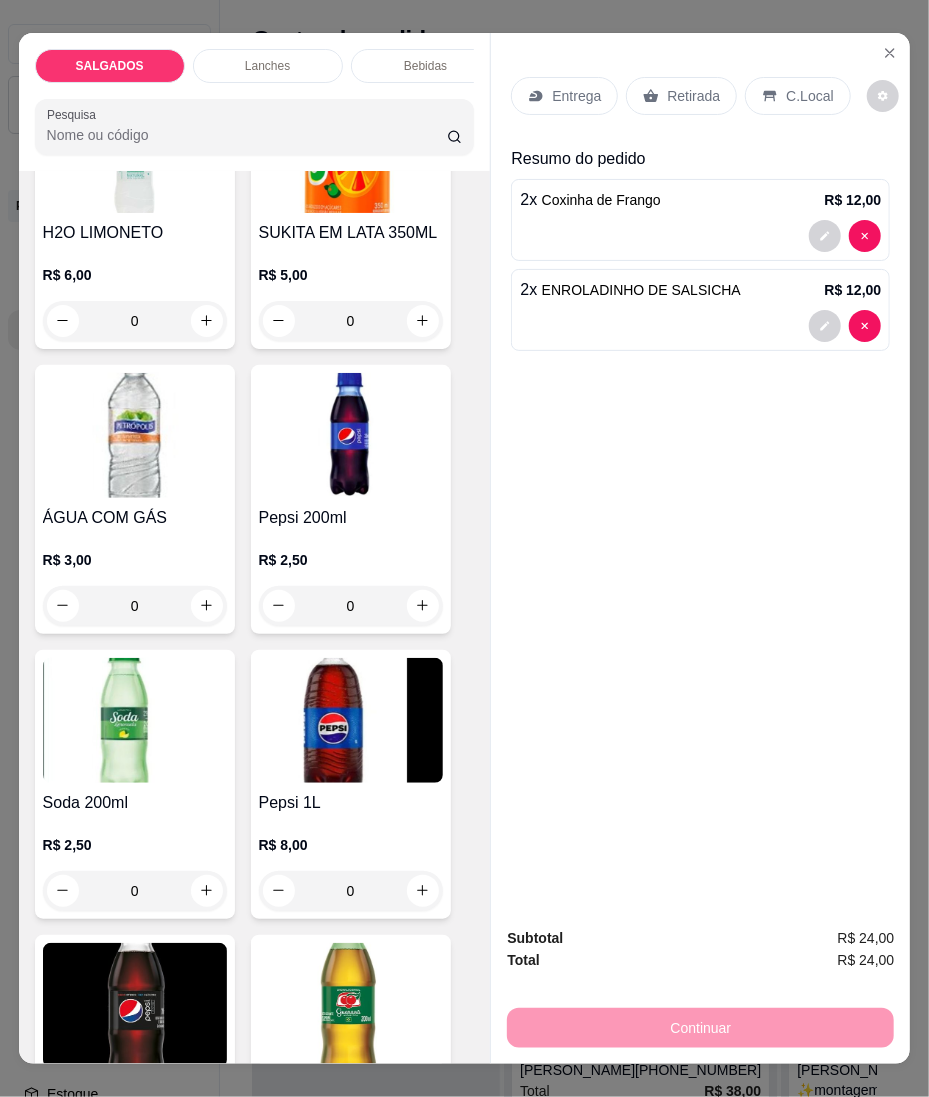 scroll, scrollTop: 8266, scrollLeft: 0, axis: vertical 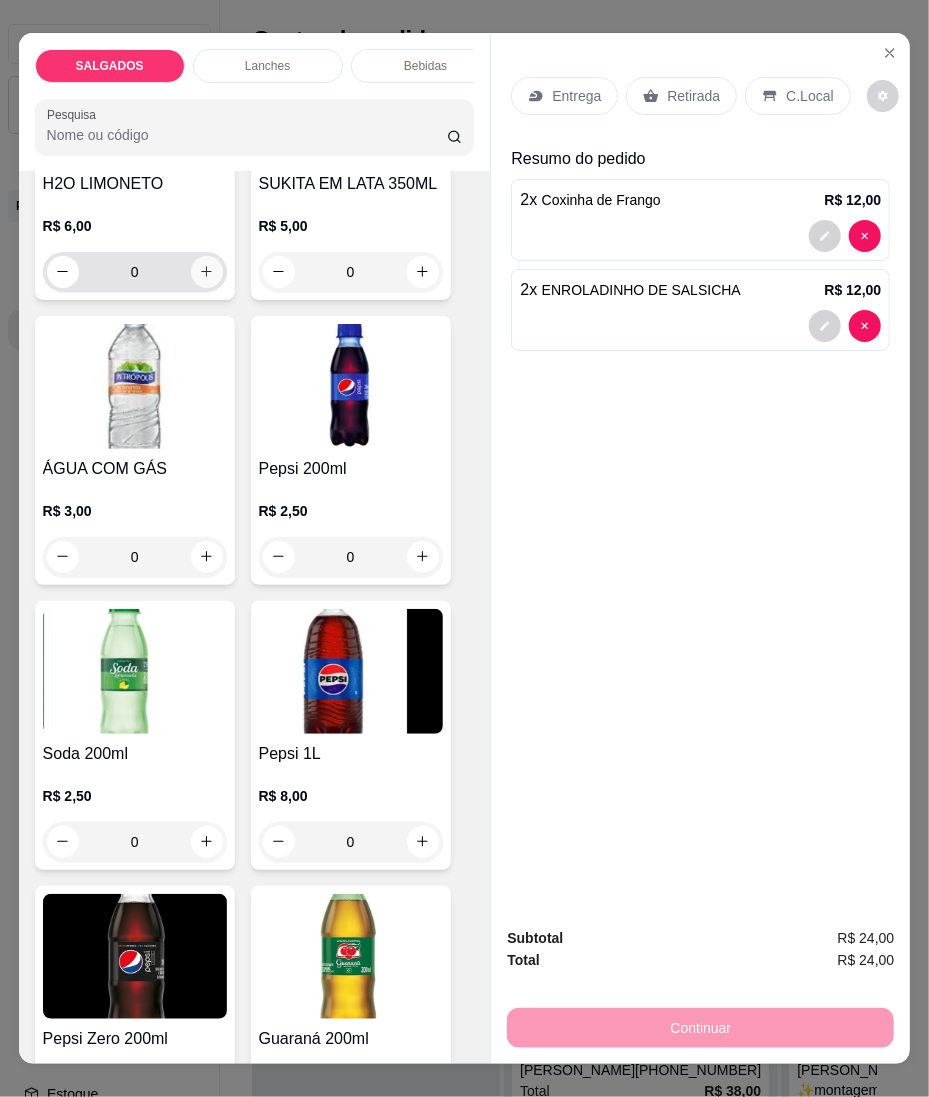 click 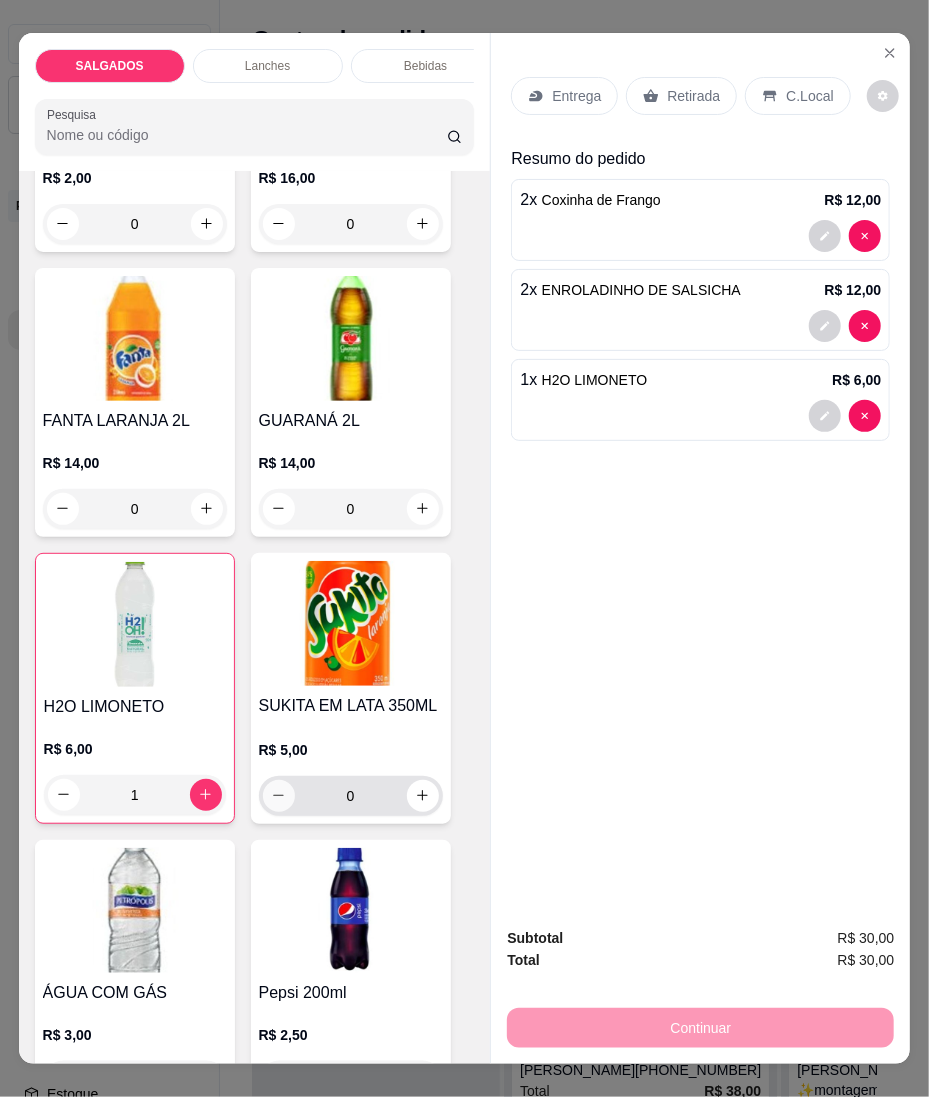 scroll, scrollTop: 7734, scrollLeft: 0, axis: vertical 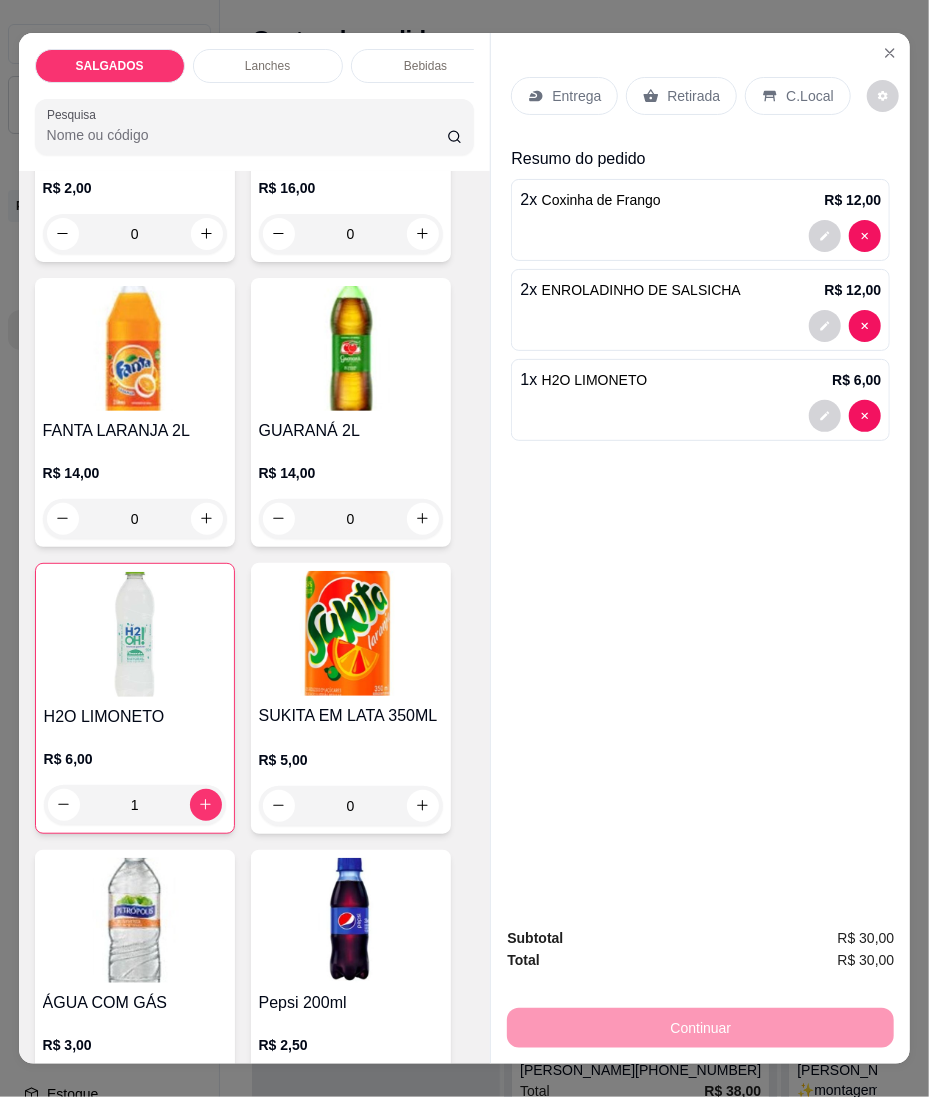 click on "Retirada" at bounding box center (693, 96) 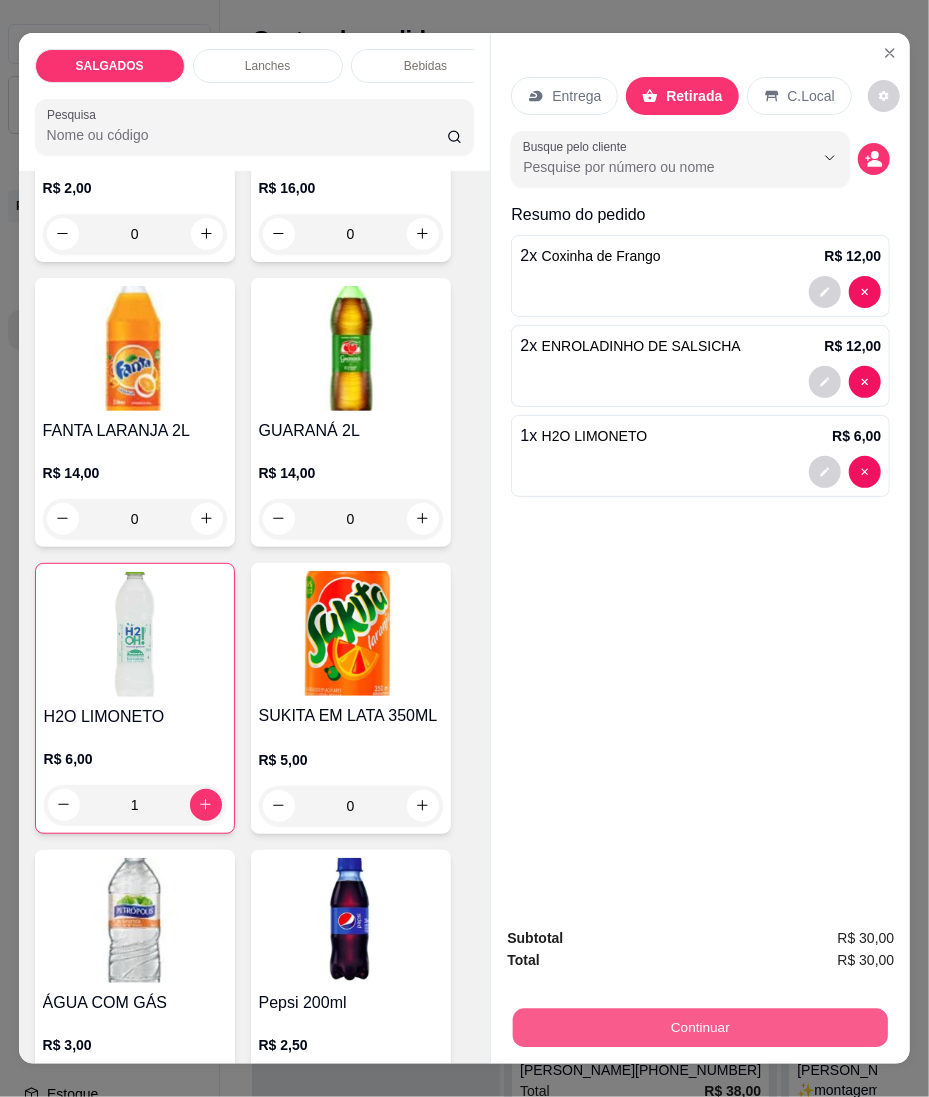 click on "Continuar" at bounding box center (700, 1028) 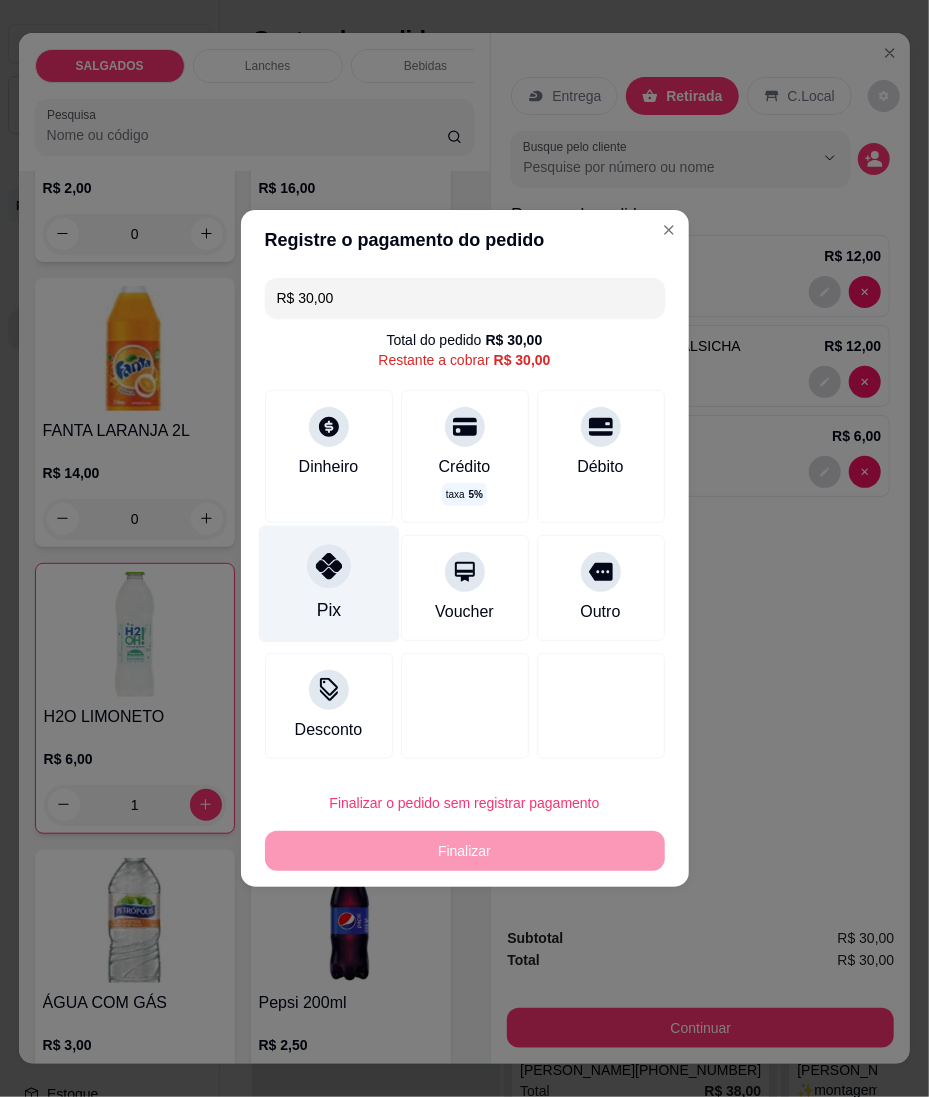 click on "Pix" at bounding box center [328, 584] 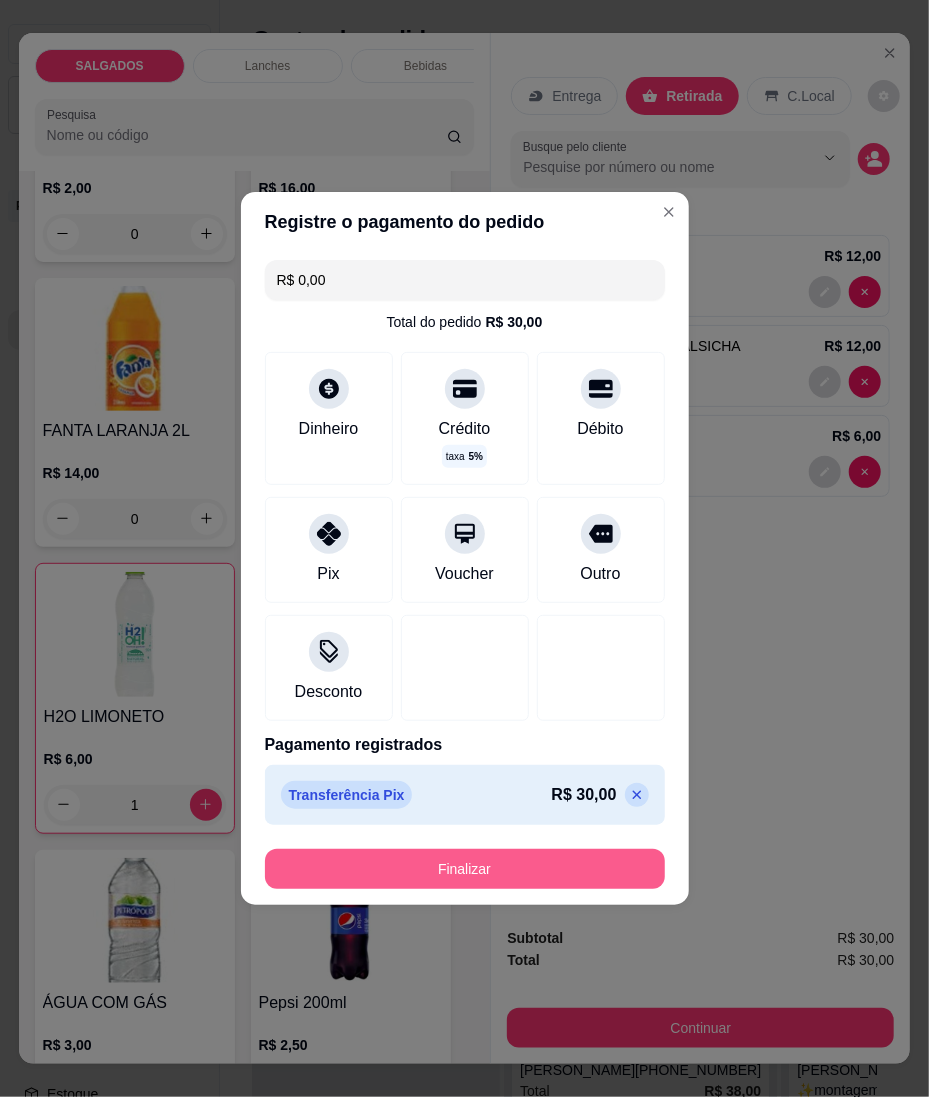 click on "Finalizar" at bounding box center (465, 869) 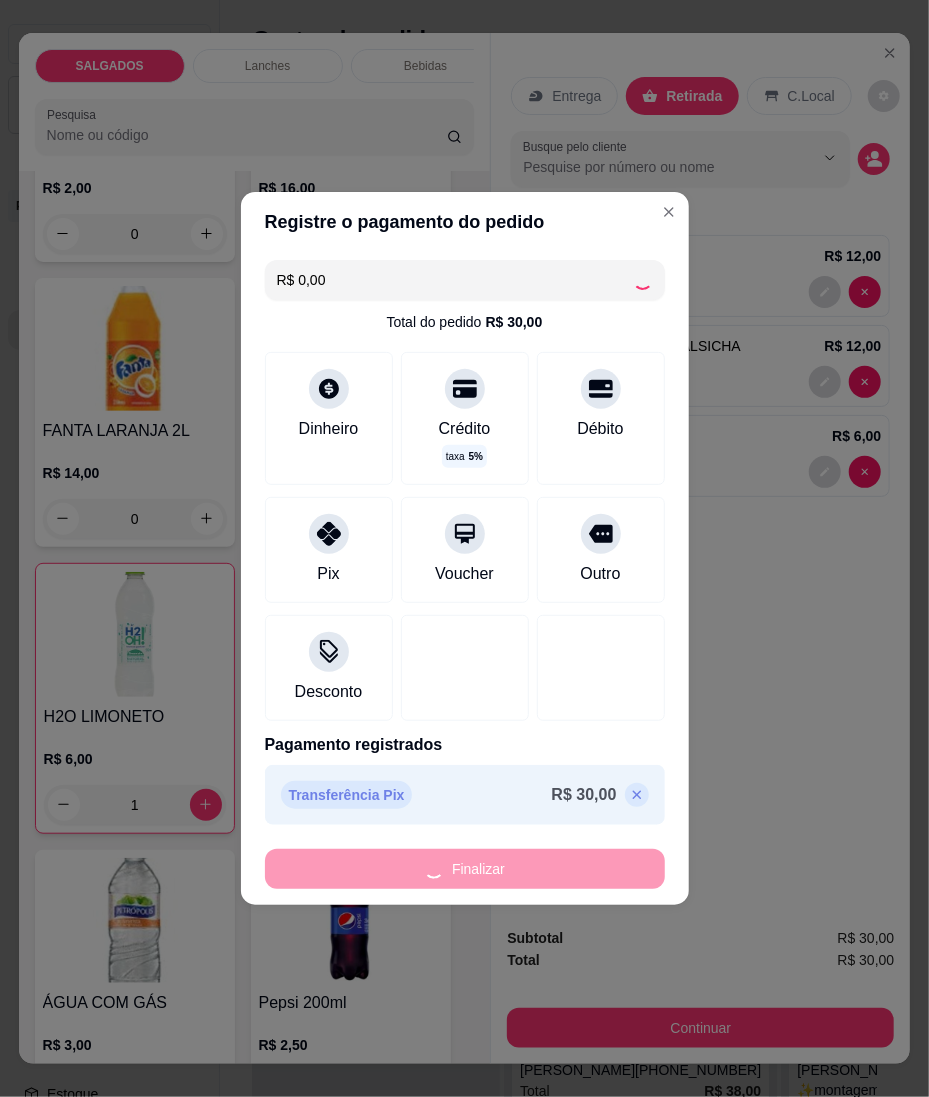 type on "0" 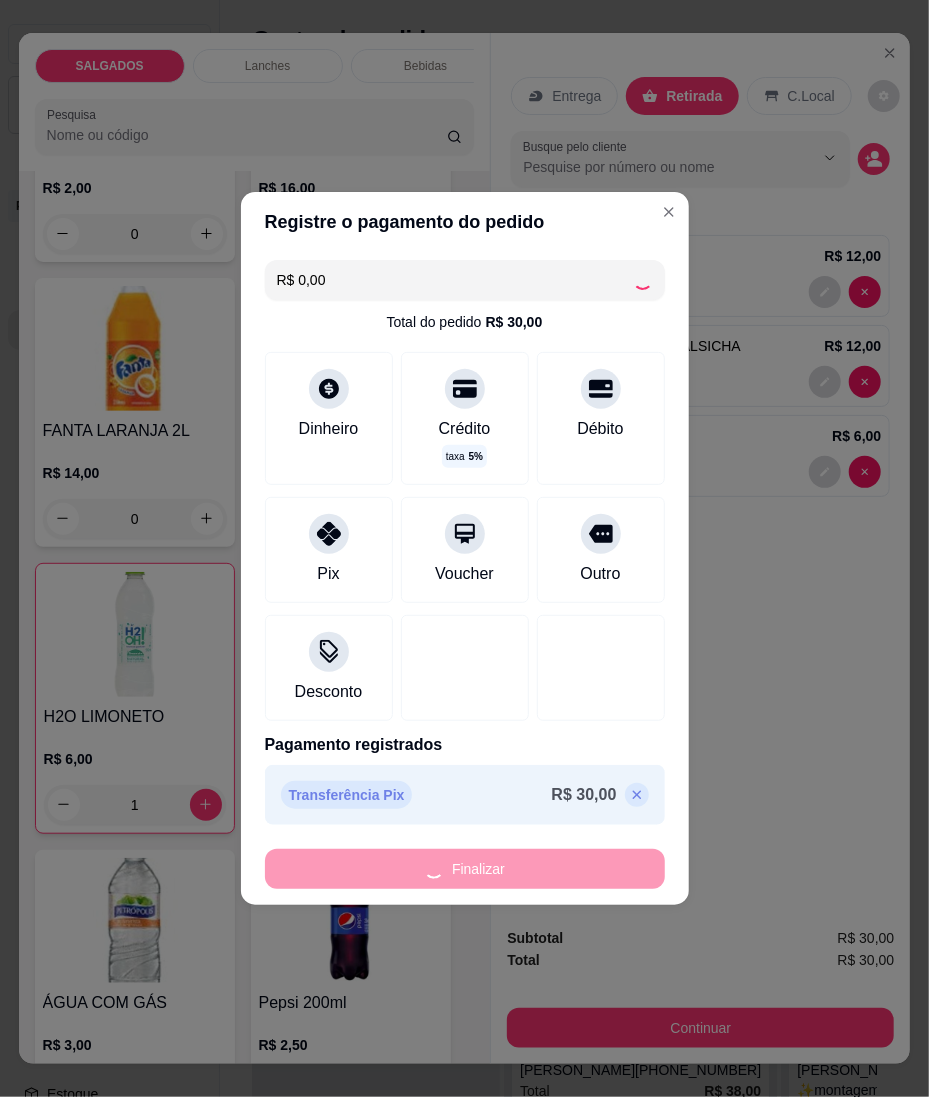 type on "0" 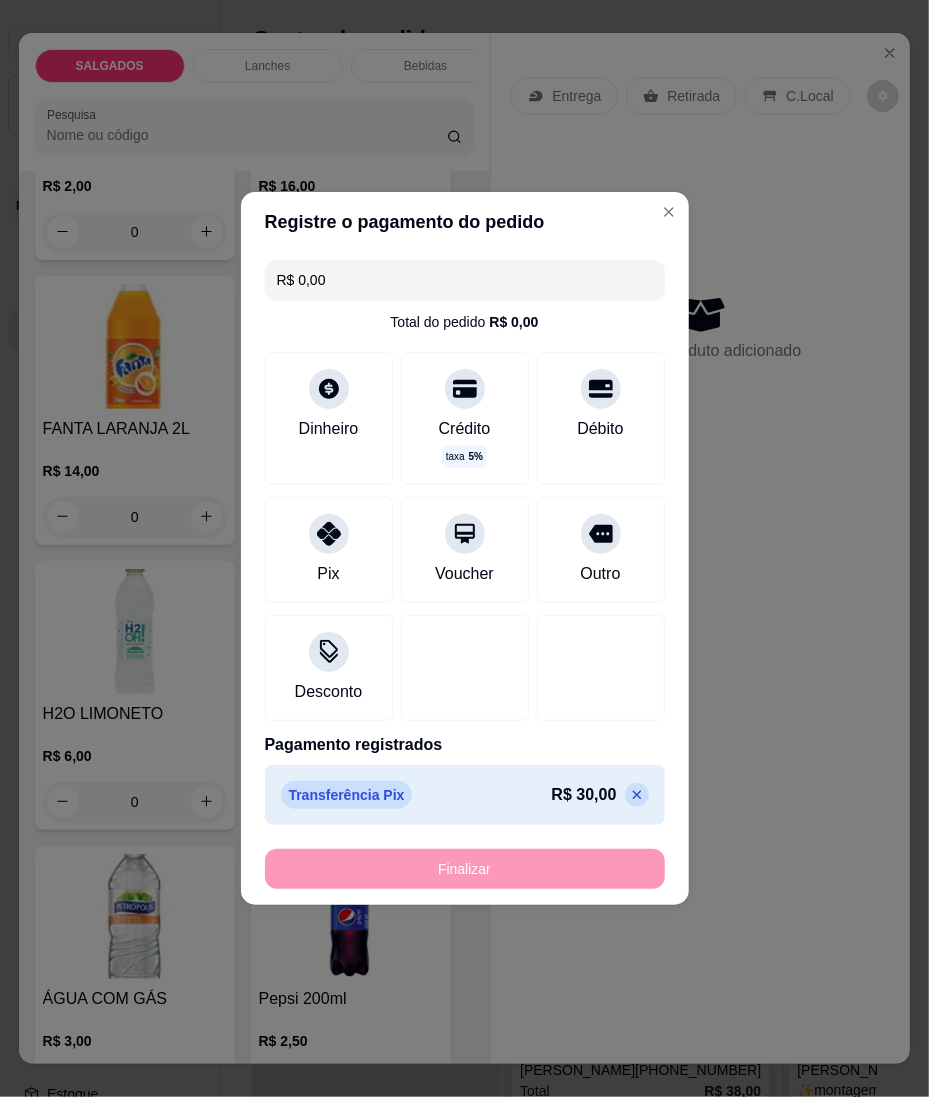 type on "-R$ 30,00" 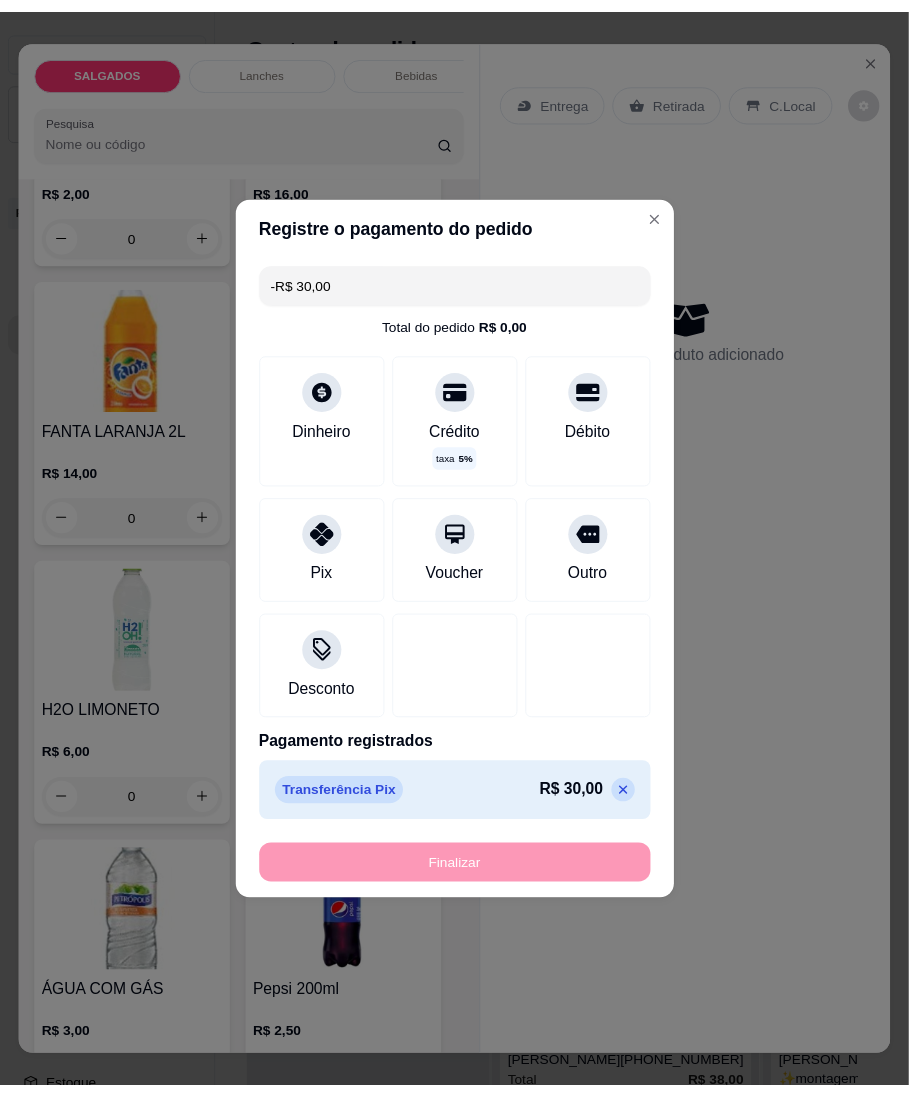 scroll, scrollTop: 7732, scrollLeft: 0, axis: vertical 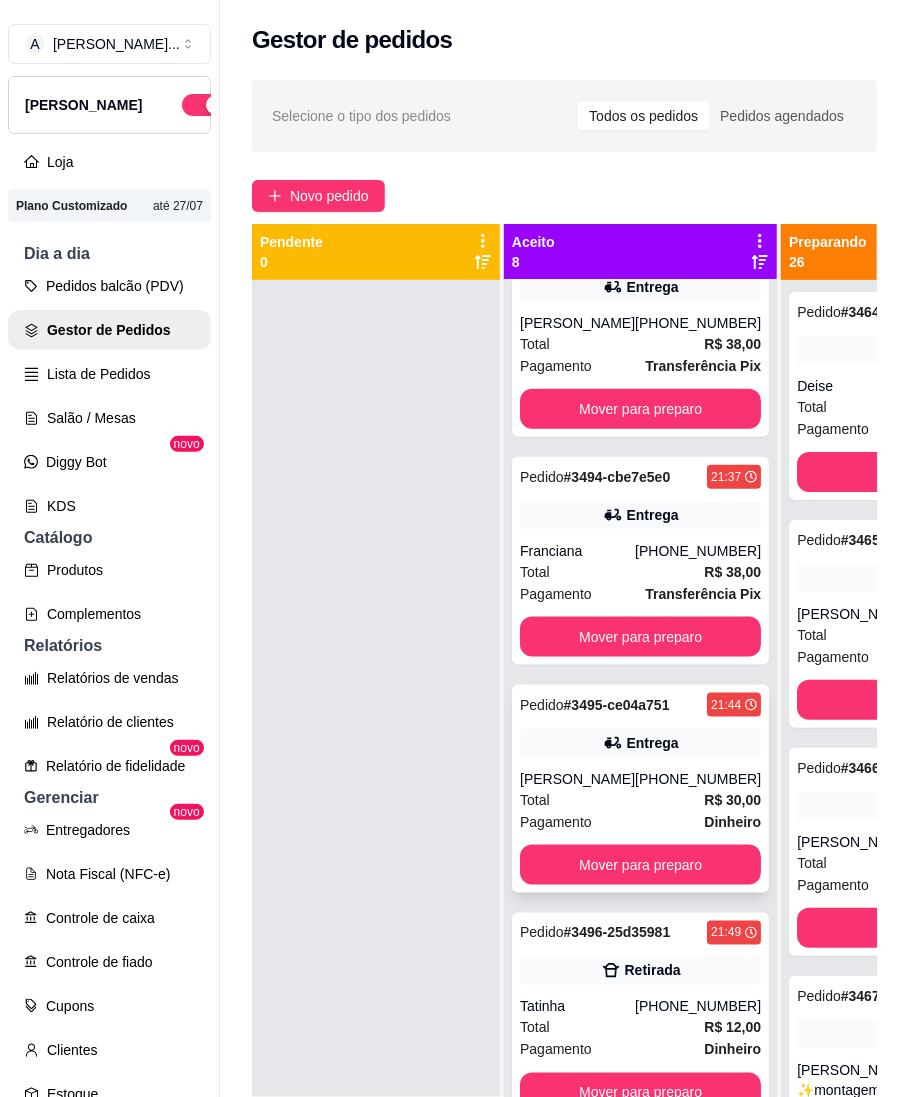 click on "Pedido  # 3495-ce04a751" at bounding box center [595, 705] 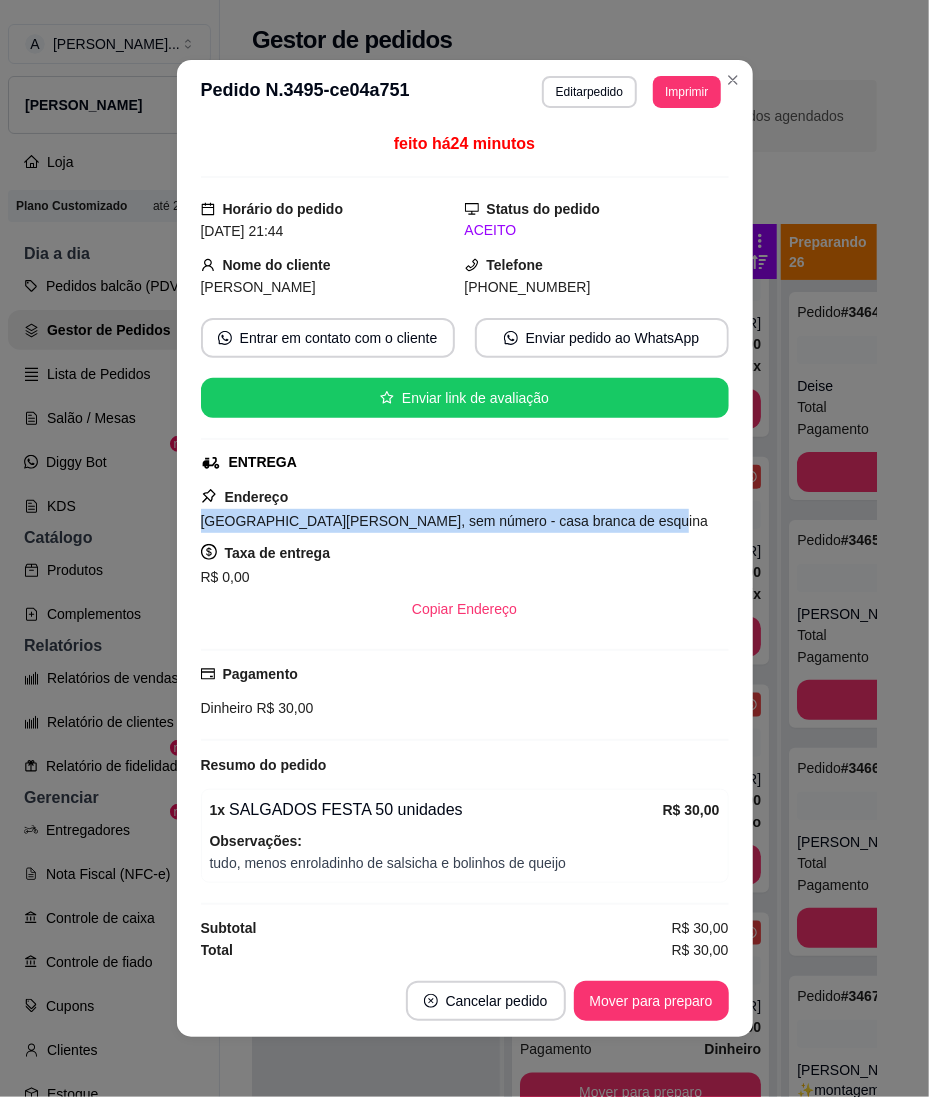 drag, startPoint x: 212, startPoint y: 525, endPoint x: 622, endPoint y: 516, distance: 410.09875 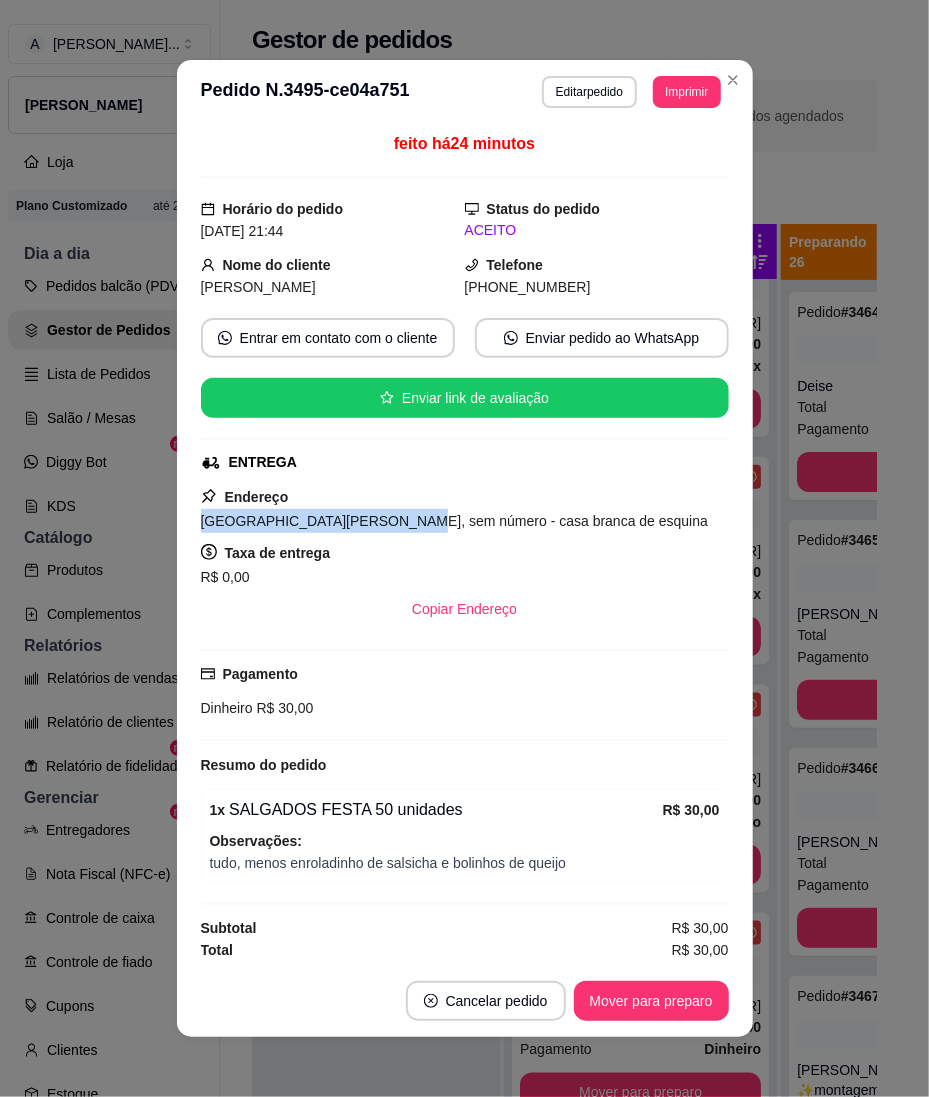 drag, startPoint x: 186, startPoint y: 525, endPoint x: 364, endPoint y: 532, distance: 178.13759 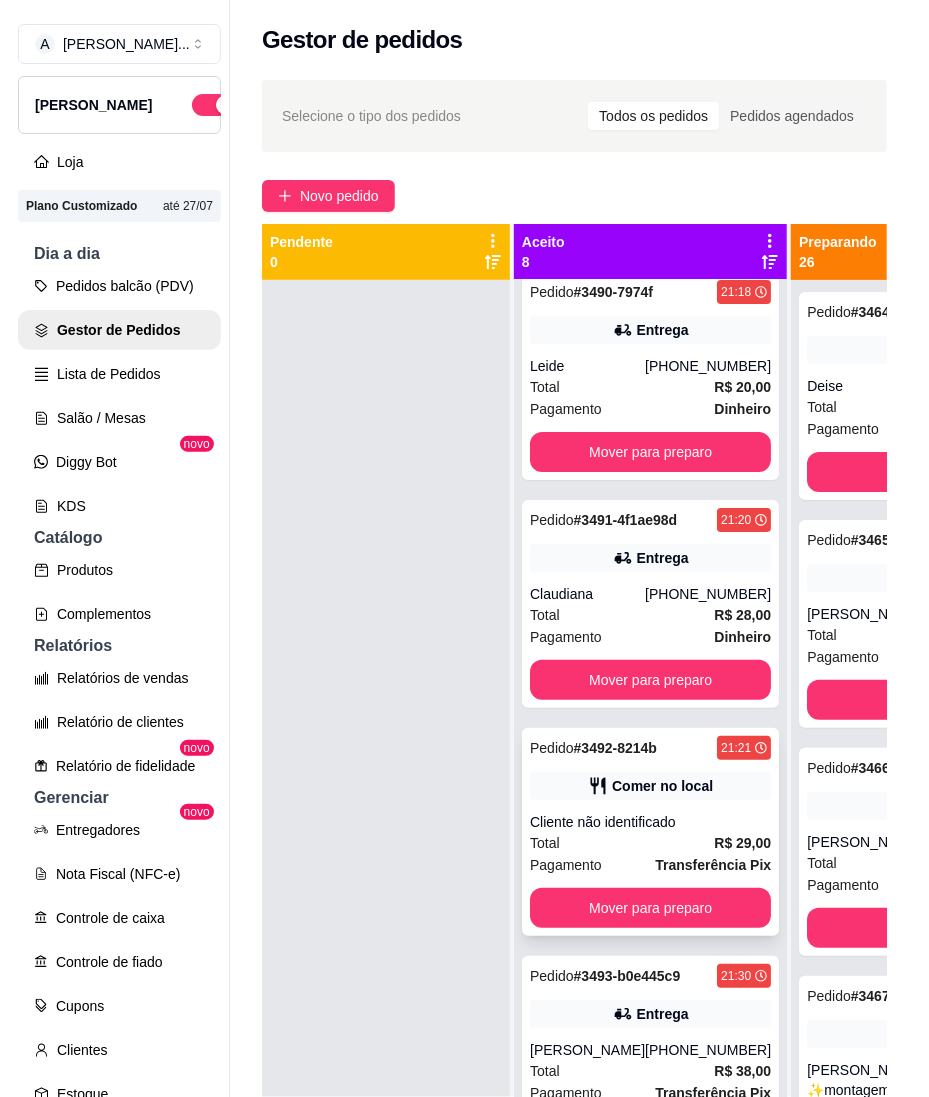 scroll, scrollTop: 0, scrollLeft: 0, axis: both 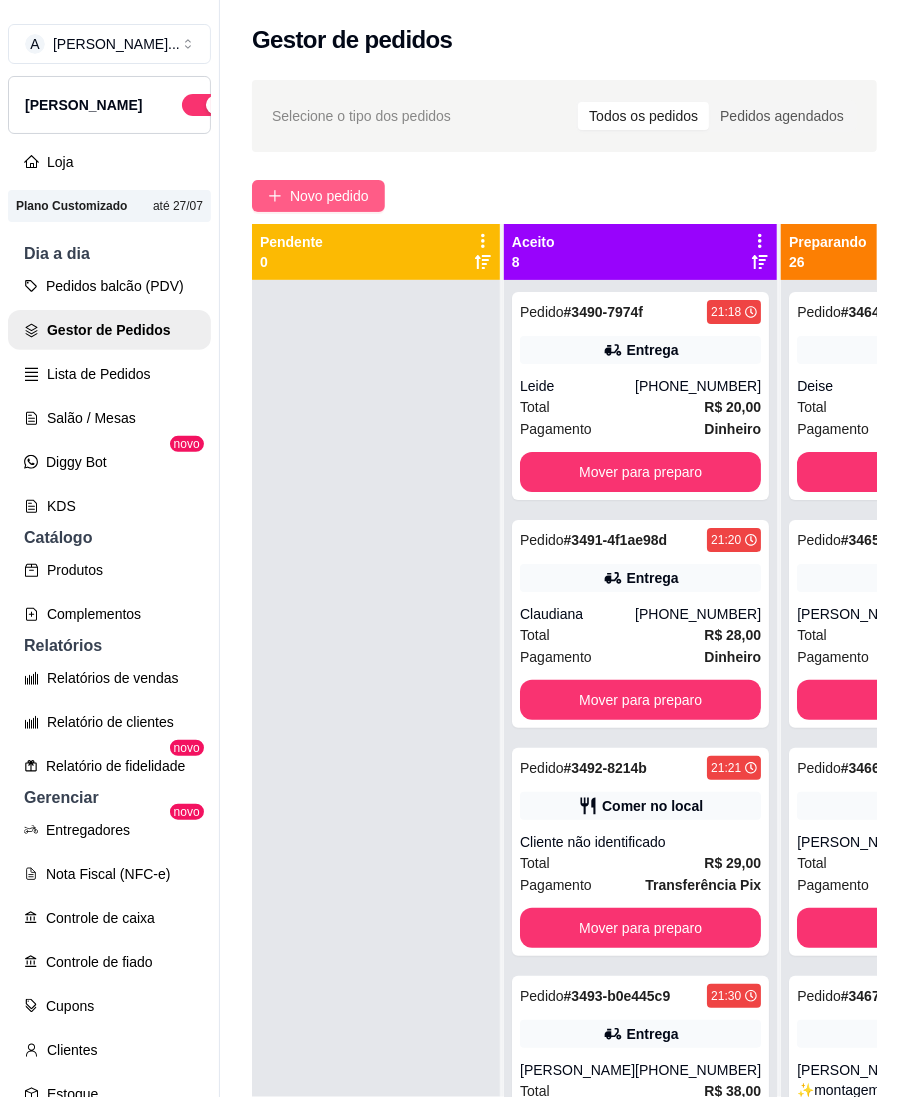 click on "Novo pedido" at bounding box center (329, 196) 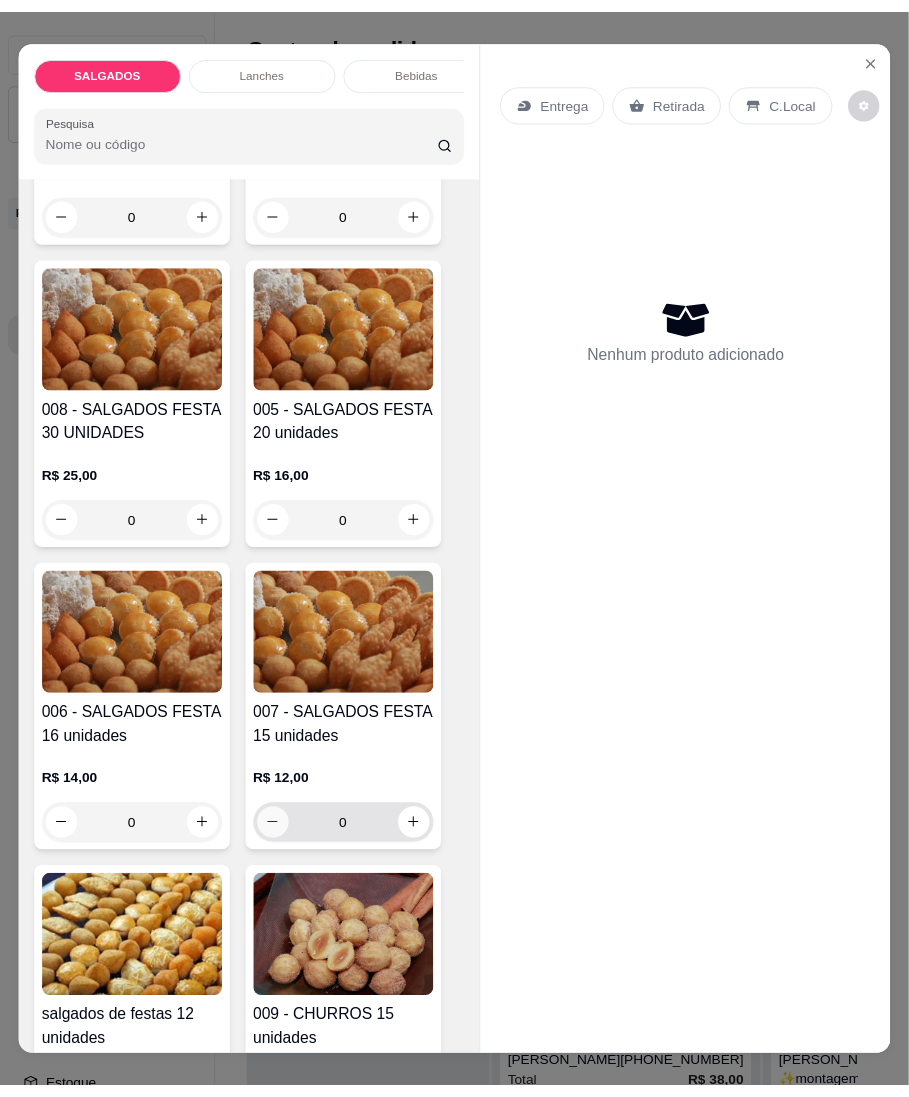 scroll, scrollTop: 666, scrollLeft: 0, axis: vertical 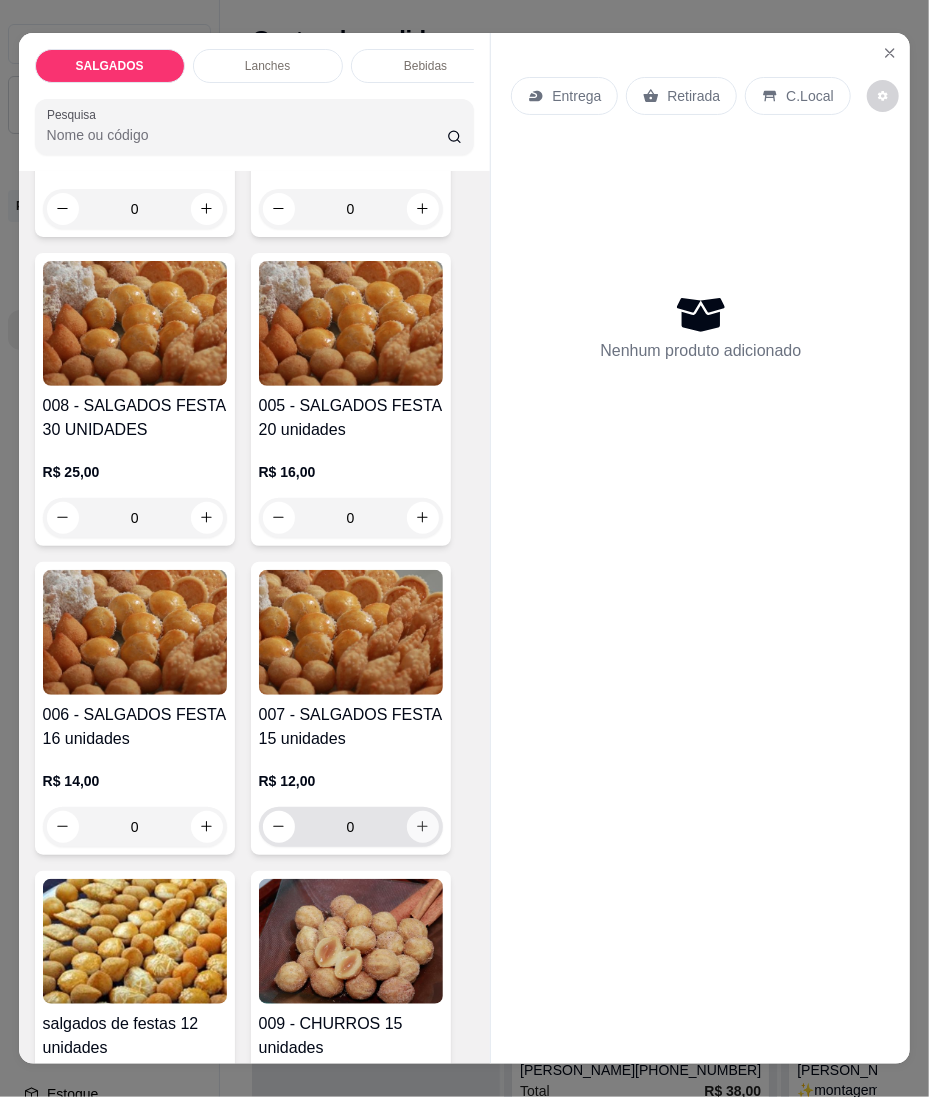 click 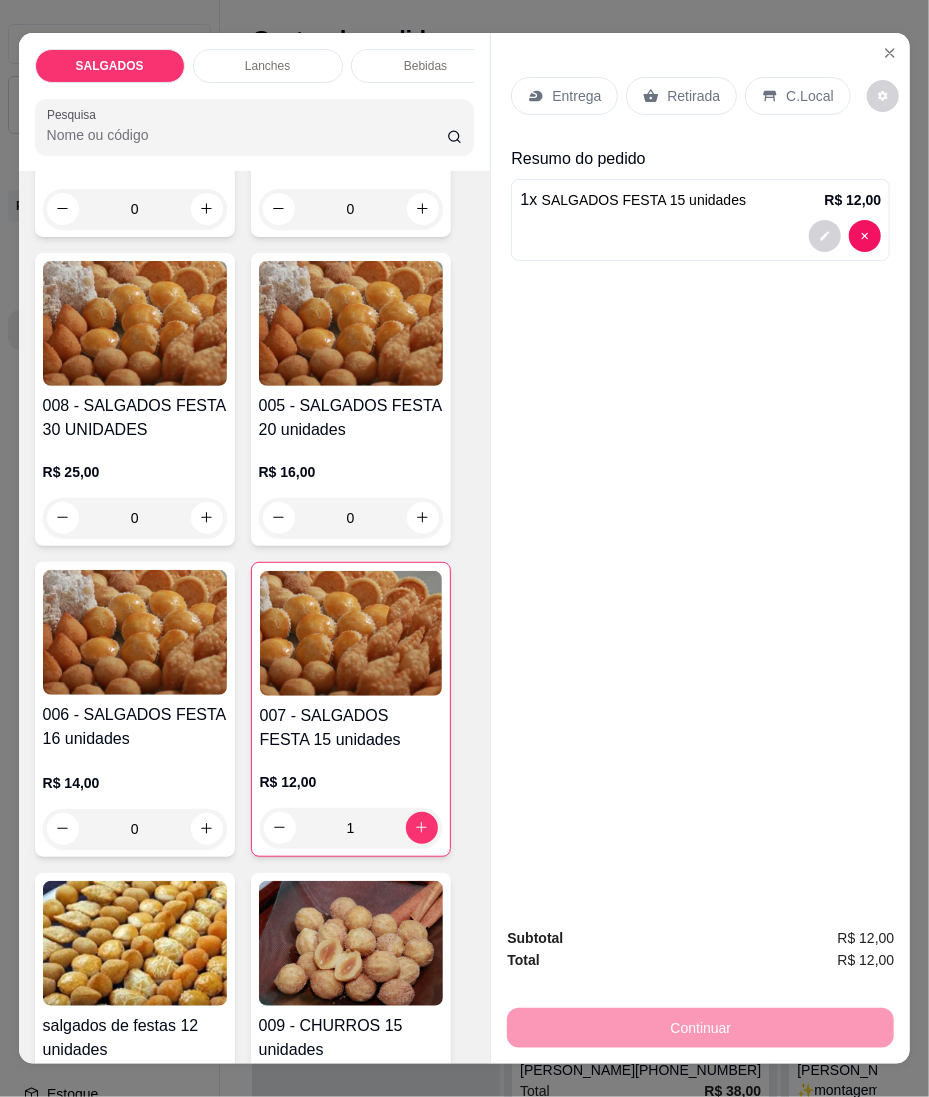 click on "Entrega" at bounding box center (576, 96) 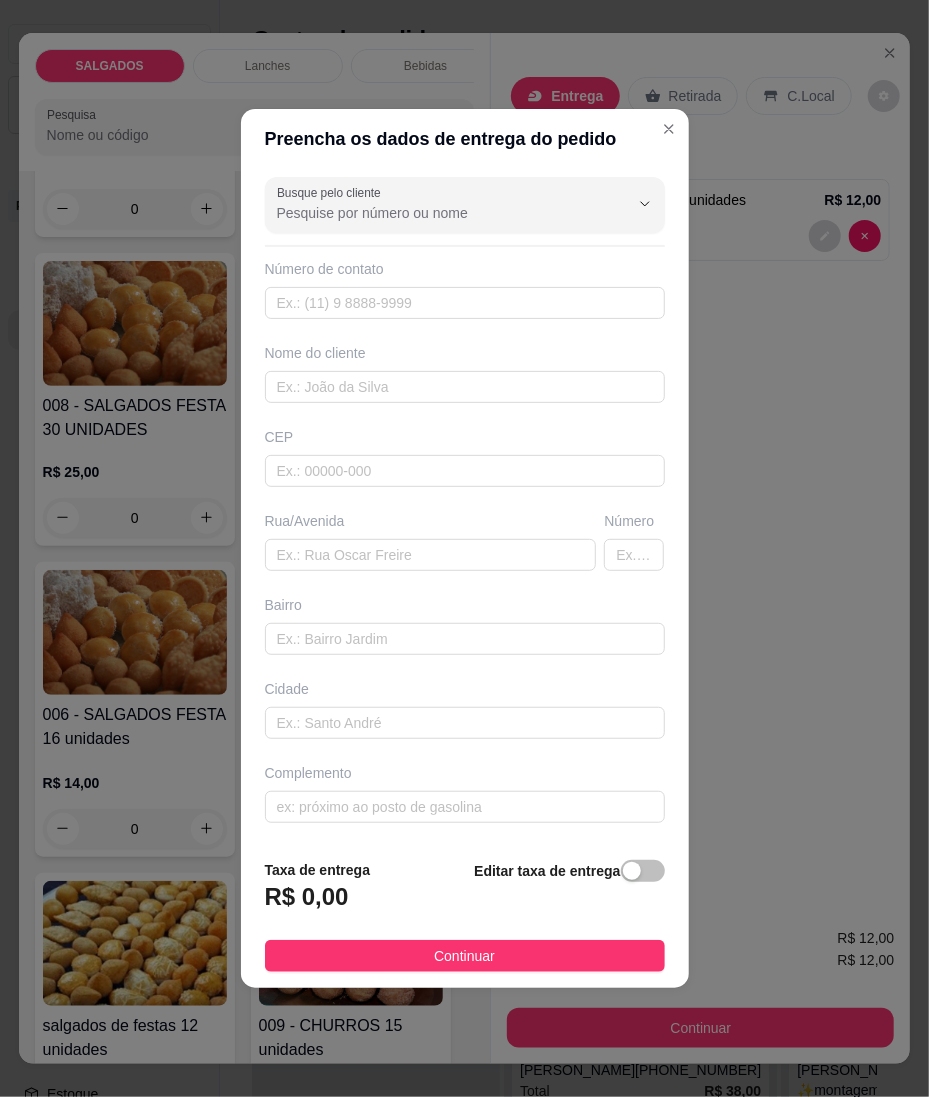 click on "Busque pelo cliente Número de contato Nome do cliente CEP Rua/[GEOGRAPHIC_DATA]" at bounding box center (465, 506) 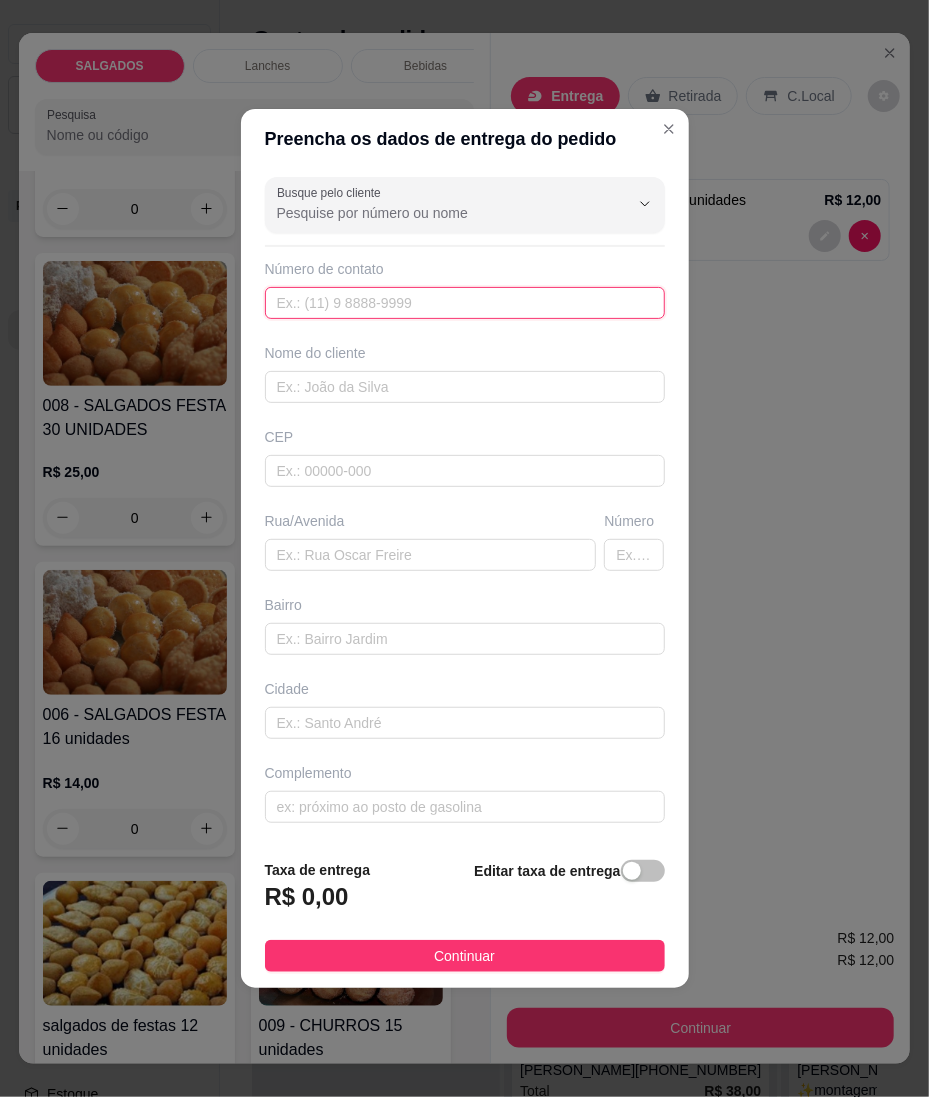 click at bounding box center [465, 303] 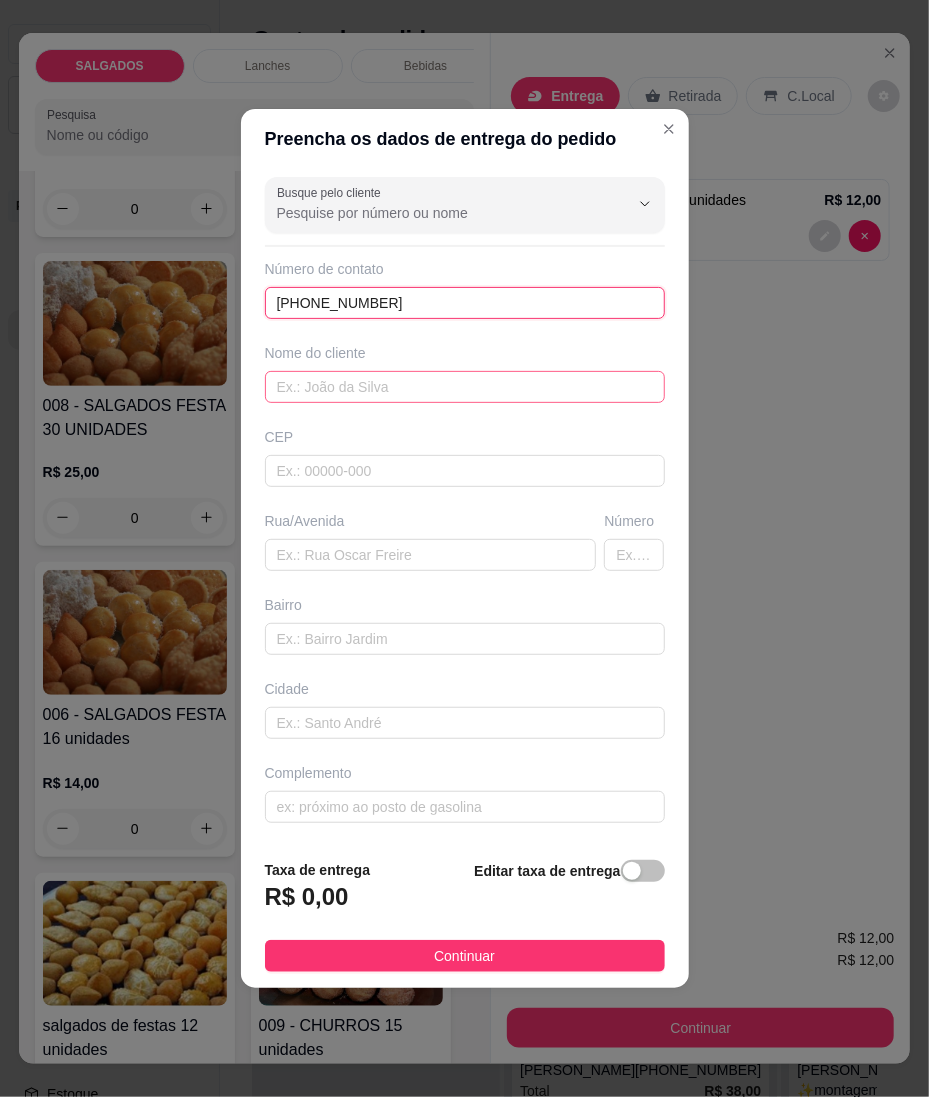 type on "[PHONE_NUMBER]" 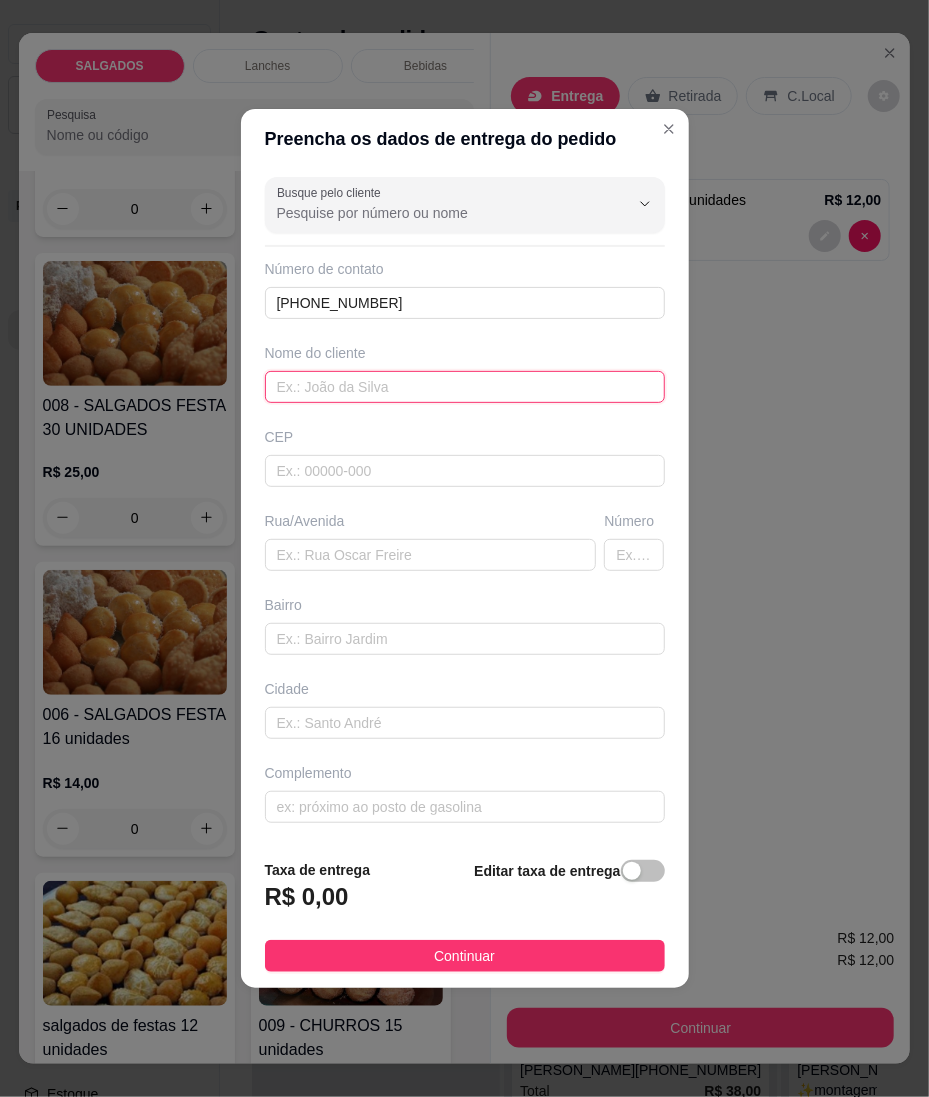 click at bounding box center (465, 387) 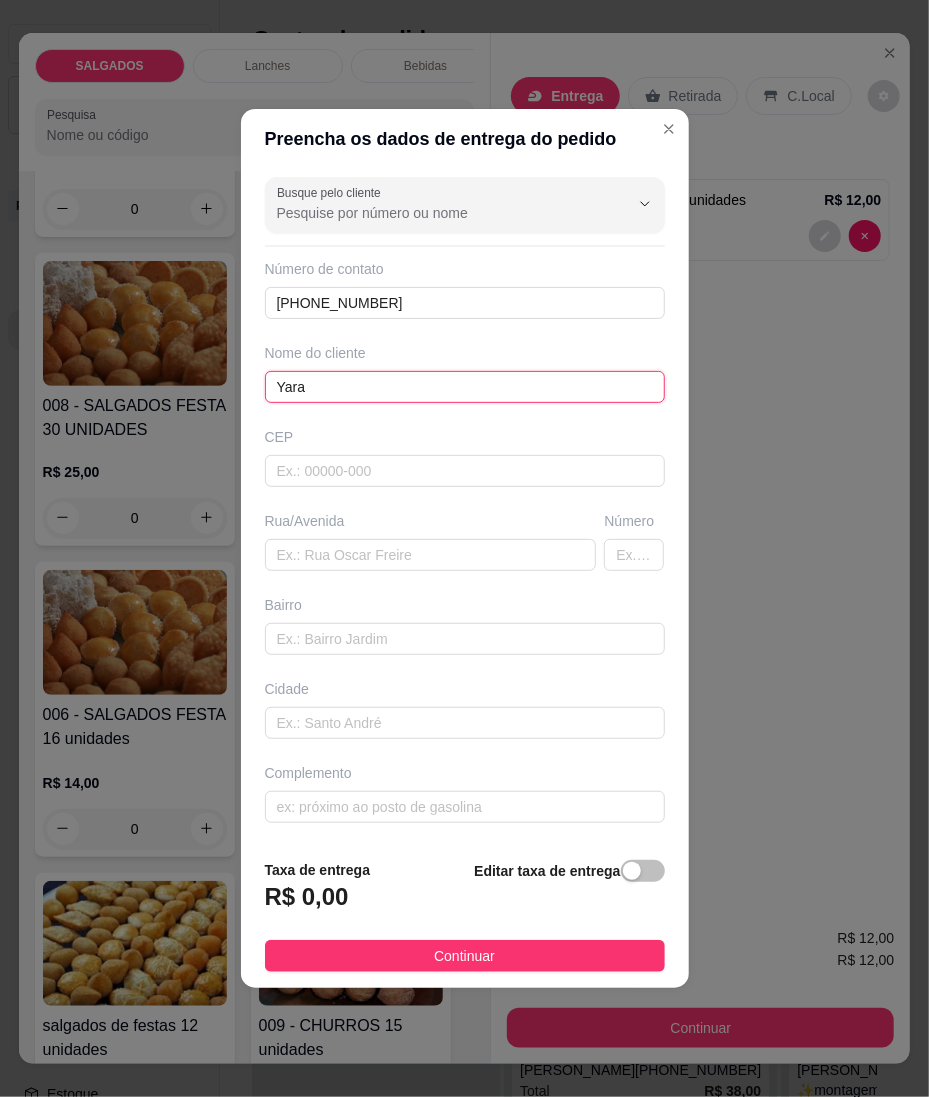 type on "Yara" 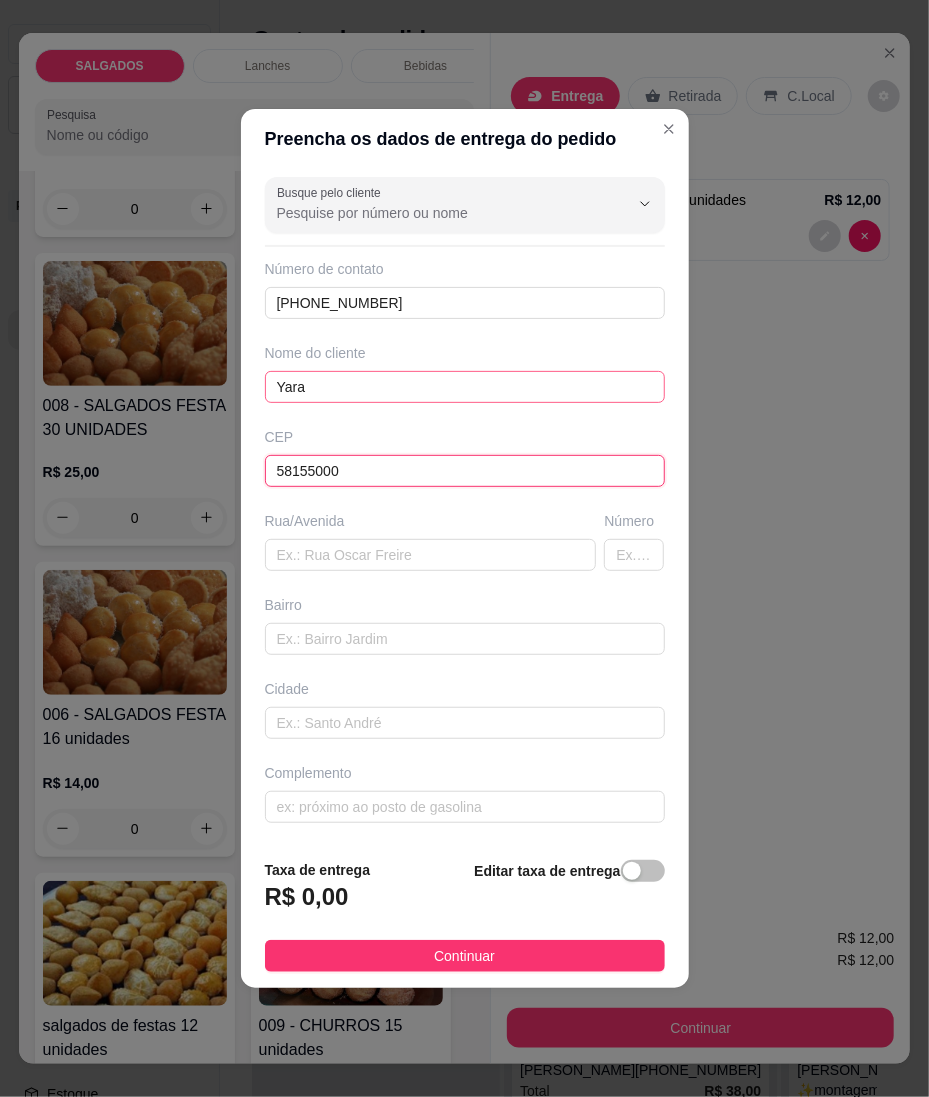type on "58155000" 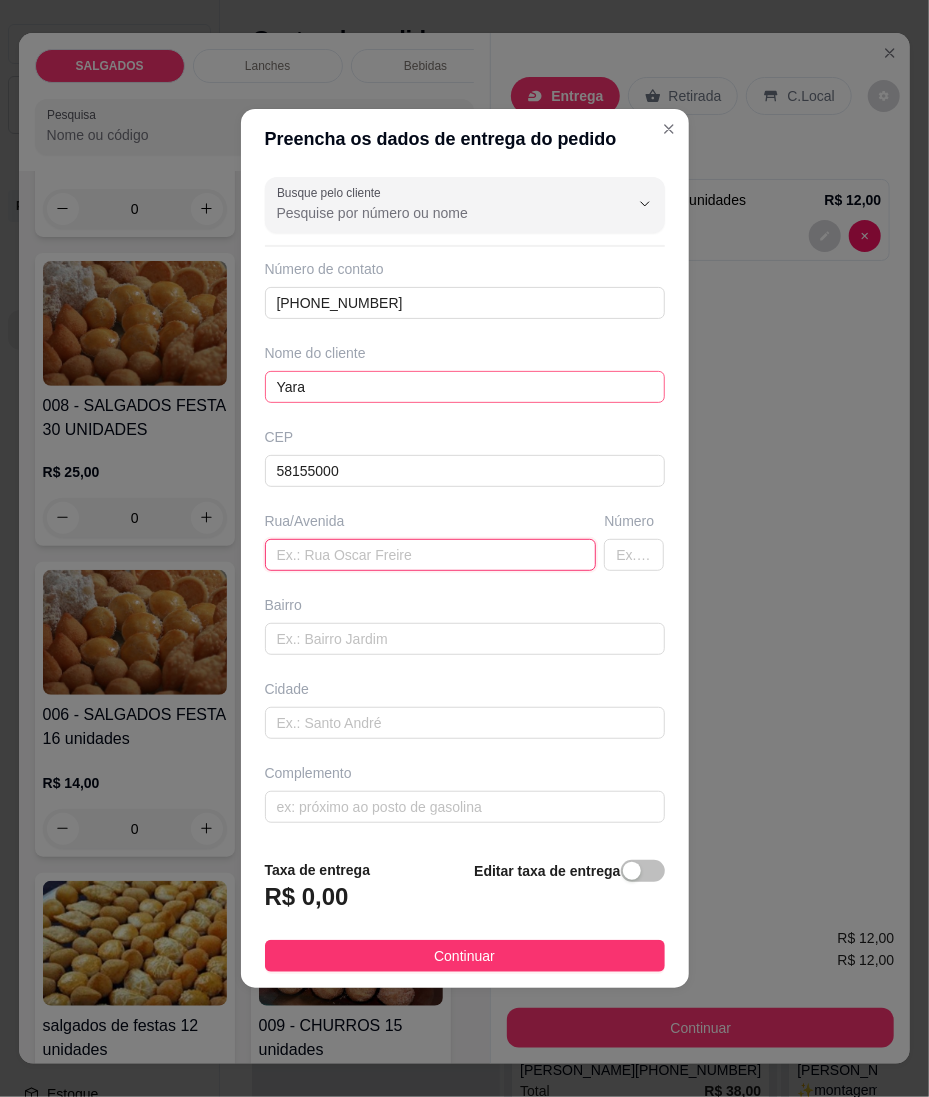 type on "Soledade" 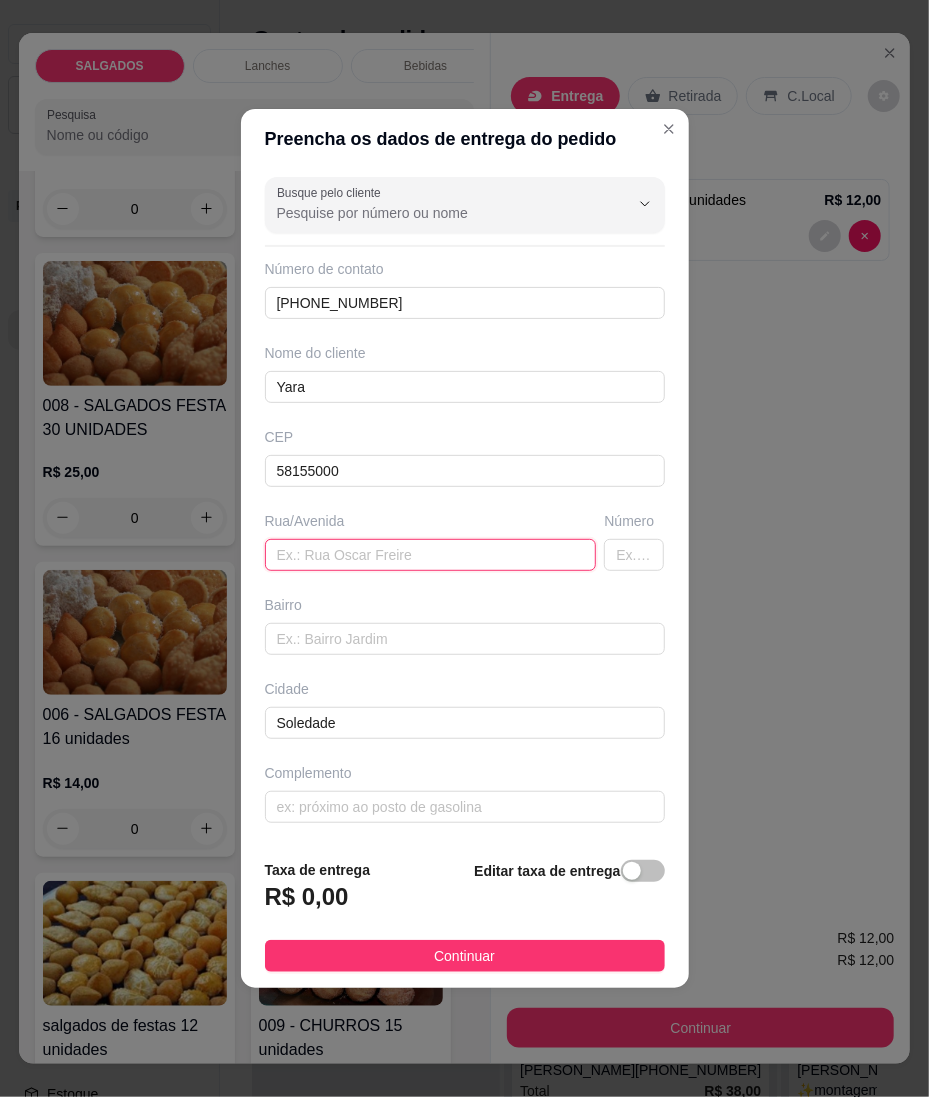 click at bounding box center [431, 555] 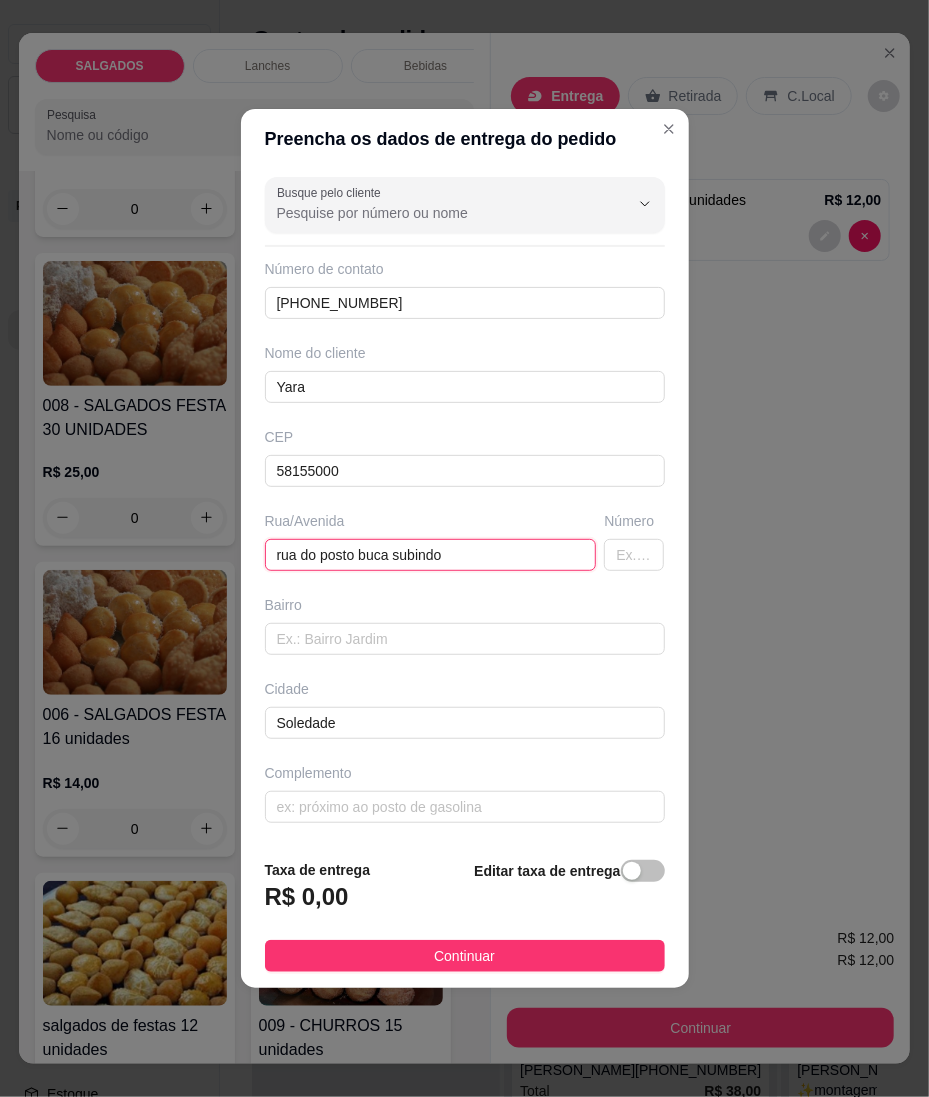 type on "rua do posto buca subindo" 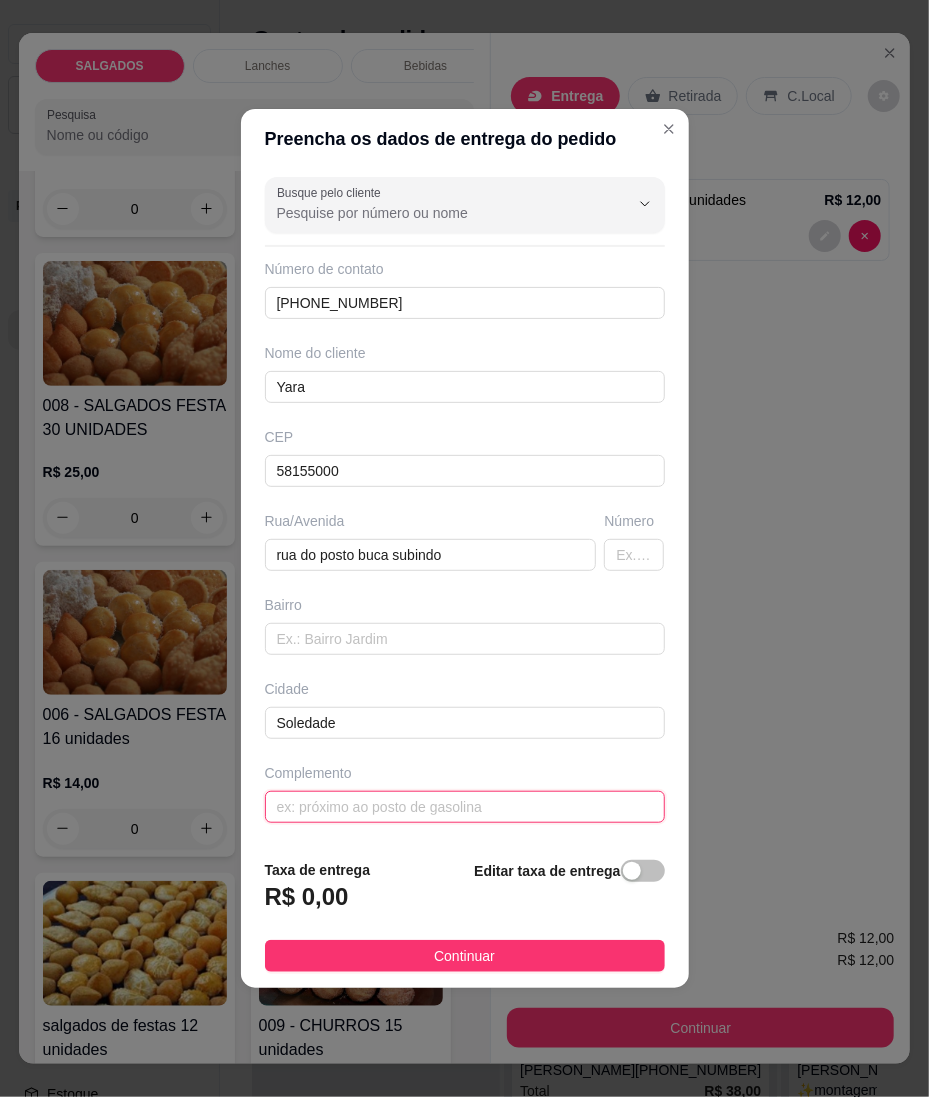 click at bounding box center (465, 807) 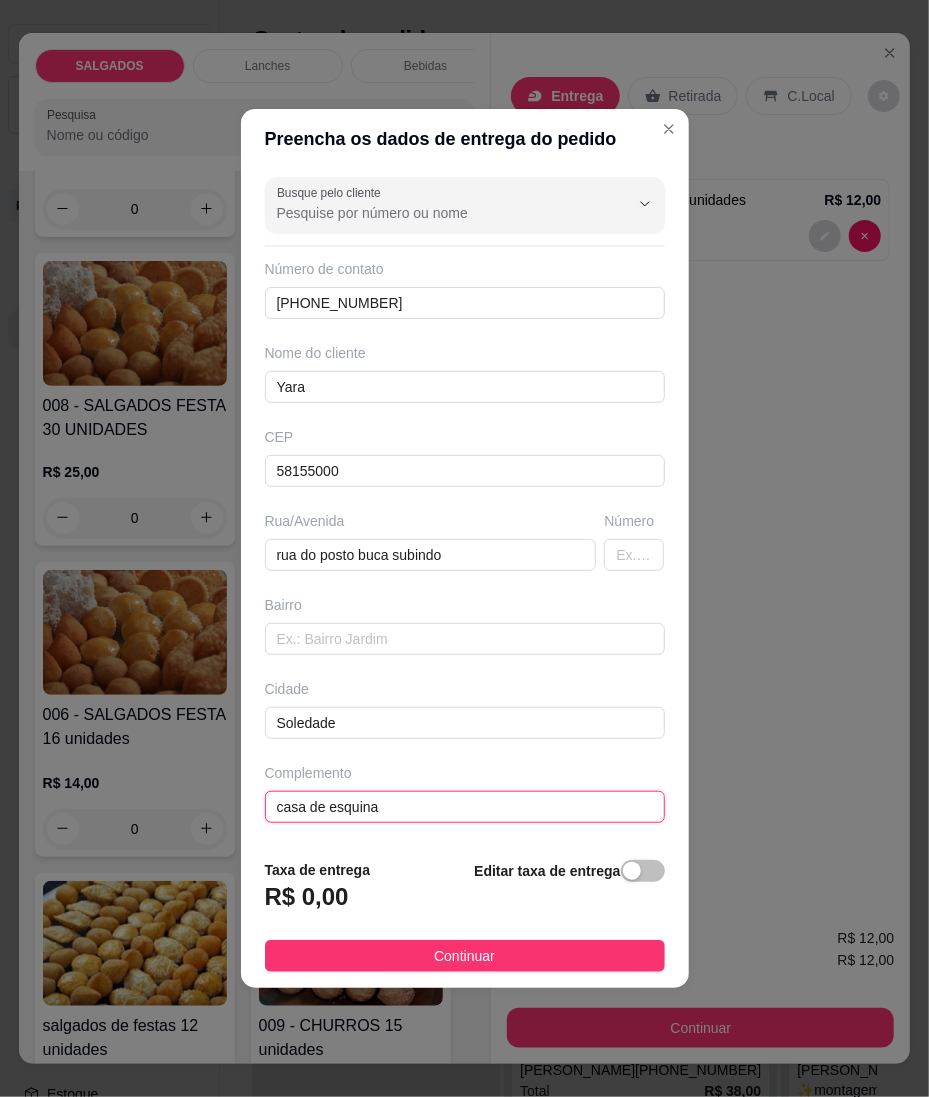 type on "casa de esquina" 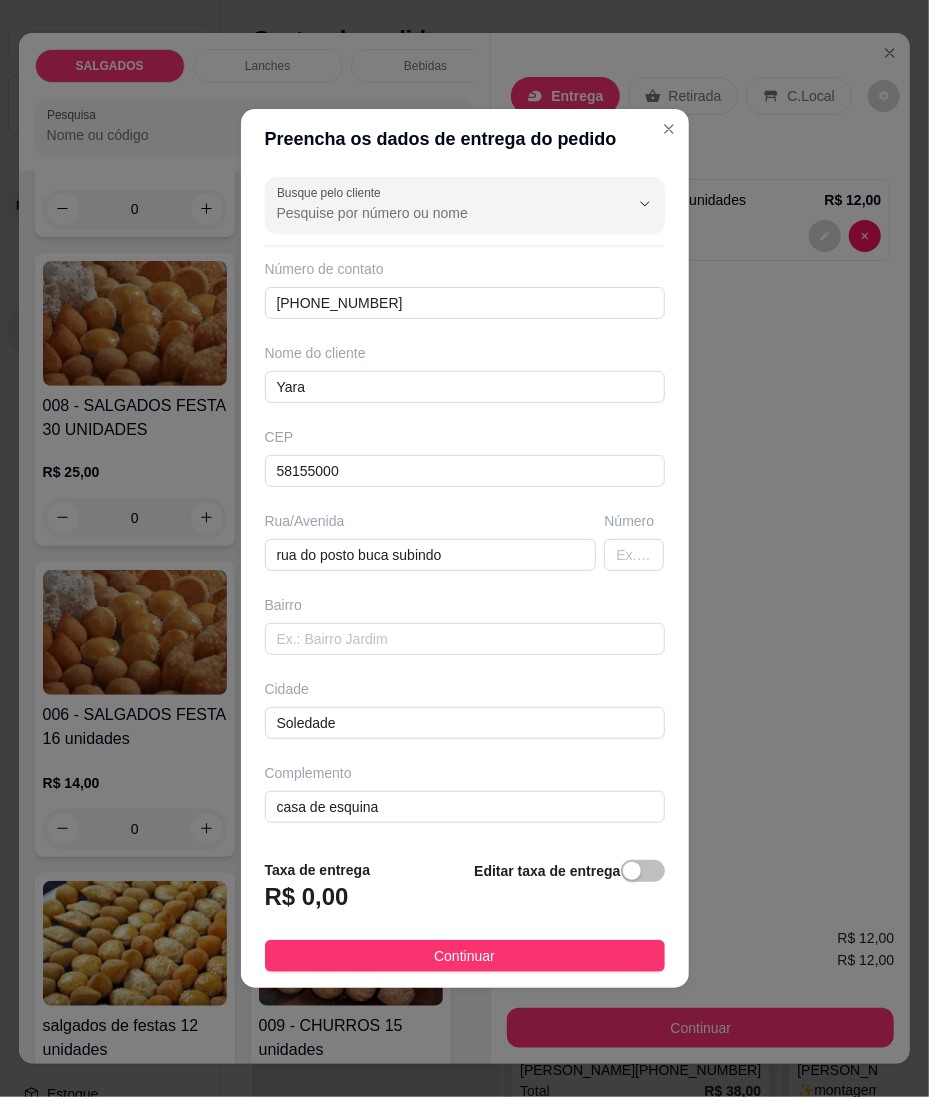 click on "Número" at bounding box center (634, 541) 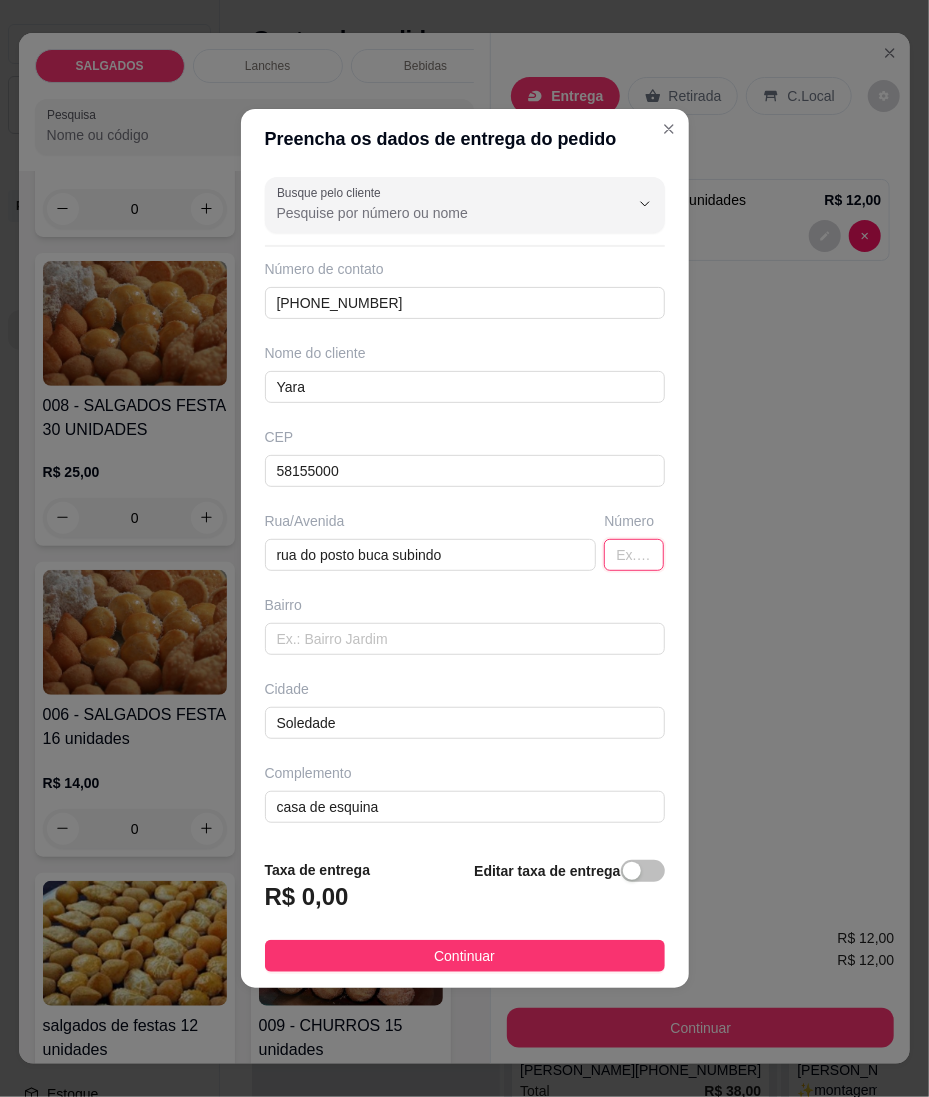 click at bounding box center (634, 555) 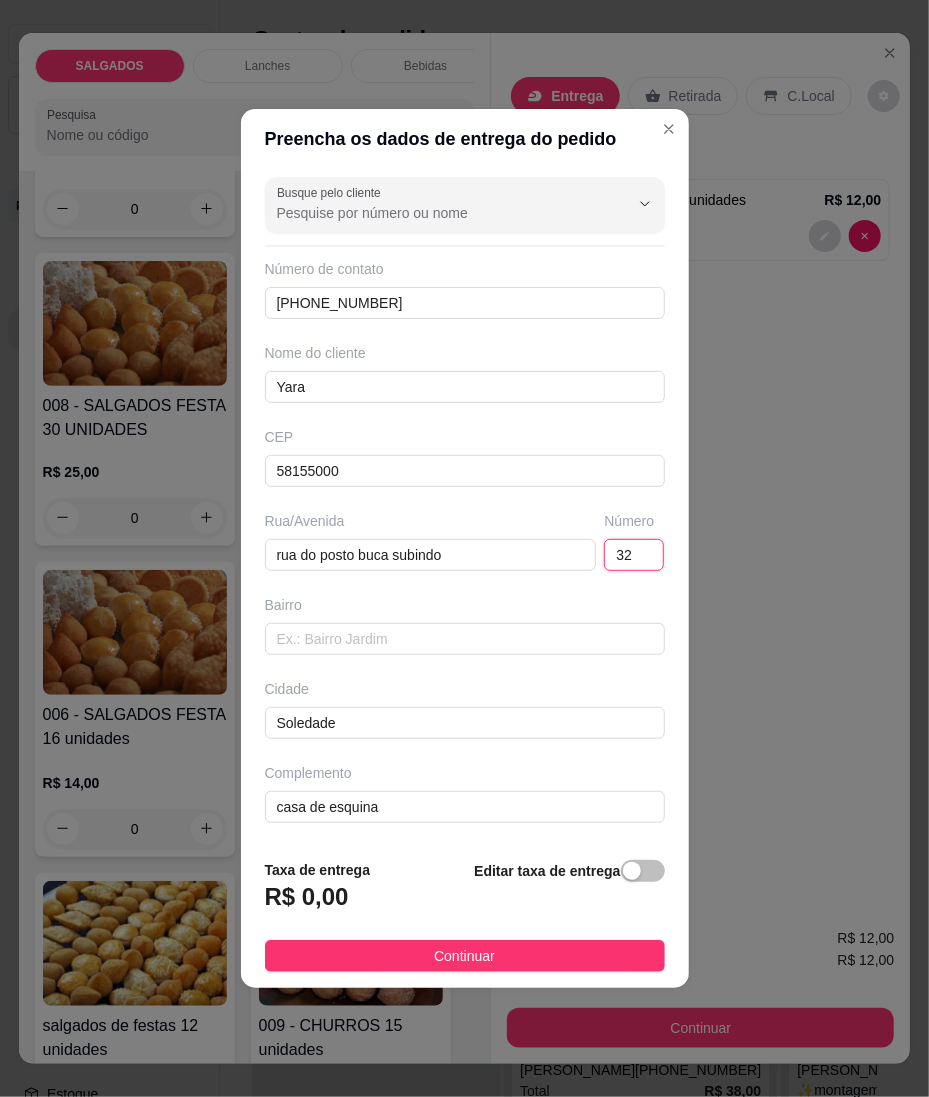 type on "320" 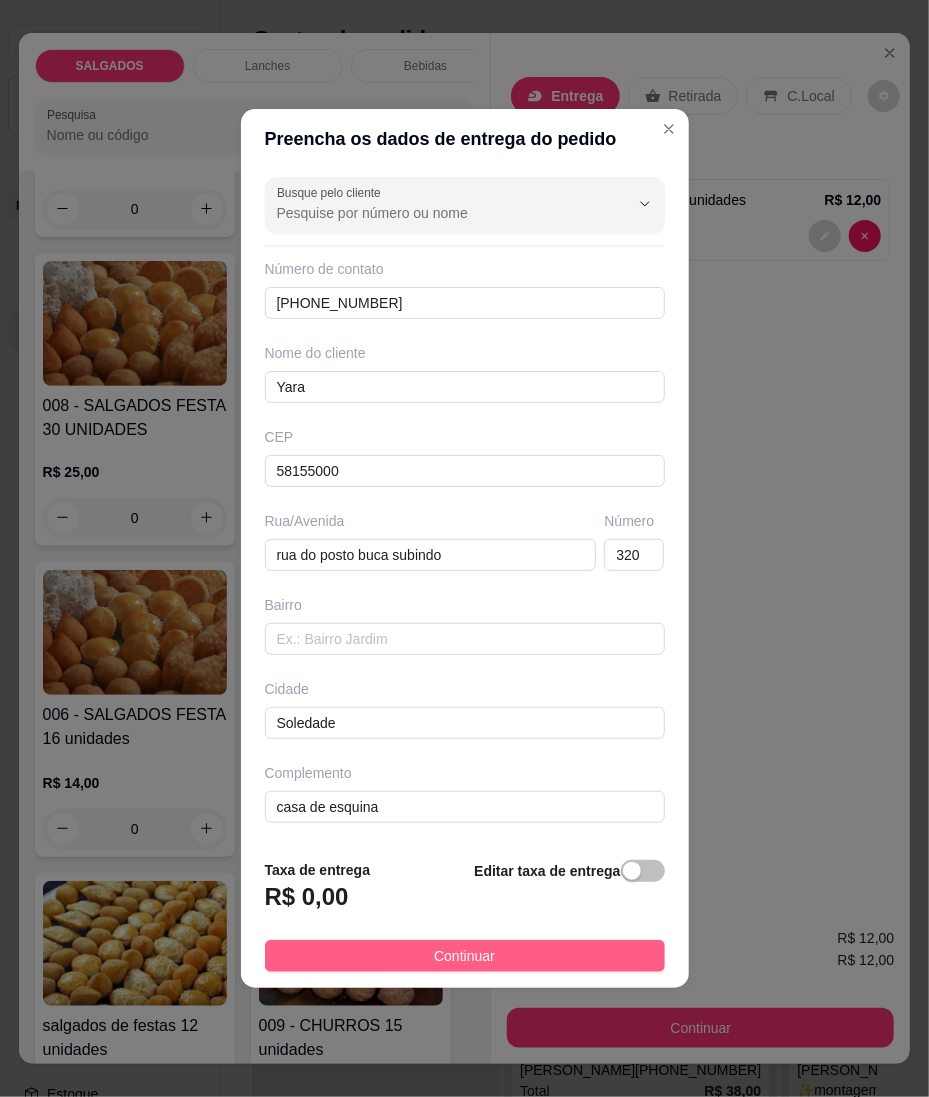 click on "Continuar" at bounding box center (465, 956) 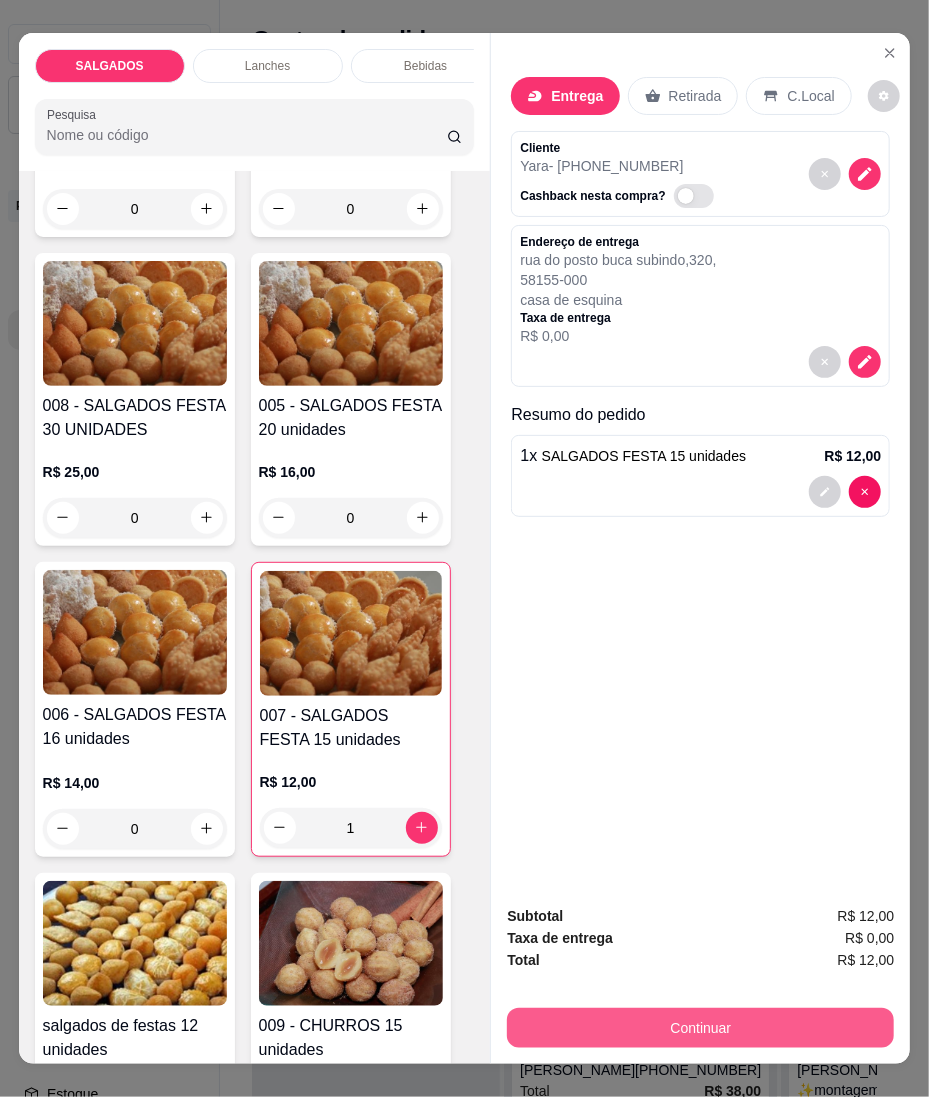 click on "Continuar" at bounding box center [700, 1028] 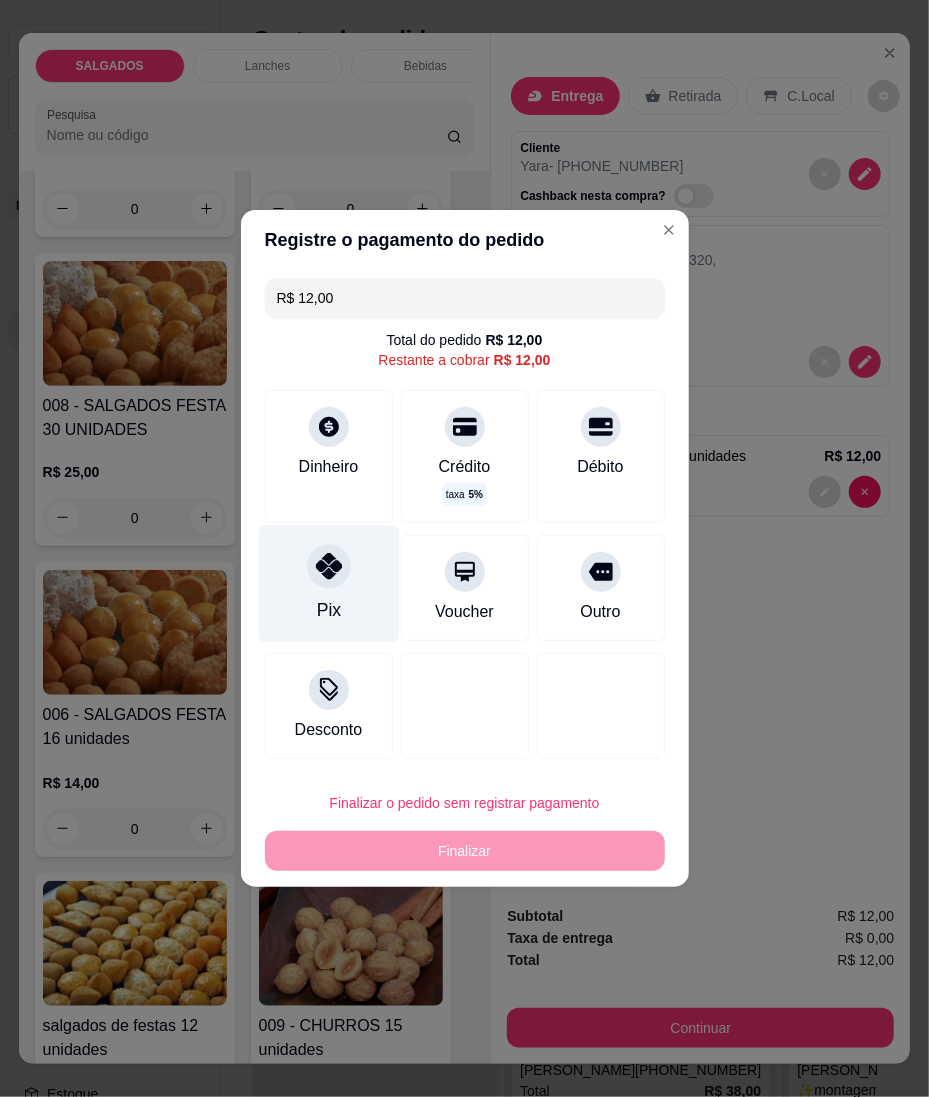 click at bounding box center [329, 566] 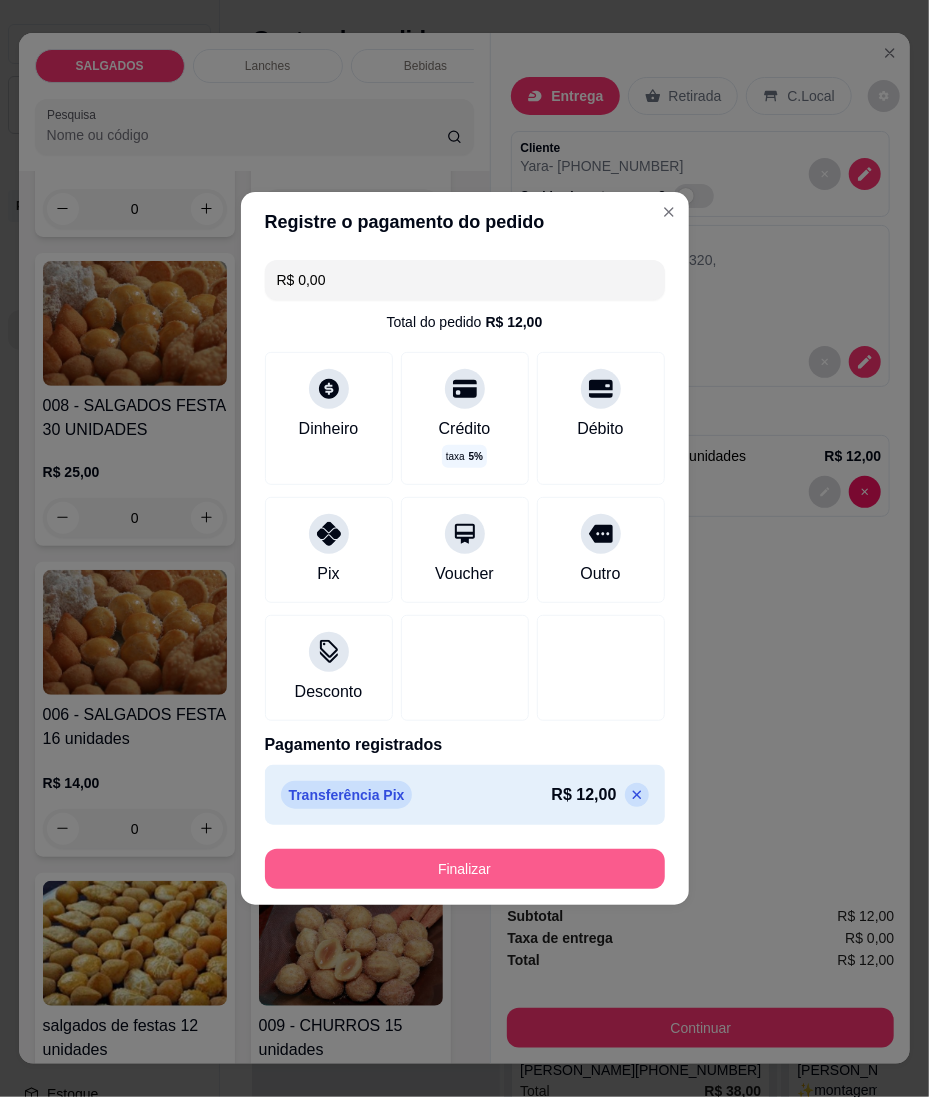 click on "Finalizar" at bounding box center [465, 869] 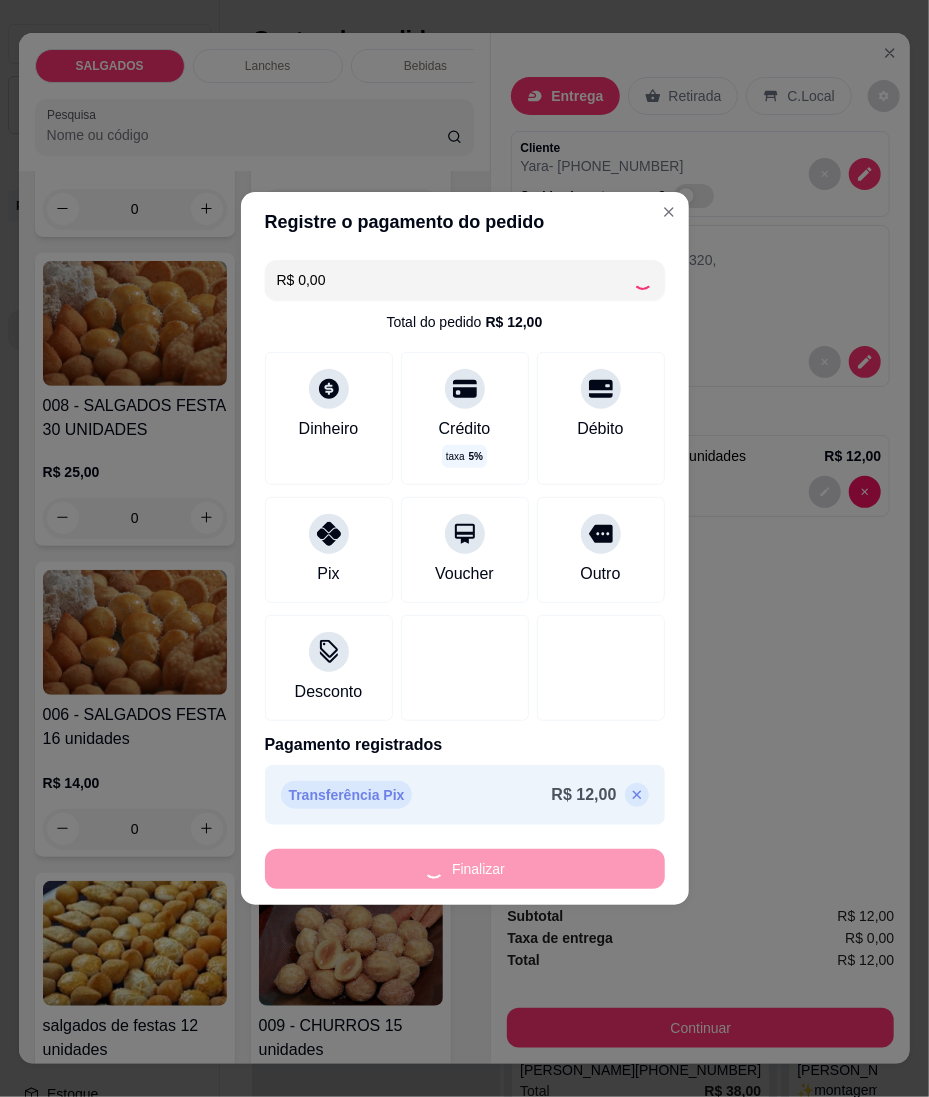 type on "0" 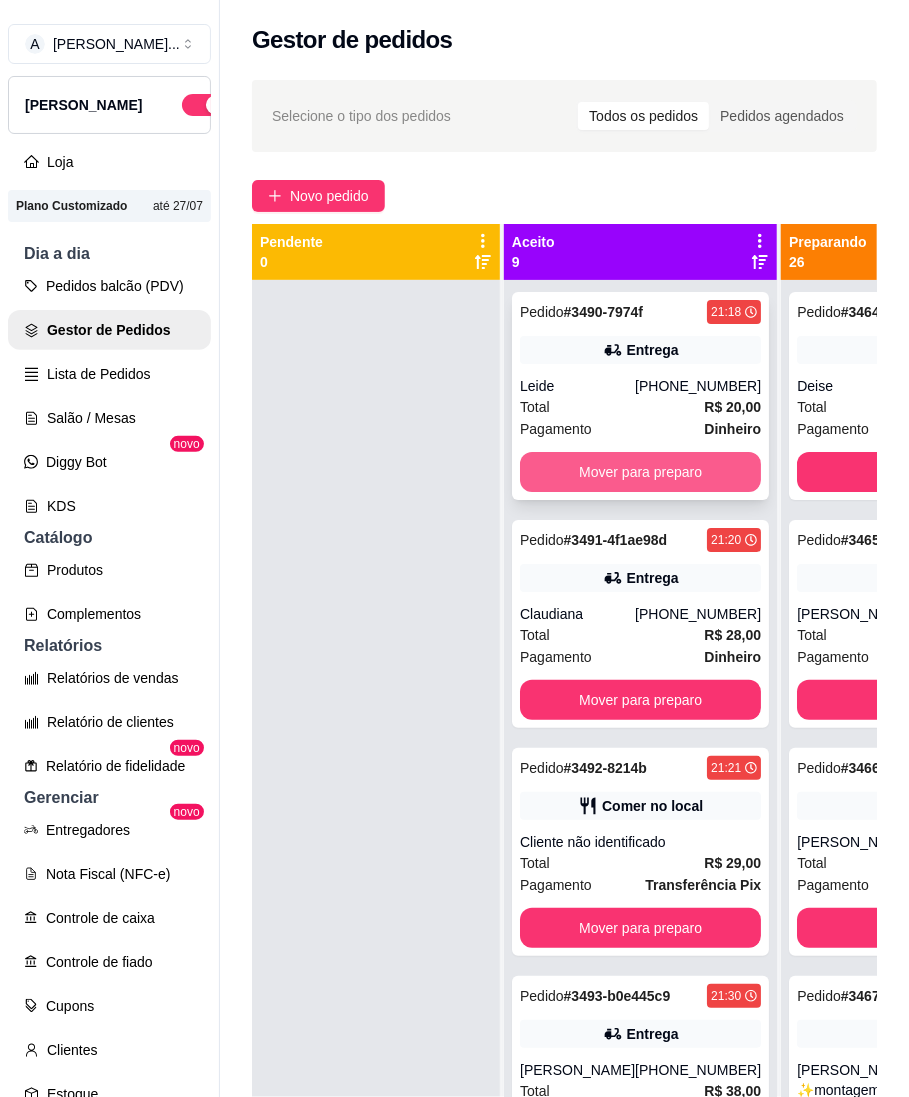 click on "Mover para preparo" at bounding box center [640, 472] 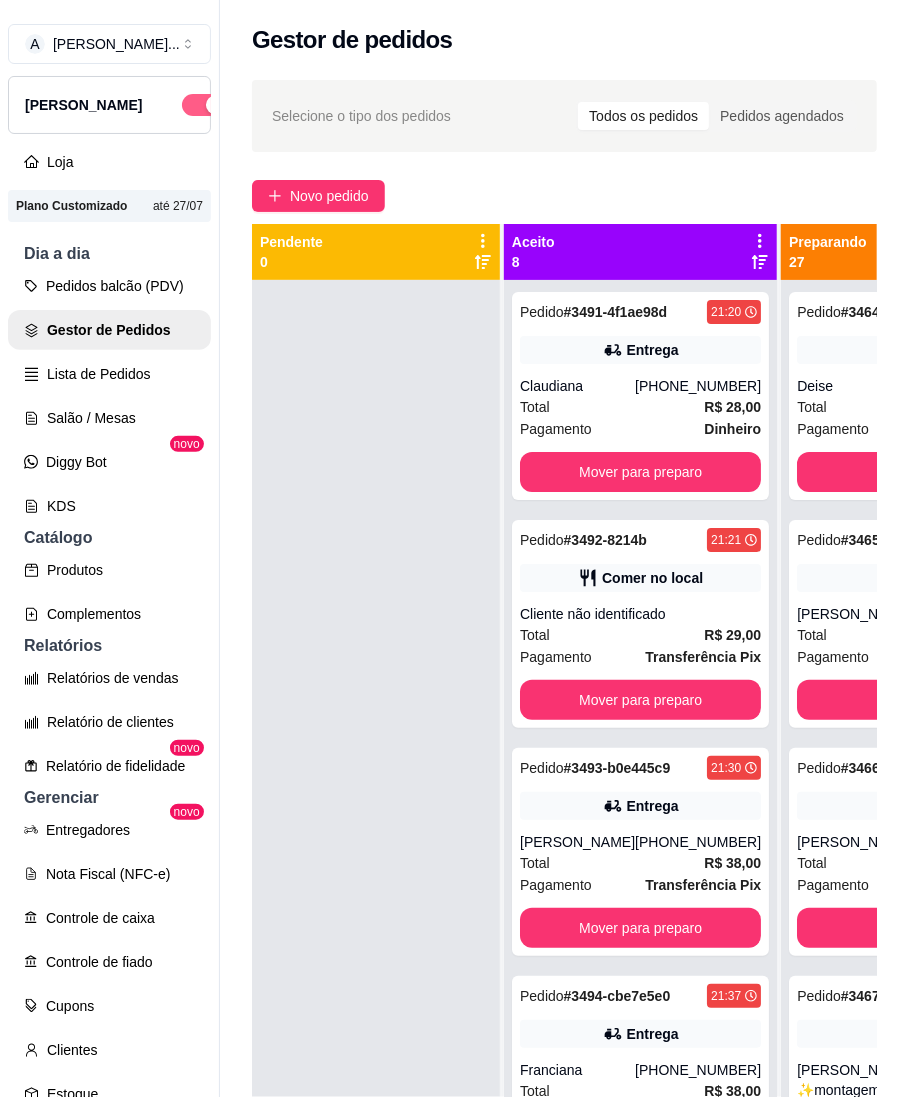 click at bounding box center [204, 105] 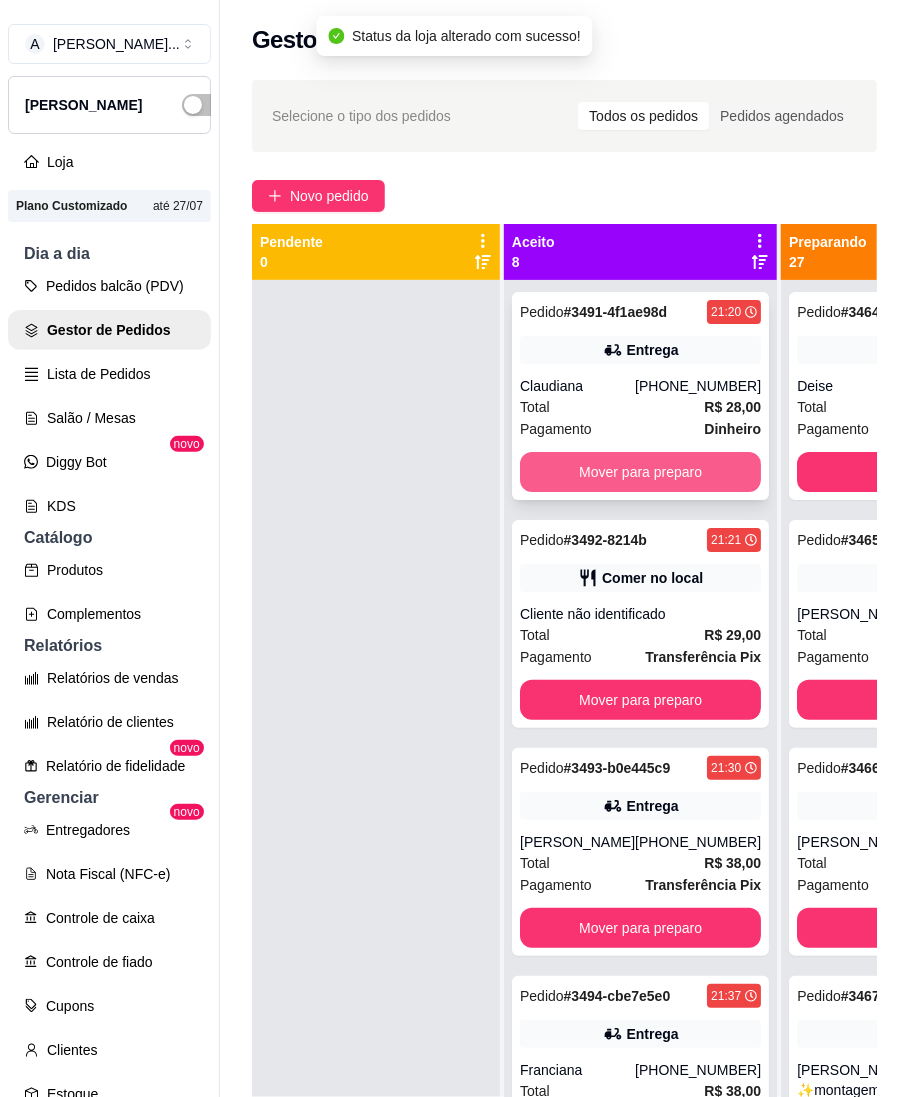 click on "Mover para preparo" at bounding box center [640, 472] 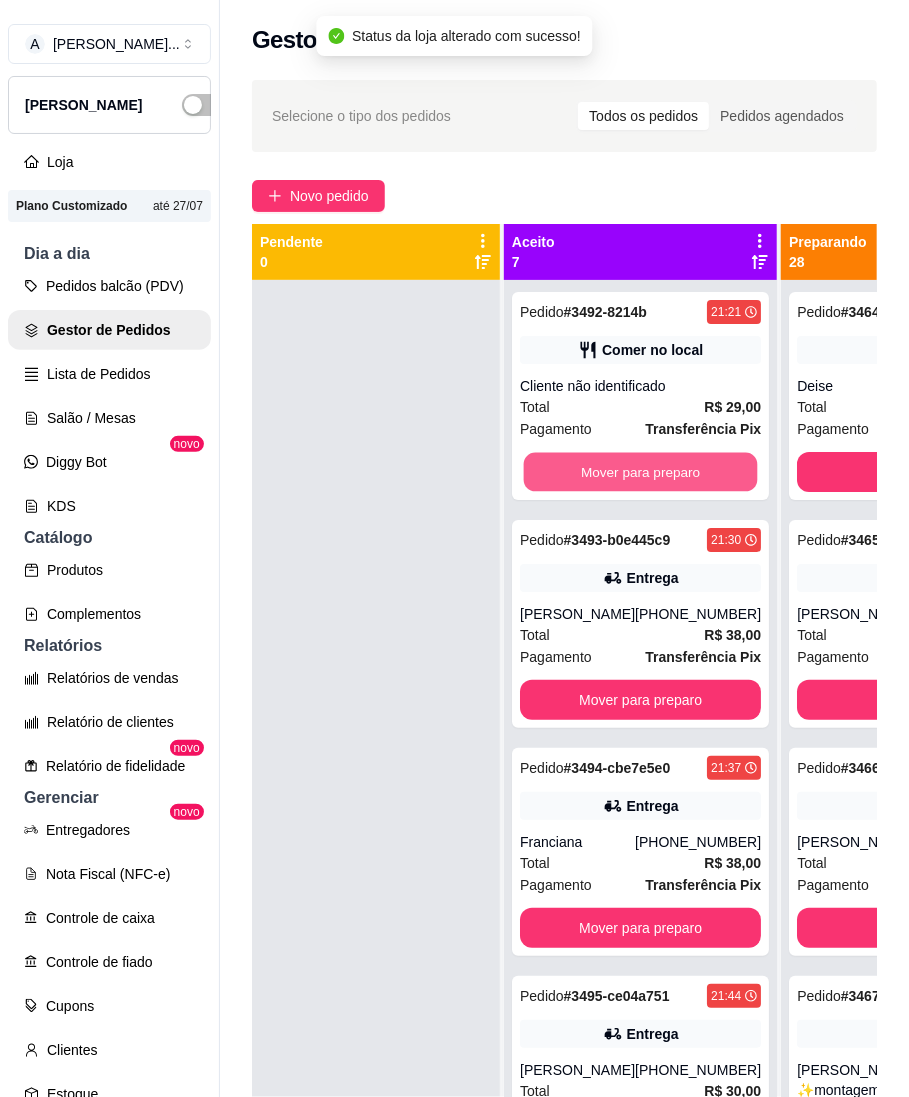 click on "Mover para preparo" at bounding box center [641, 472] 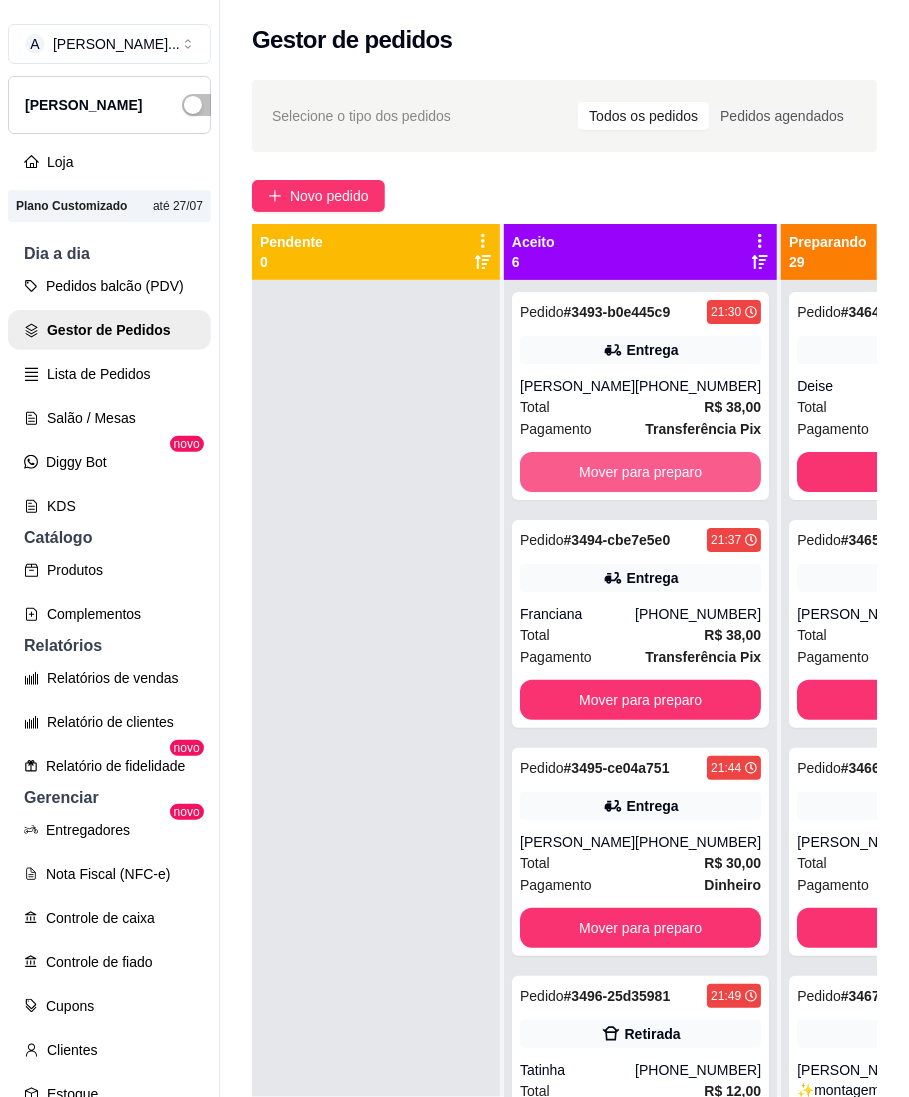 click on "Mover para preparo" at bounding box center (640, 472) 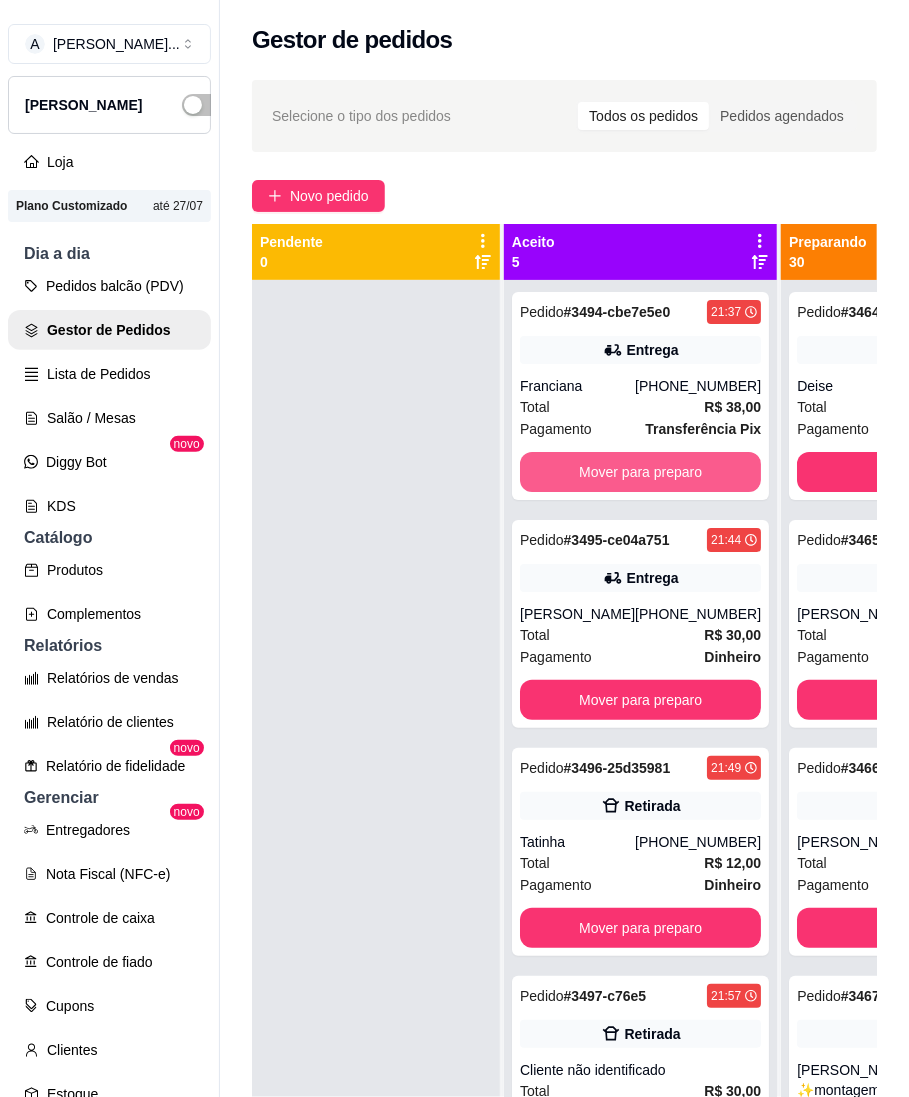 click on "Mover para preparo" at bounding box center [640, 472] 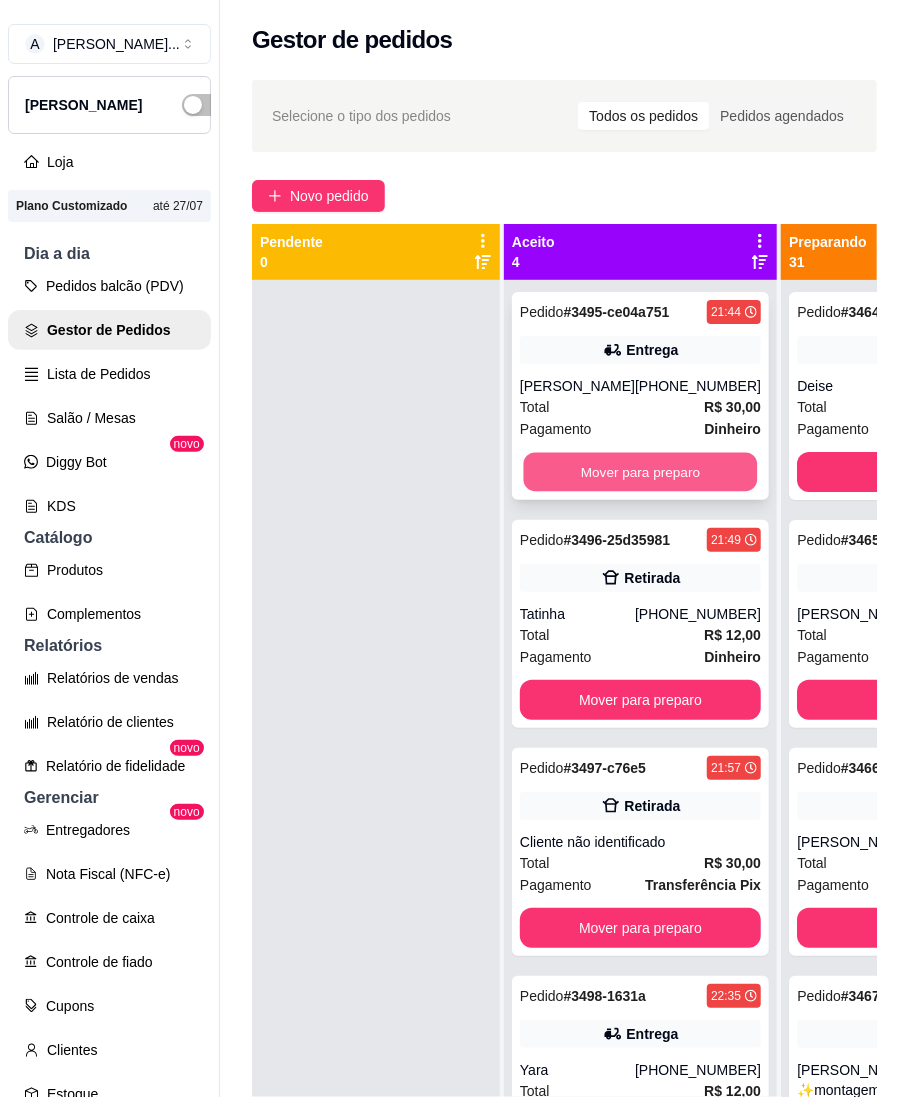 click on "Mover para preparo" at bounding box center (641, 472) 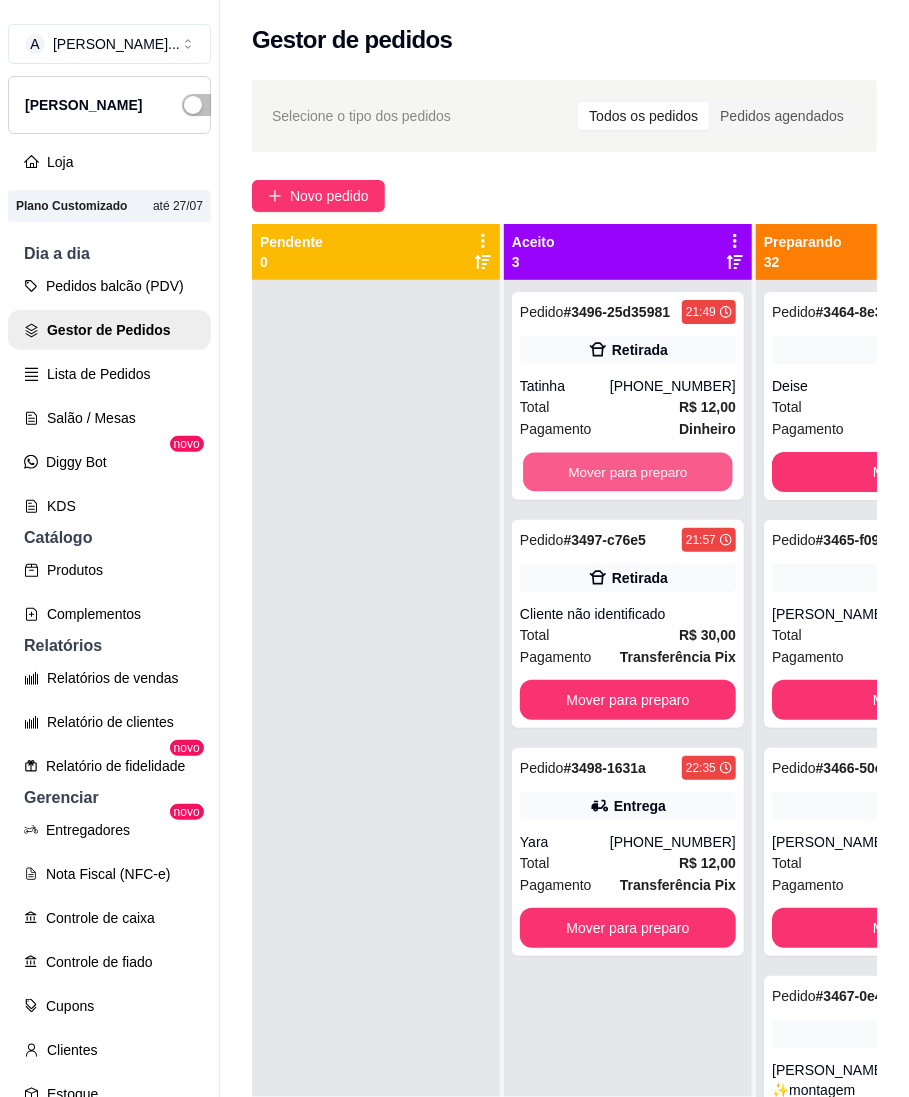 click on "Mover para preparo" at bounding box center [628, 472] 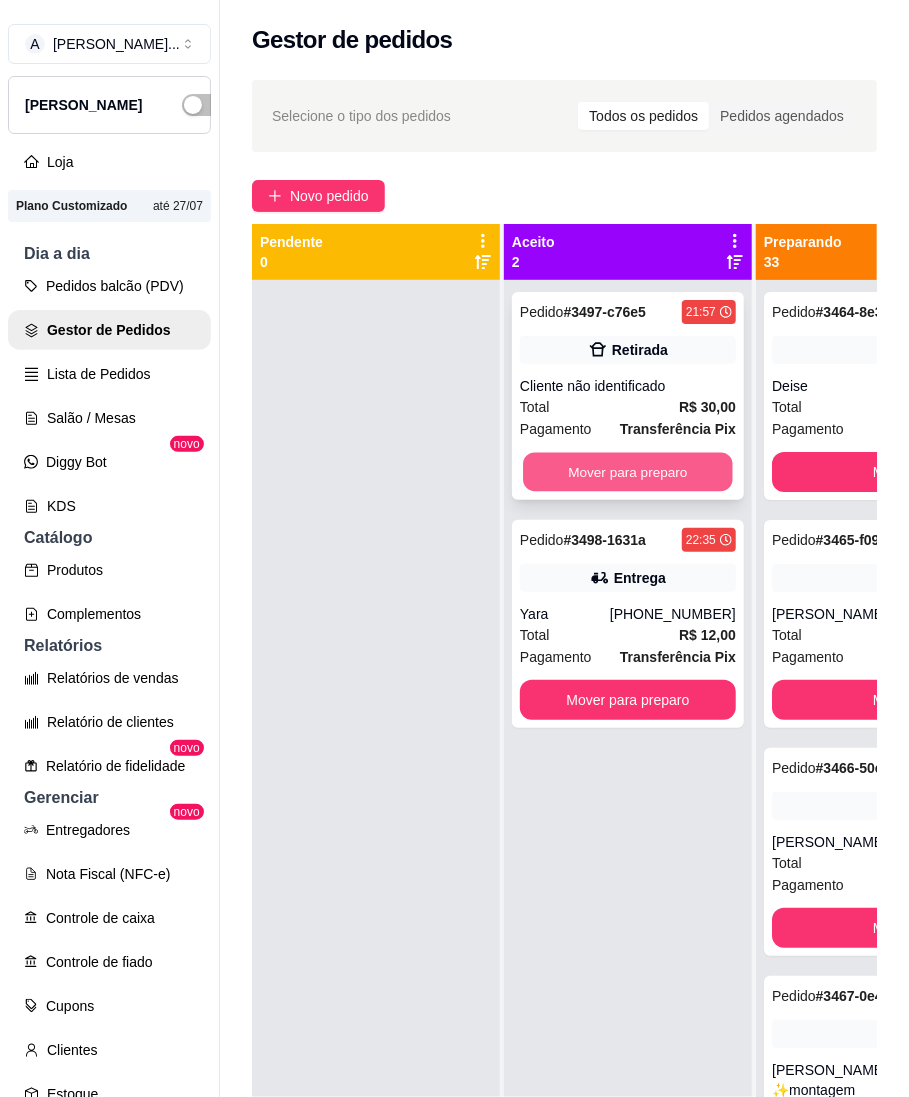 click on "Mover para preparo" at bounding box center (628, 472) 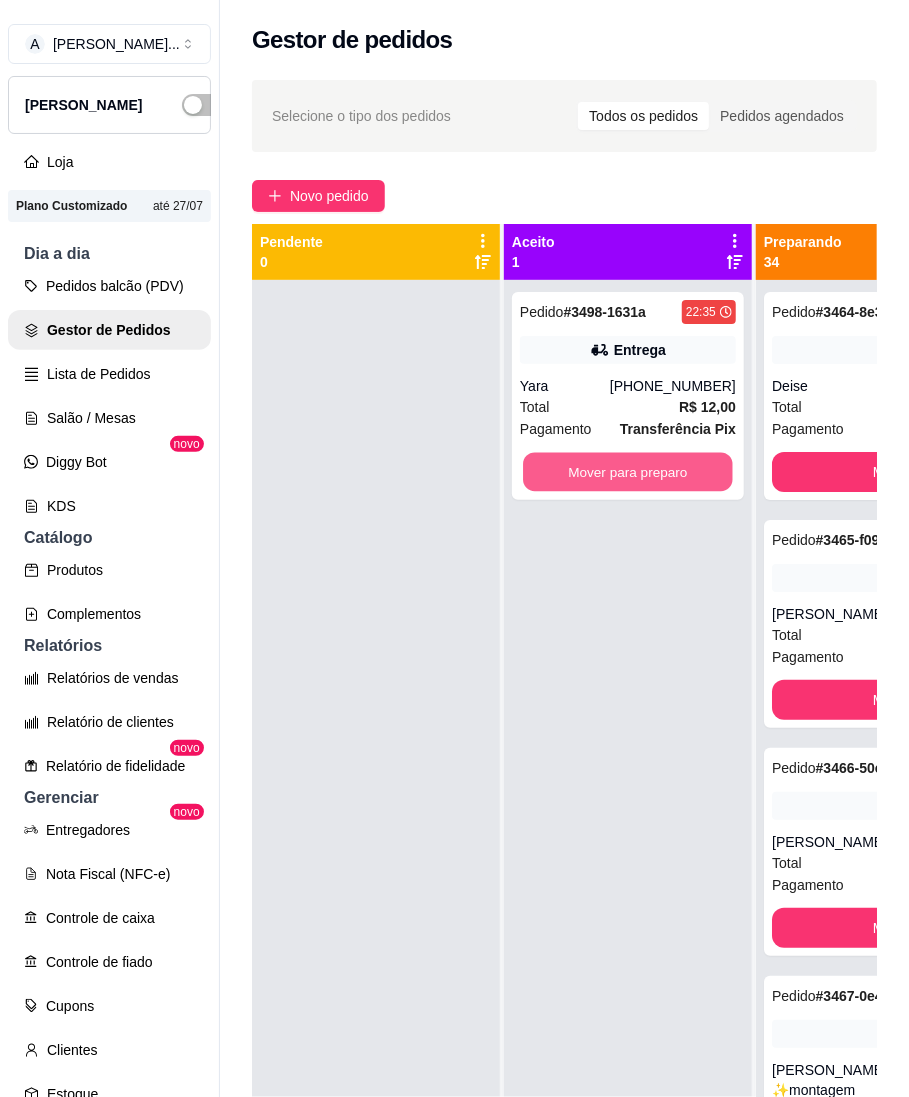 click on "Mover para preparo" at bounding box center [628, 472] 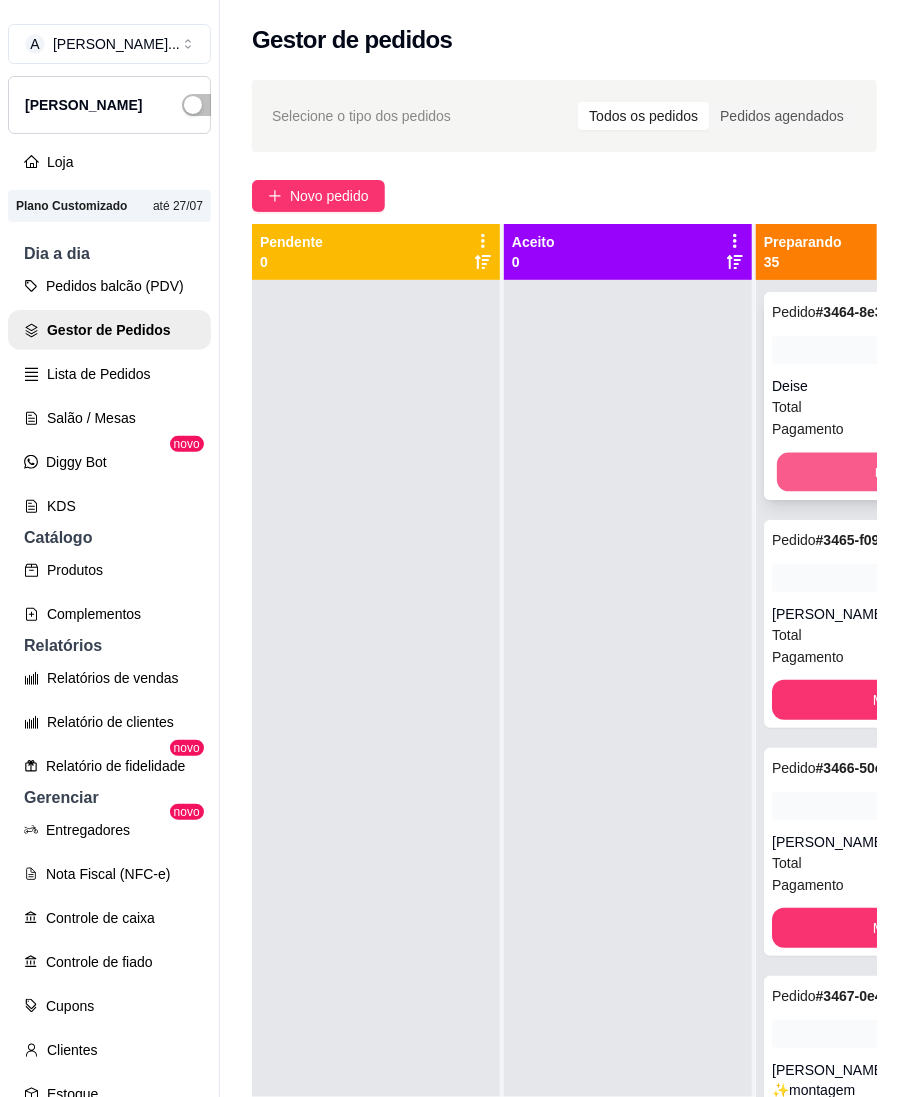 click on "Mover para entrega" at bounding box center (934, 472) 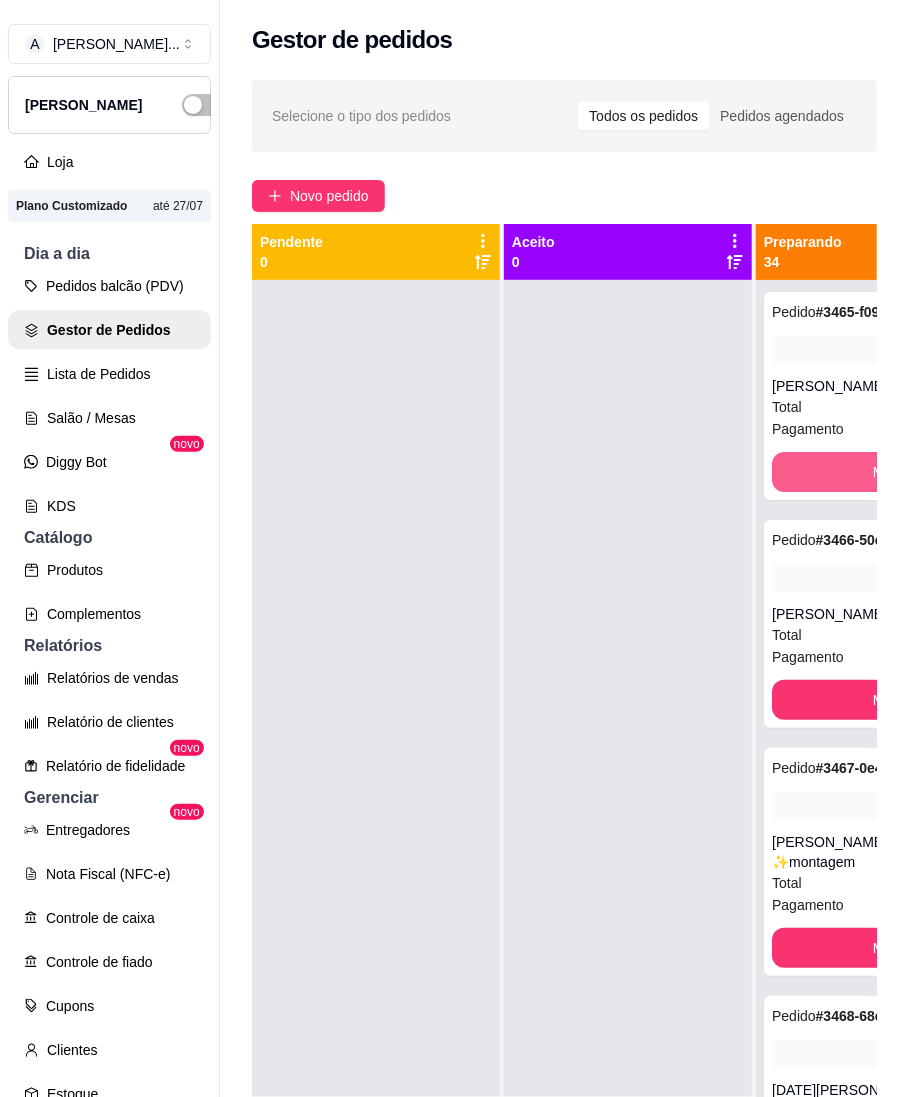 click on "Mover para entrega" at bounding box center [934, 472] 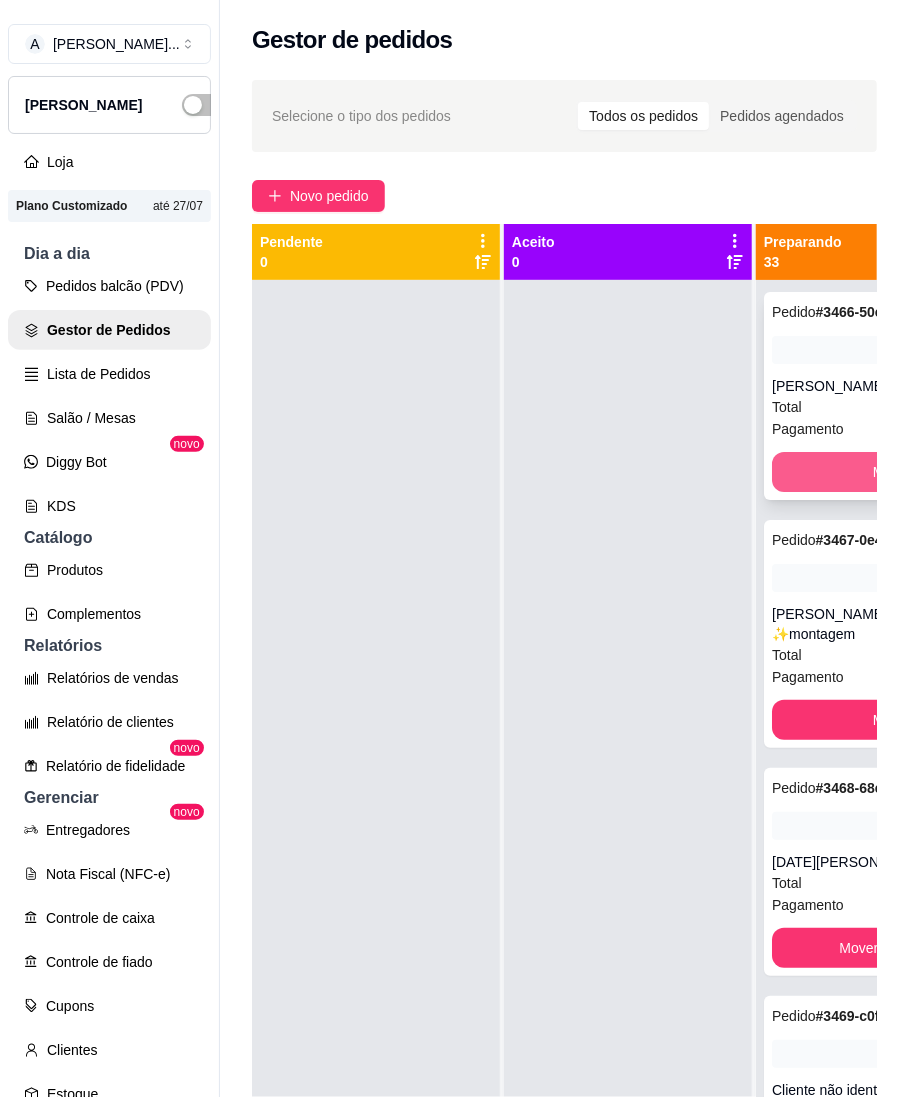 click on "Mover para entrega" at bounding box center [934, 472] 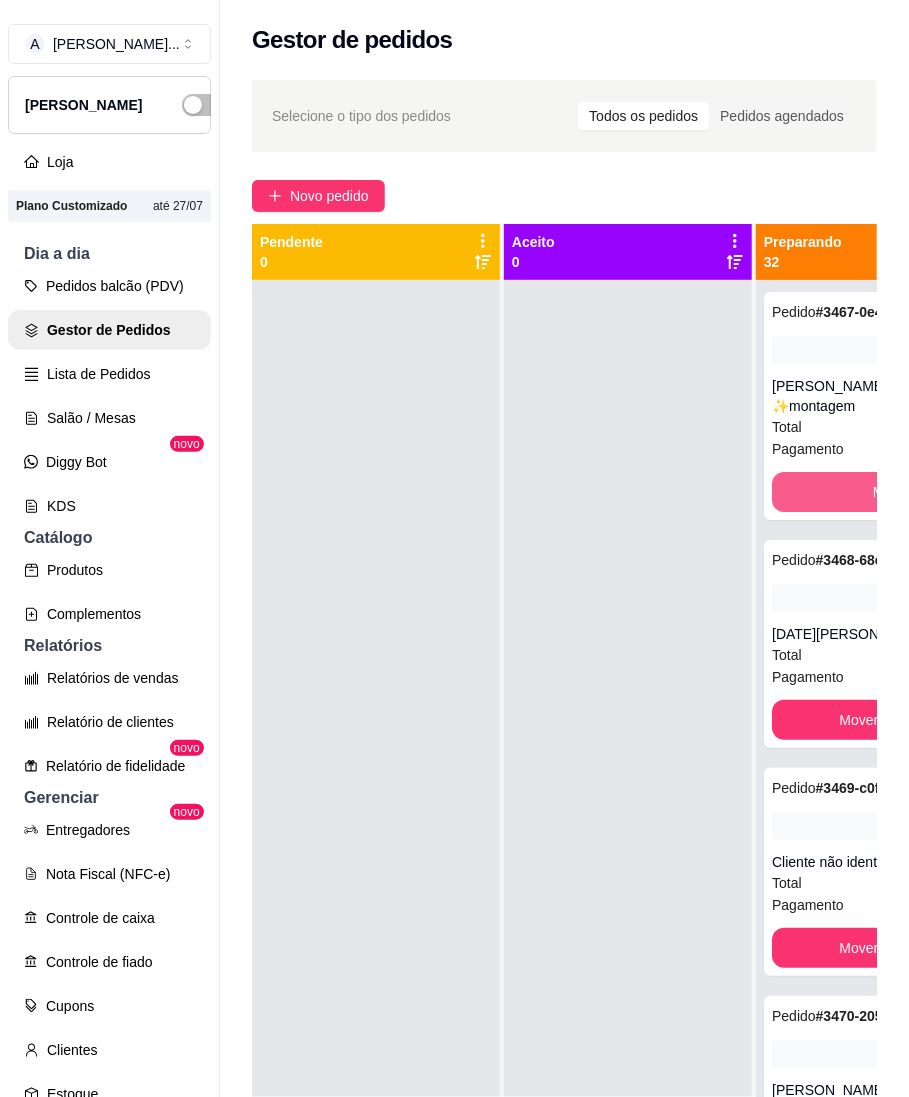 click on "Mover para entrega" at bounding box center [934, 492] 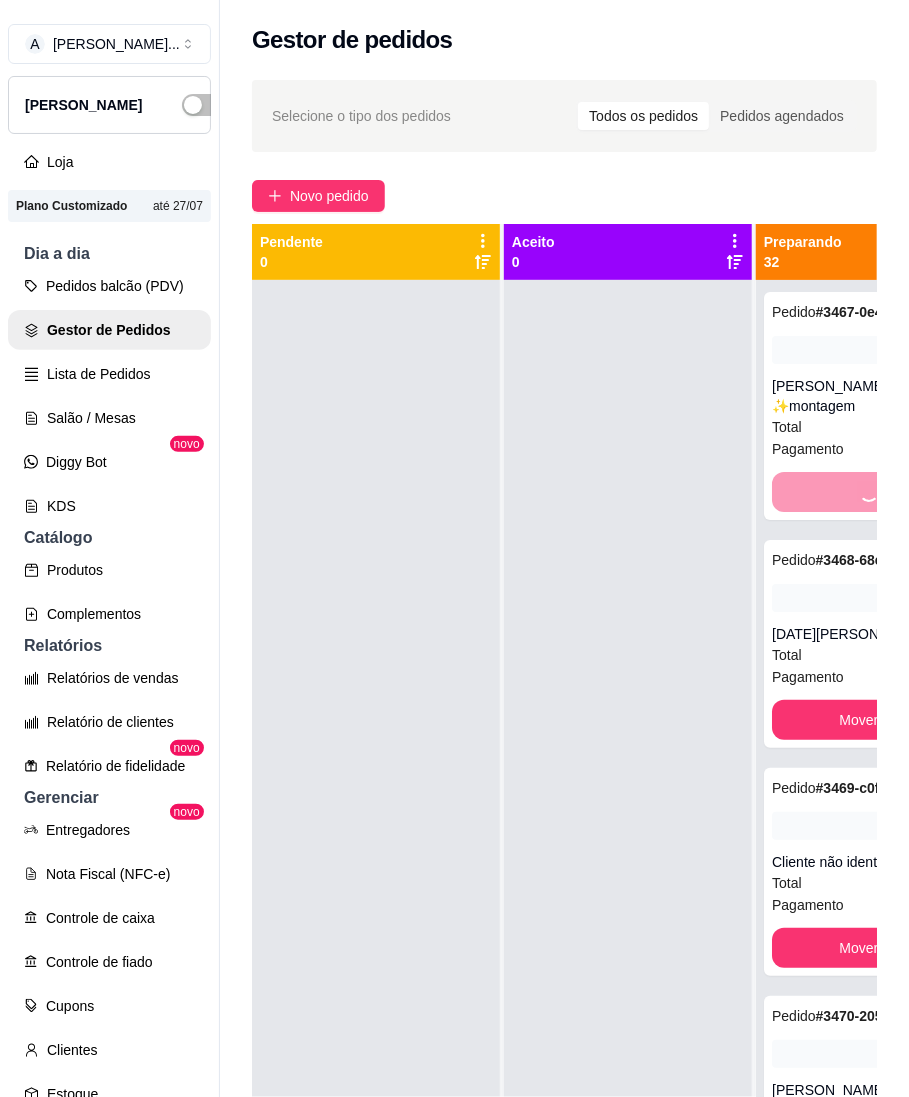 click on "Mover para entrega" at bounding box center (934, 492) 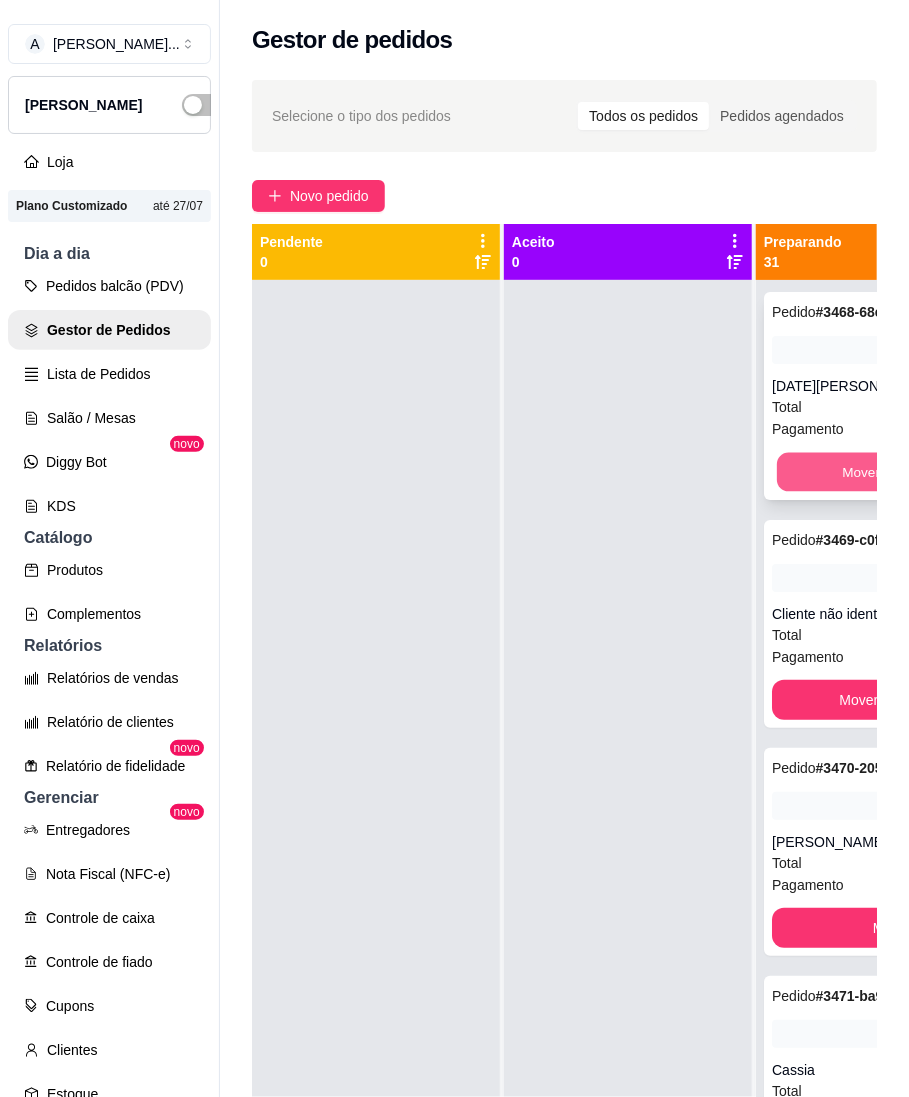 click on "Mover para retirada disponível" at bounding box center (934, 472) 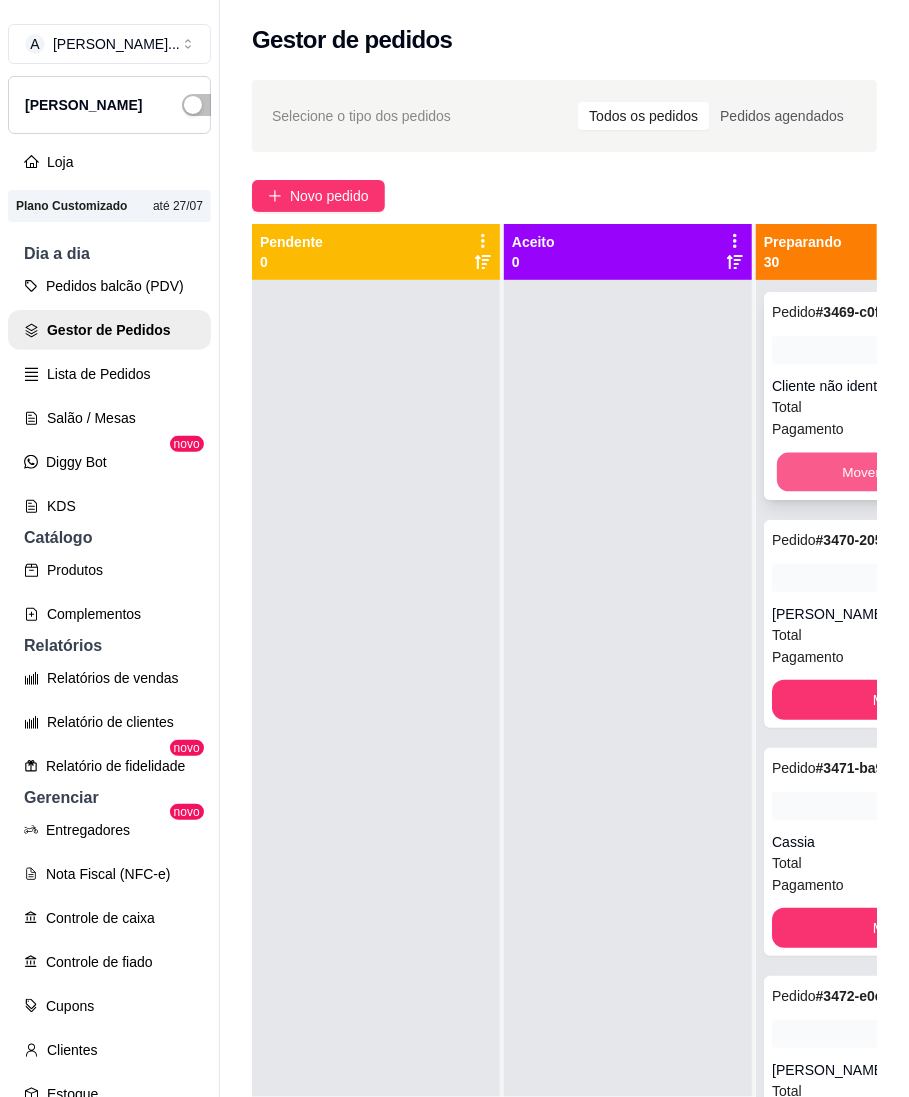 click on "Mover para retirada disponível" at bounding box center [934, 472] 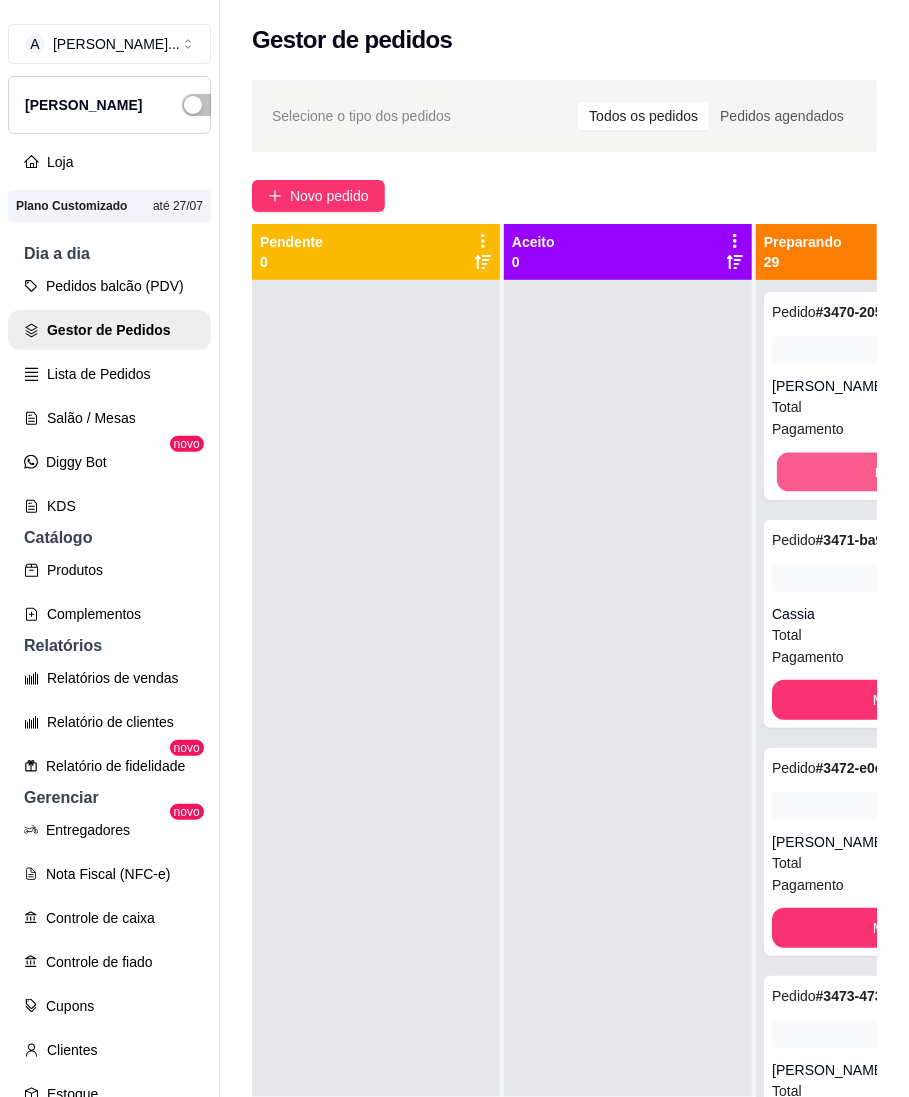 click on "Mover para entrega" at bounding box center (934, 472) 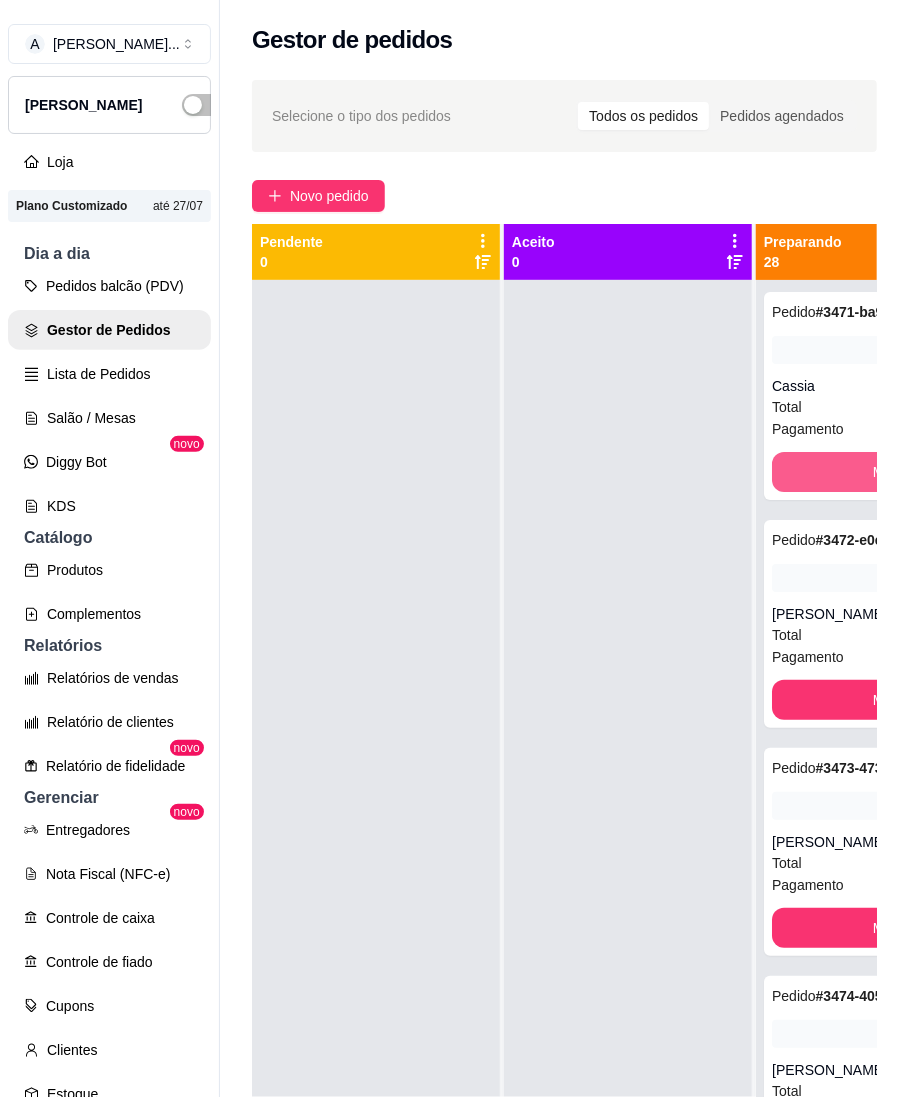 click on "Mover para entrega" at bounding box center (934, 472) 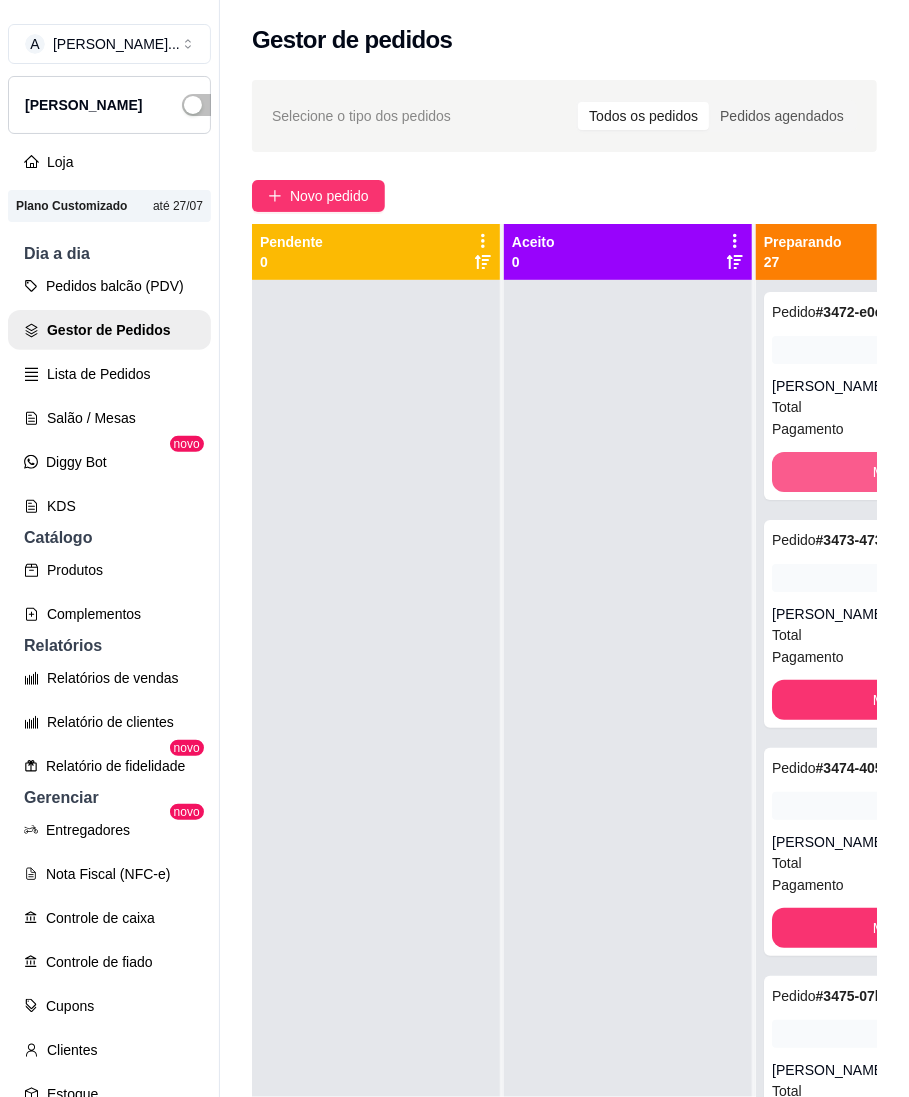 click on "Mover para entrega" at bounding box center [934, 472] 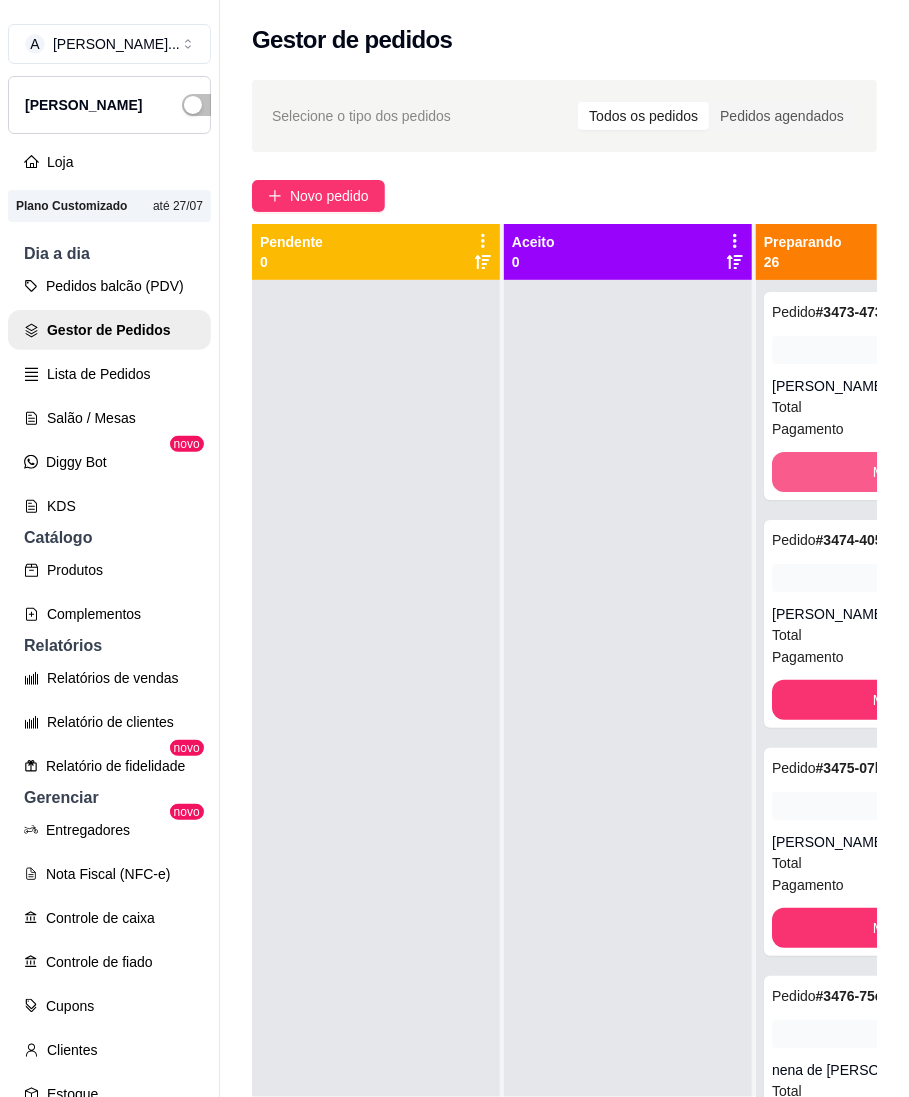 click on "Mover para entrega" at bounding box center (934, 472) 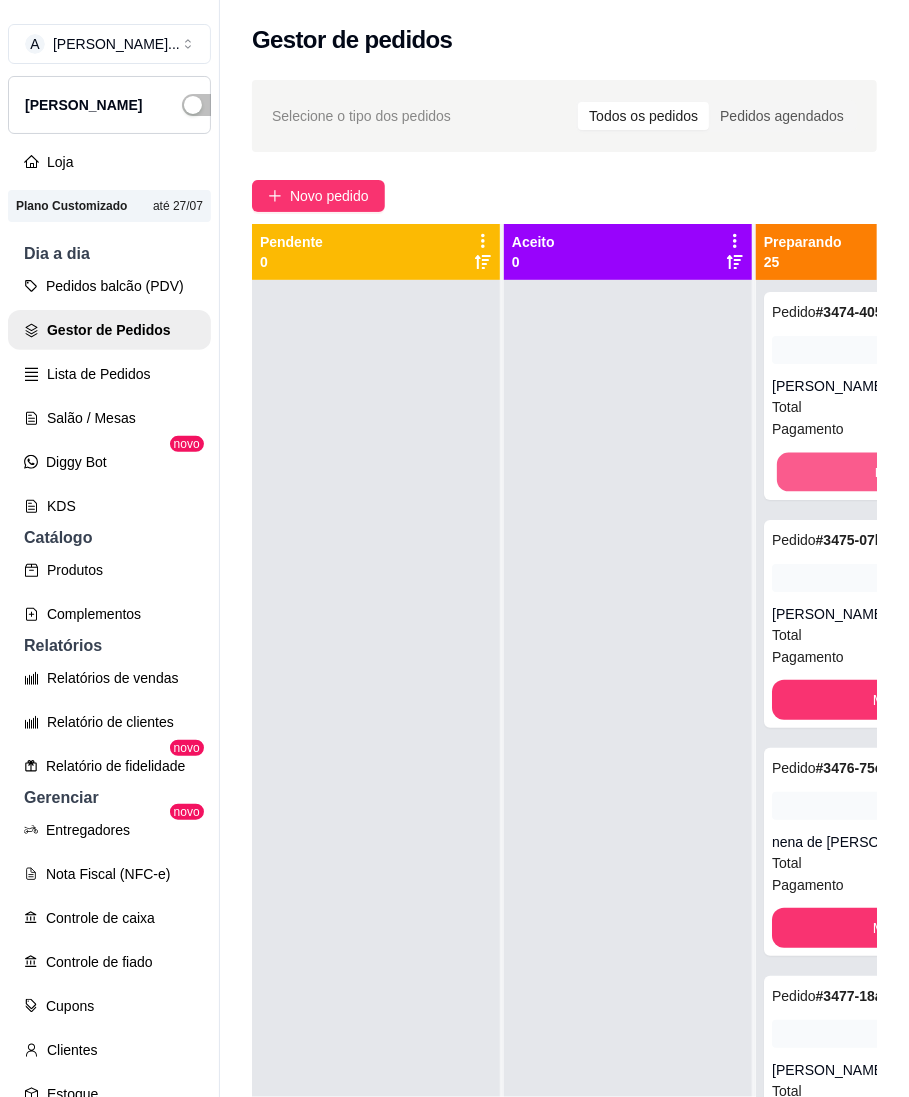 click on "Mover para entrega" at bounding box center [934, 472] 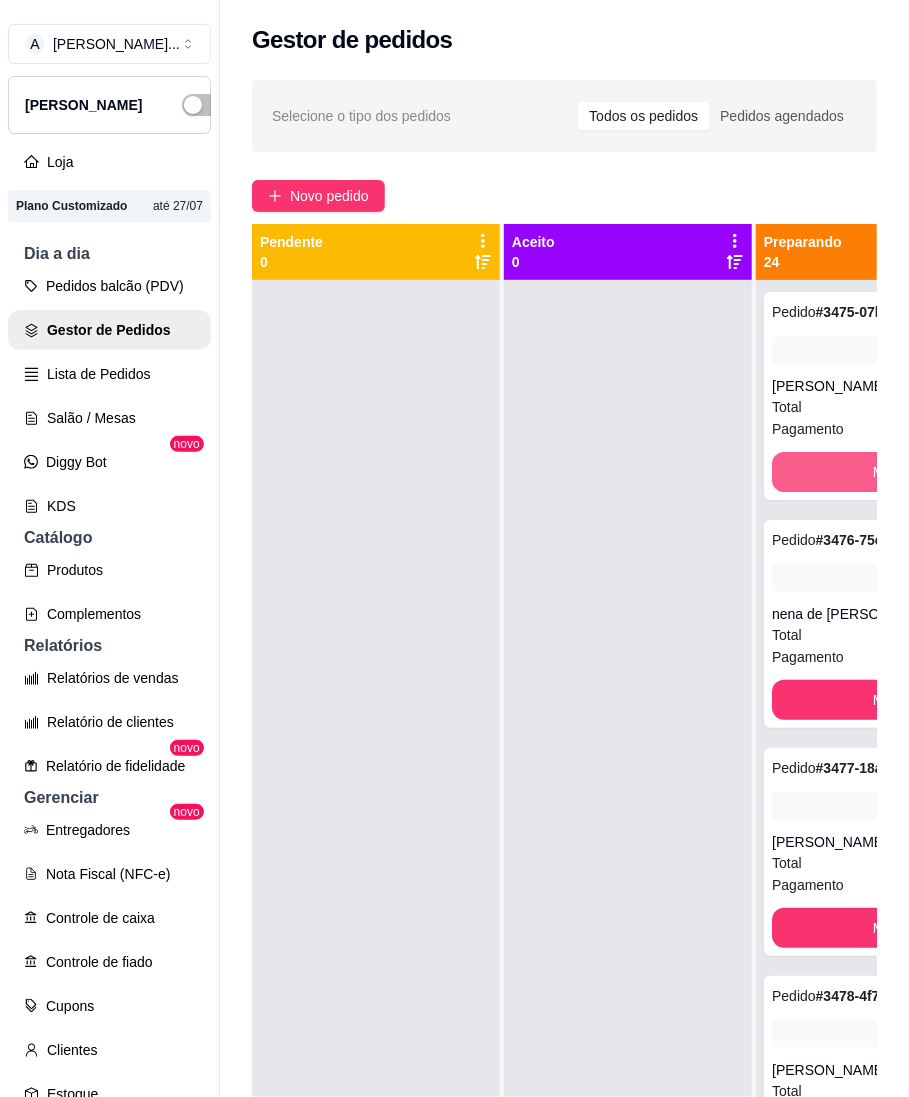 click on "Mover para entrega" at bounding box center [934, 472] 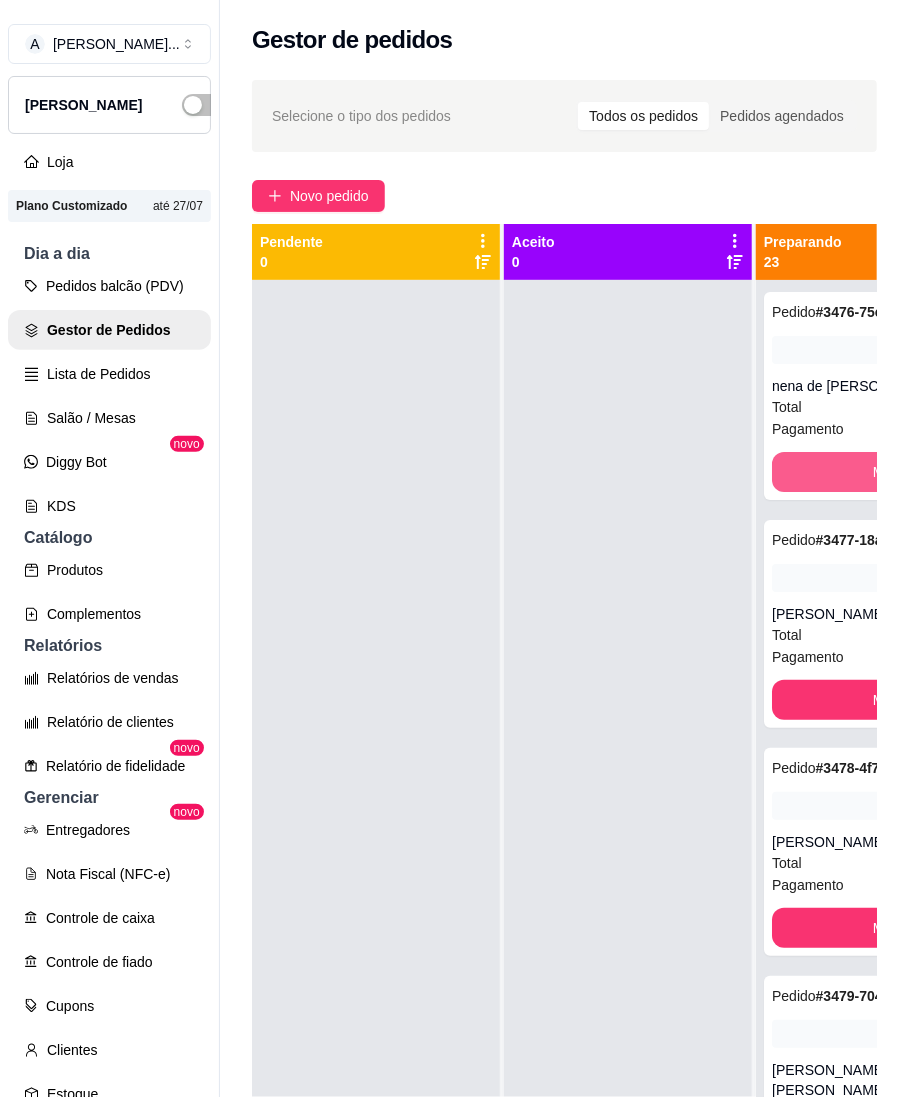 click on "Mover para entrega" at bounding box center [934, 472] 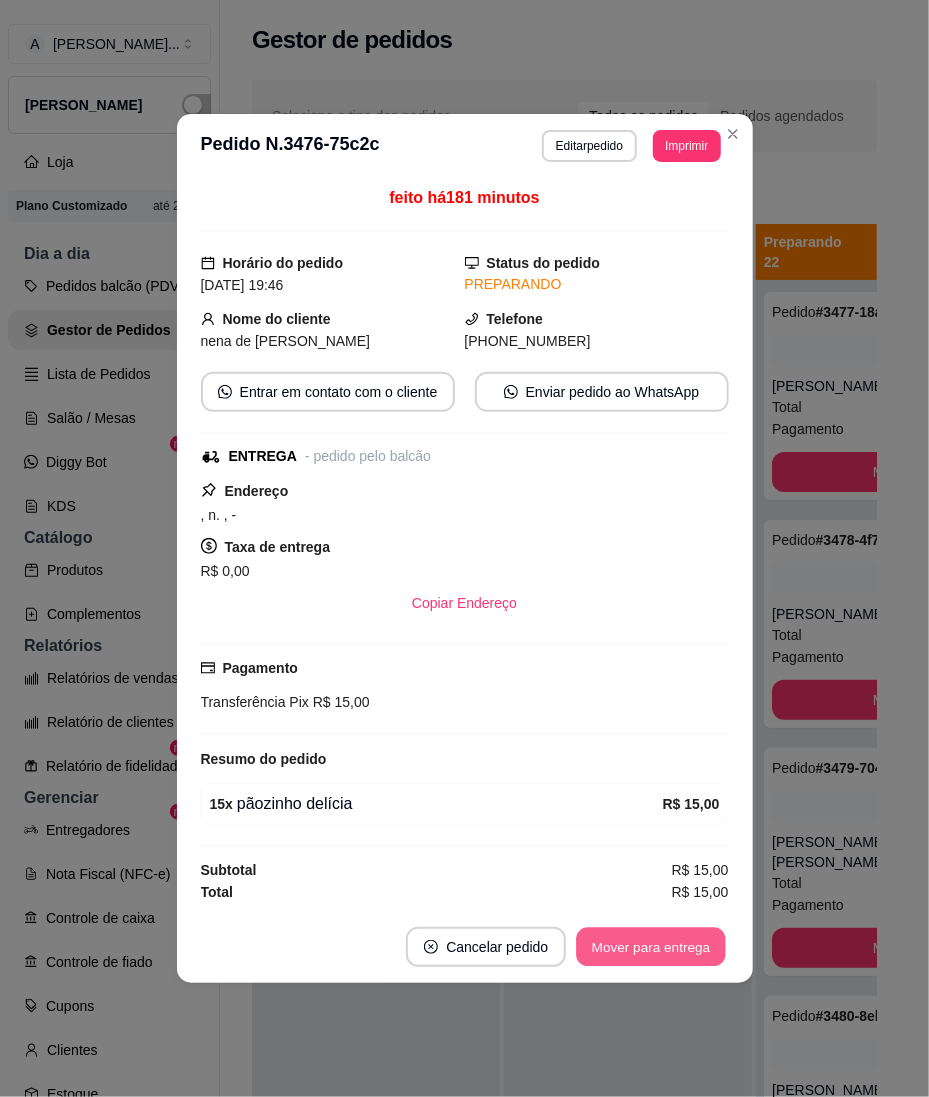 click on "Mover para entrega" at bounding box center [652, 947] 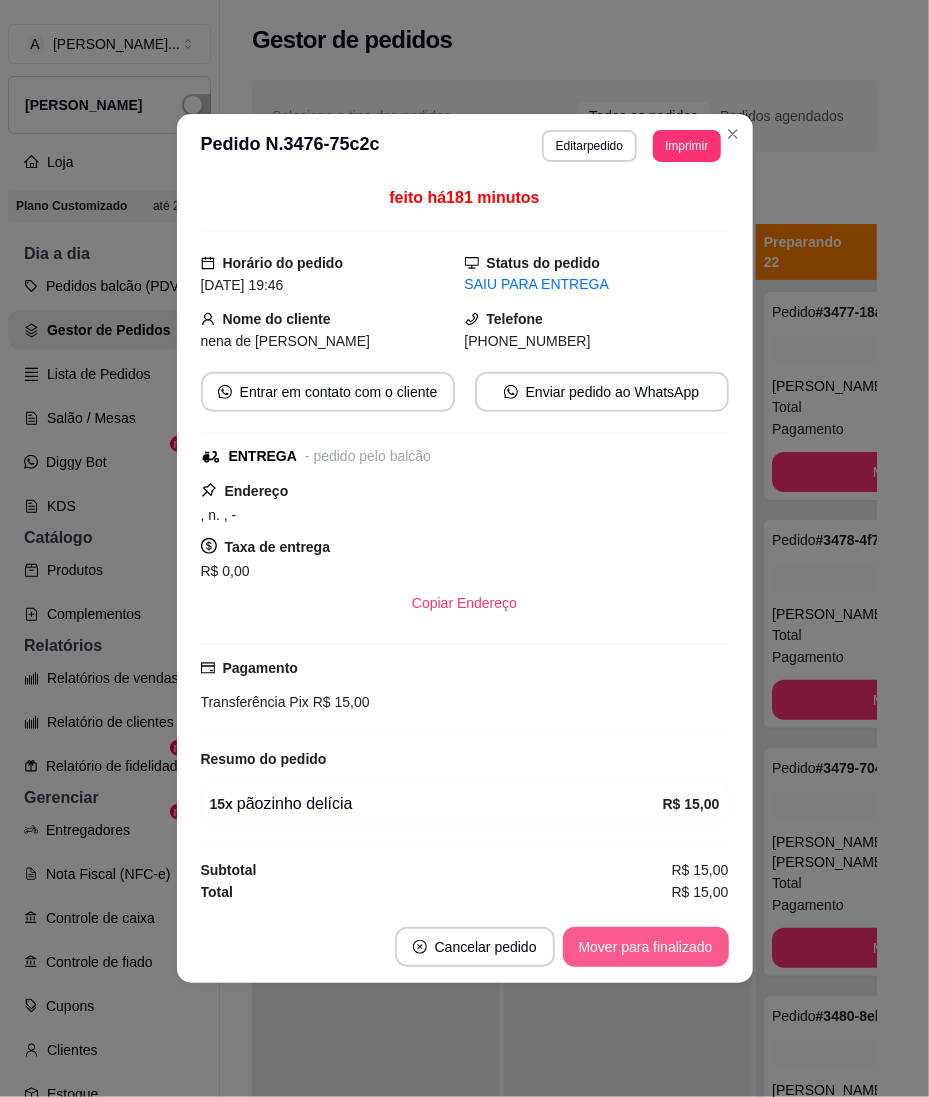 click on "Mover para finalizado" at bounding box center (646, 947) 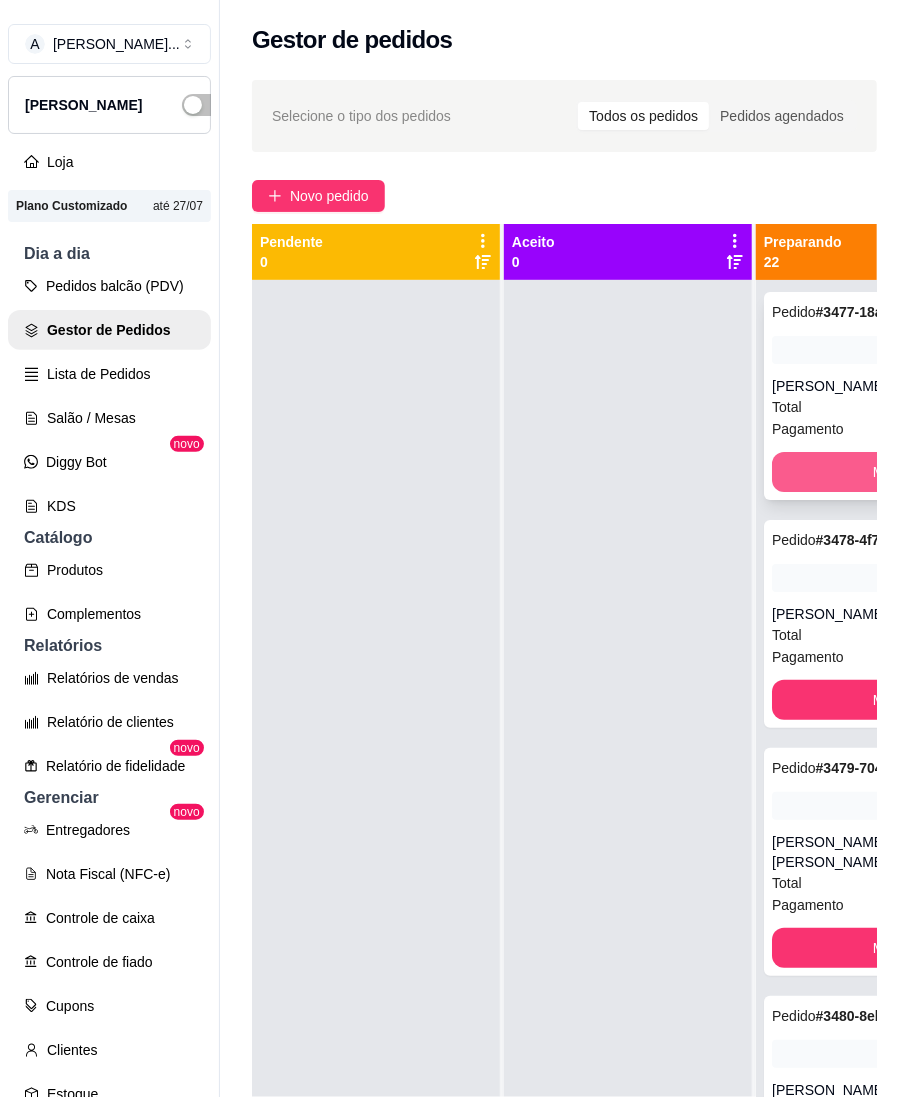 click on "Mover para entrega" at bounding box center [934, 472] 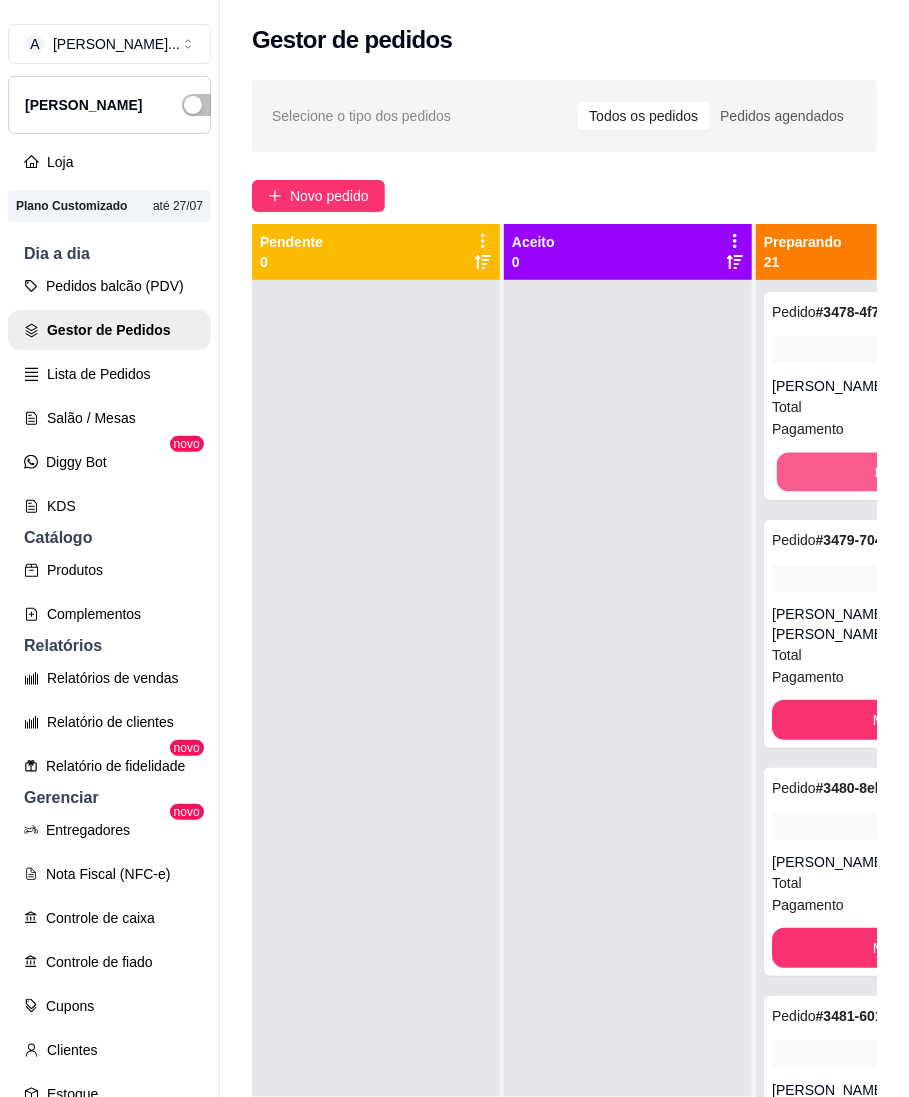 click on "Mover para entrega" at bounding box center (934, 472) 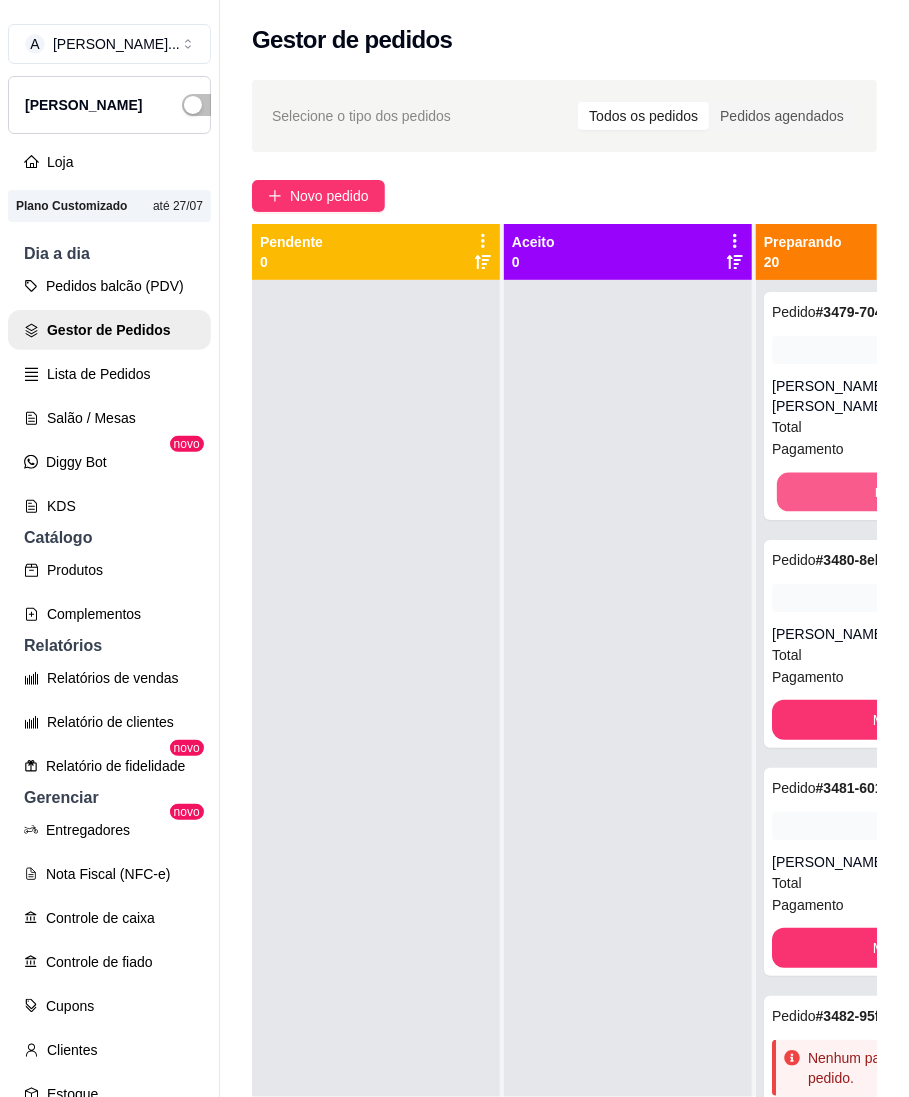 click on "Mover para entrega" at bounding box center (934, 492) 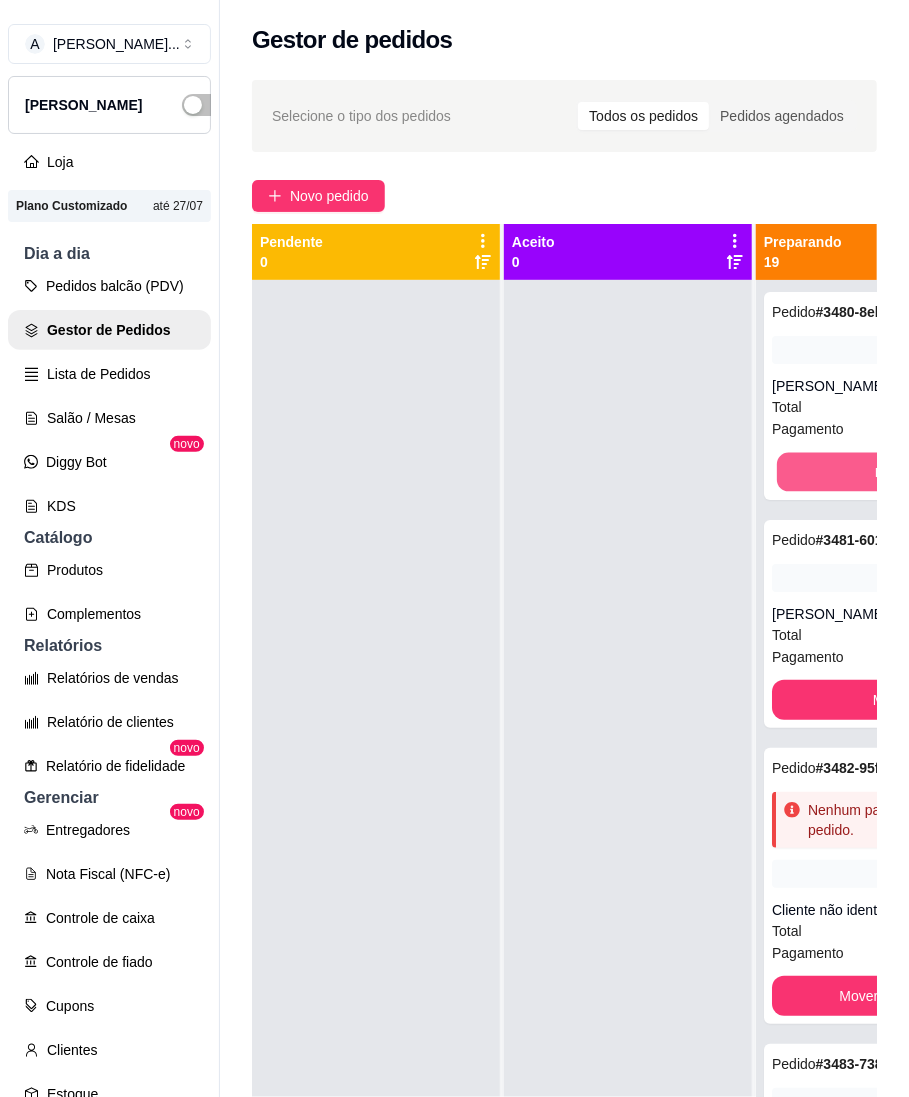 click on "Mover para entrega" at bounding box center (934, 472) 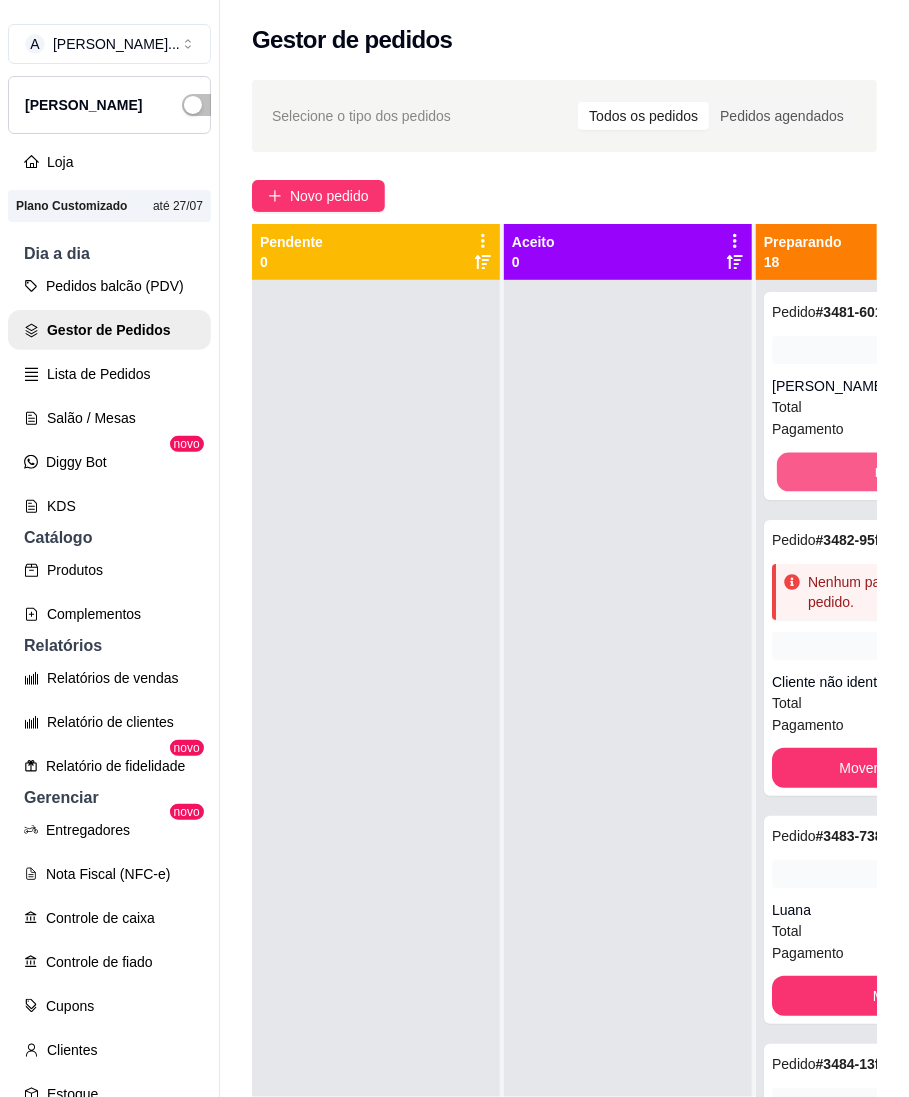 click on "Mover para entrega" at bounding box center (934, 472) 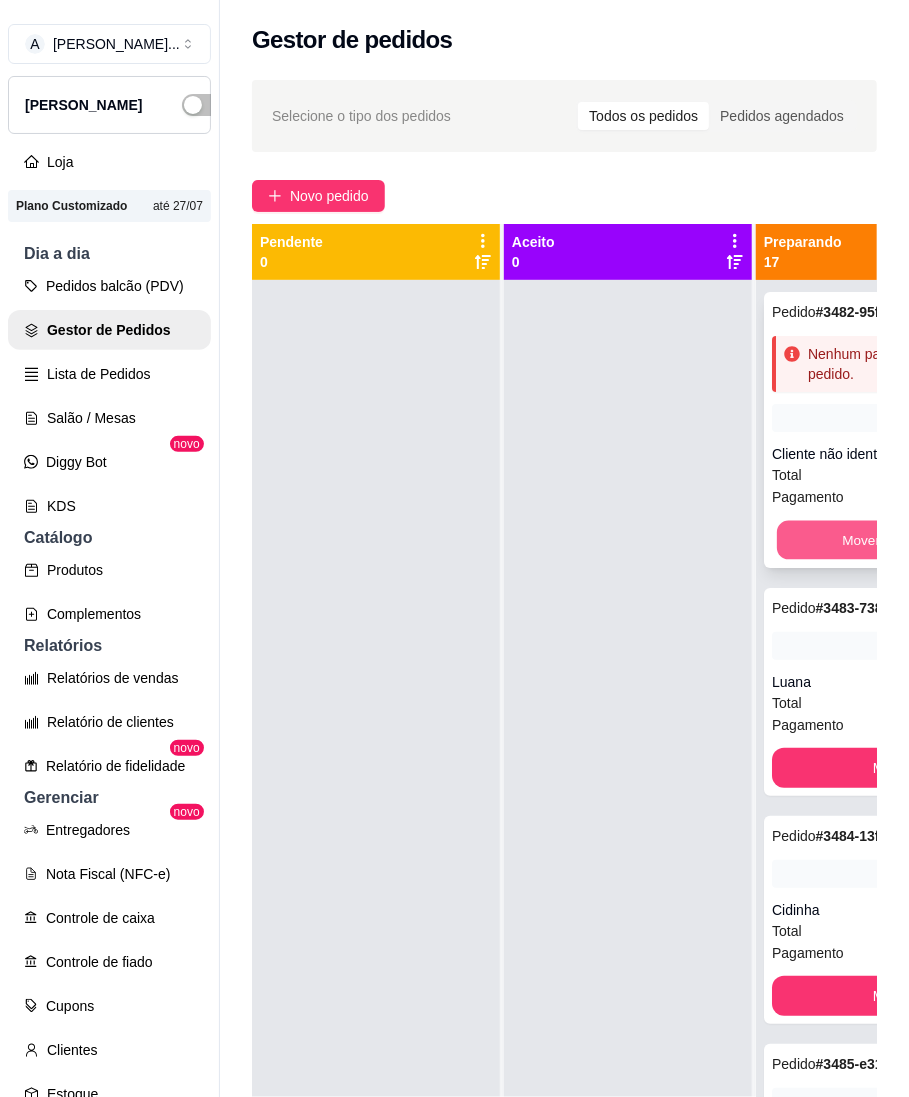 click on "Mover para retirada disponível" at bounding box center [934, 540] 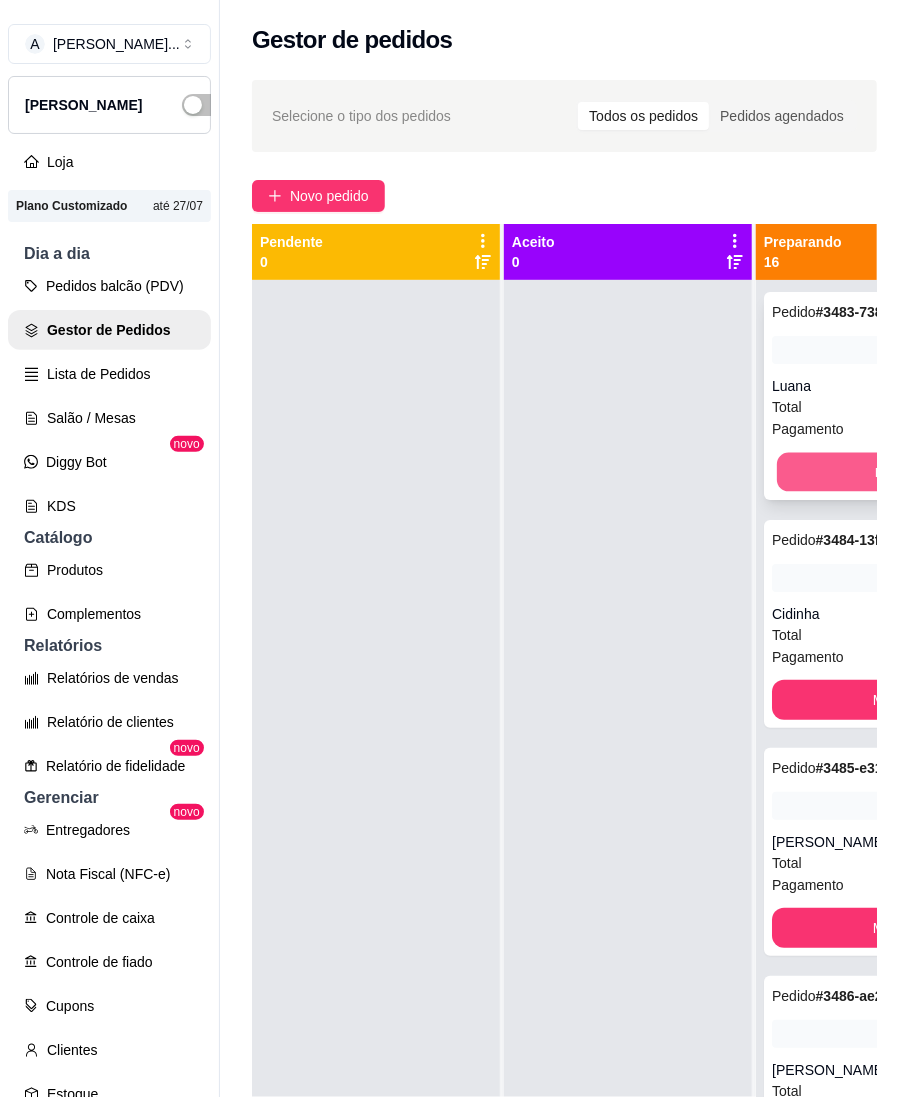 click on "Mover para entrega" at bounding box center (934, 472) 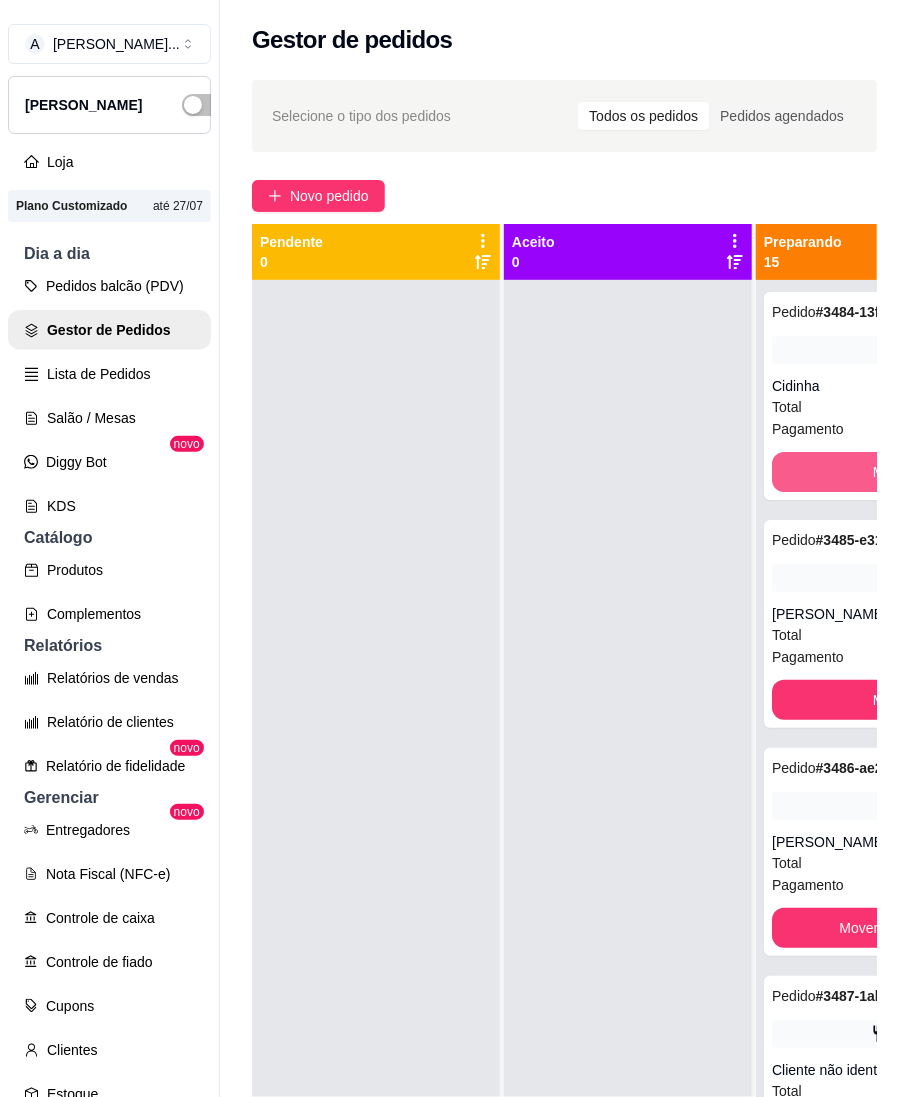 click on "Mover para entrega" at bounding box center [934, 472] 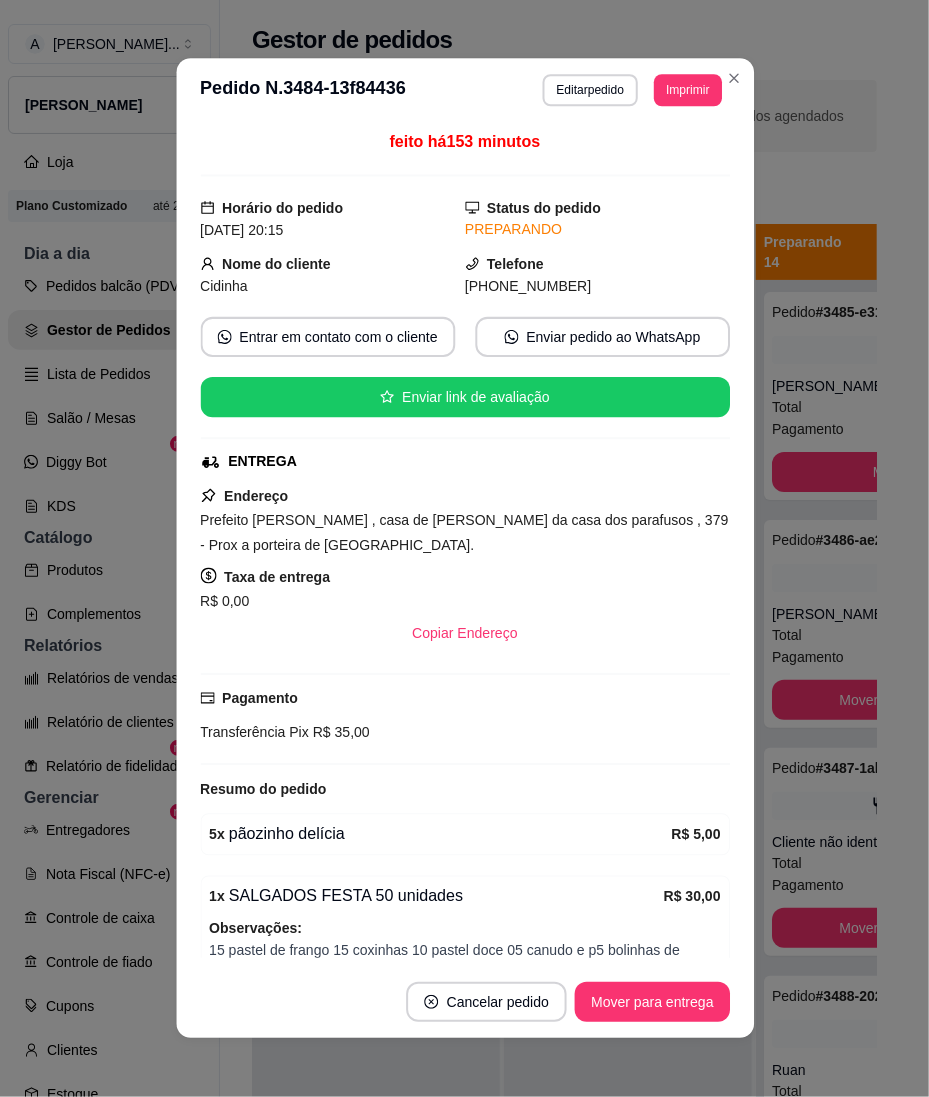 click on "Mover para entrega" at bounding box center [934, 472] 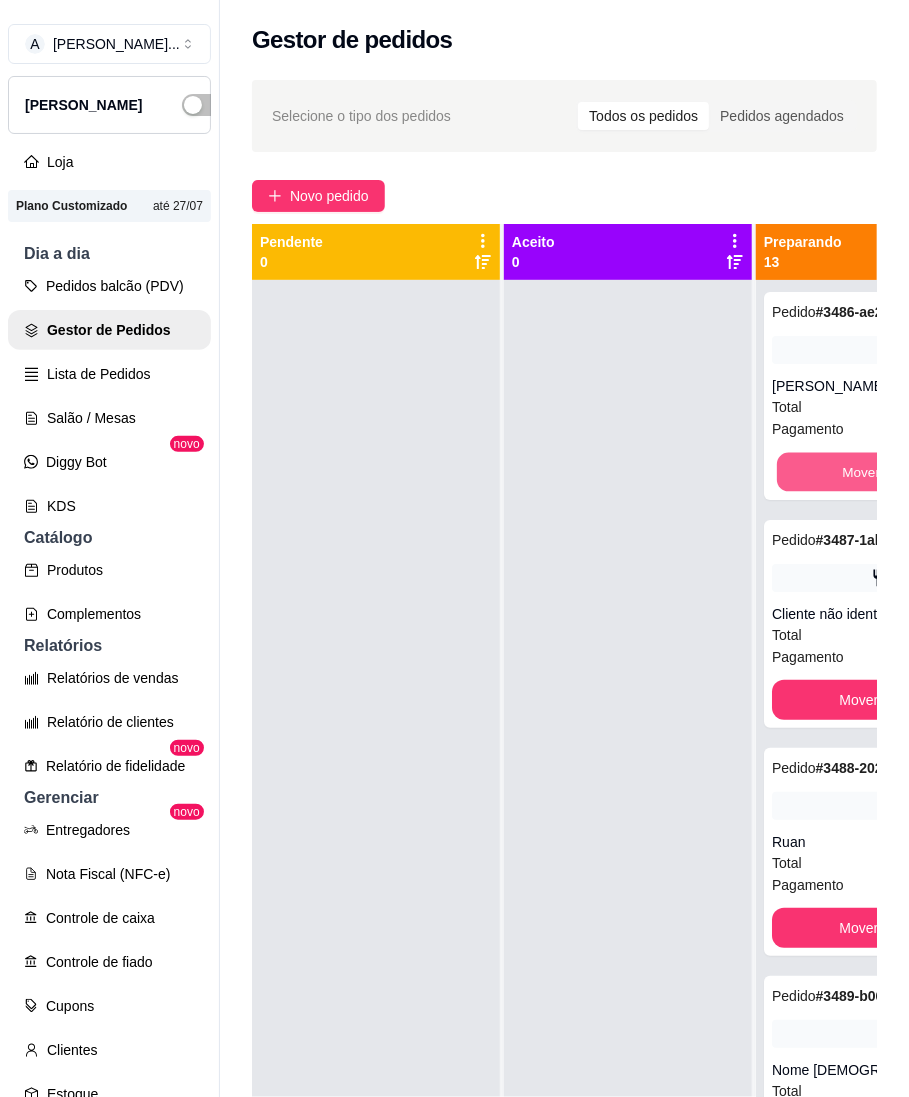 click on "Mover para retirada disponível" at bounding box center [934, 472] 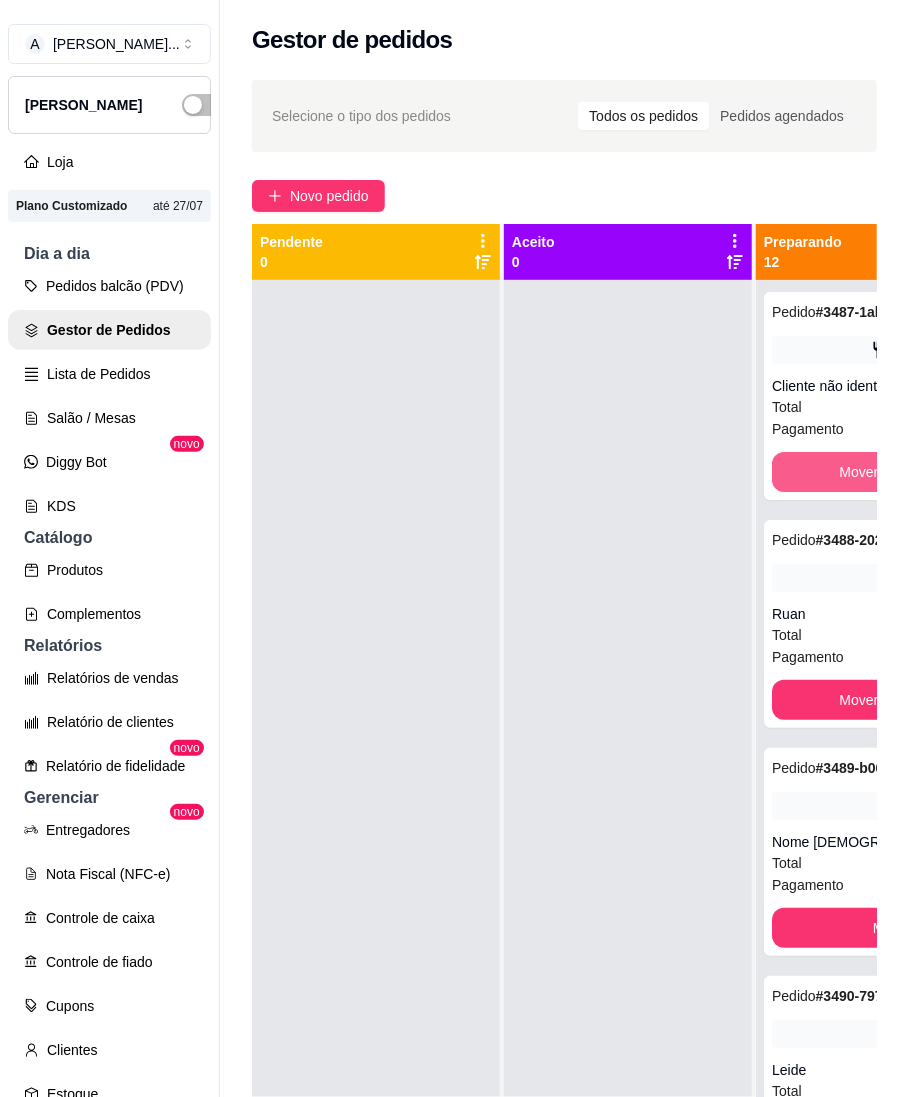 click on "Mover para retirada disponível" at bounding box center (934, 472) 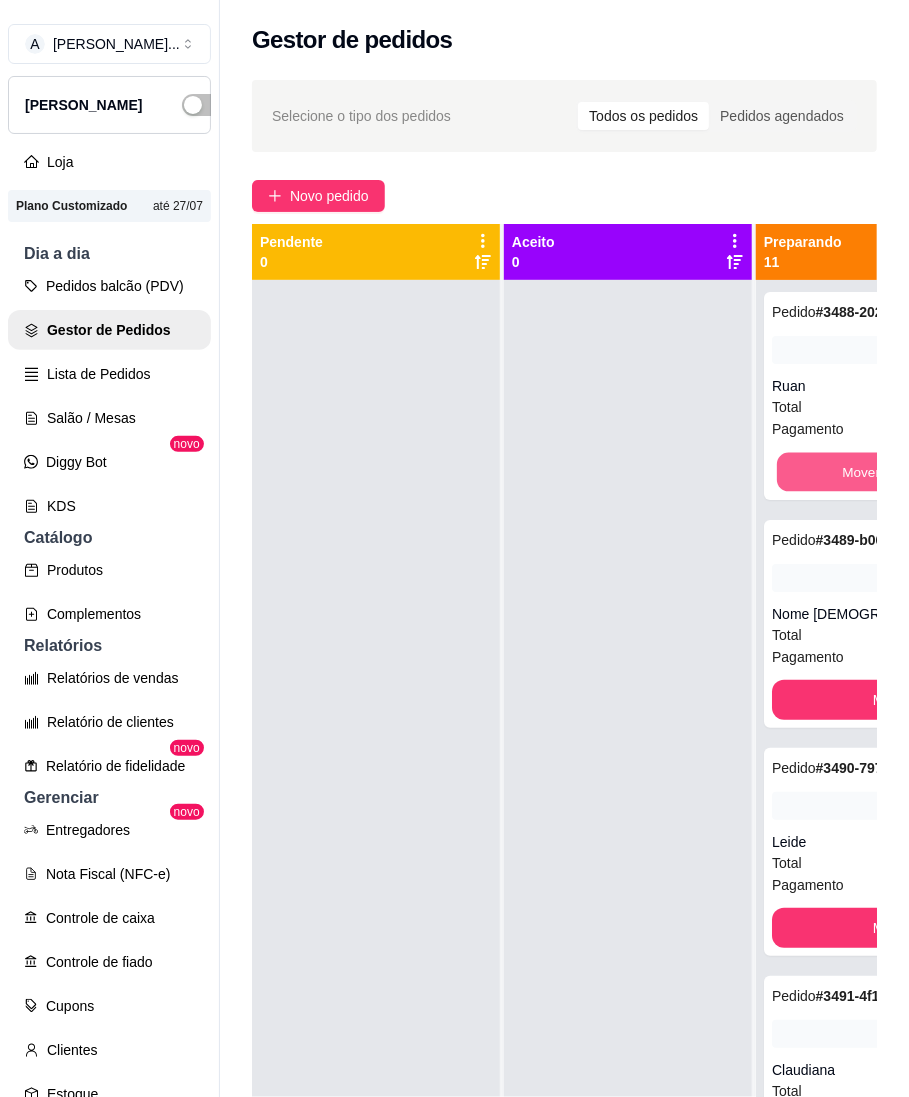 click on "Mover para retirada disponível" at bounding box center (934, 472) 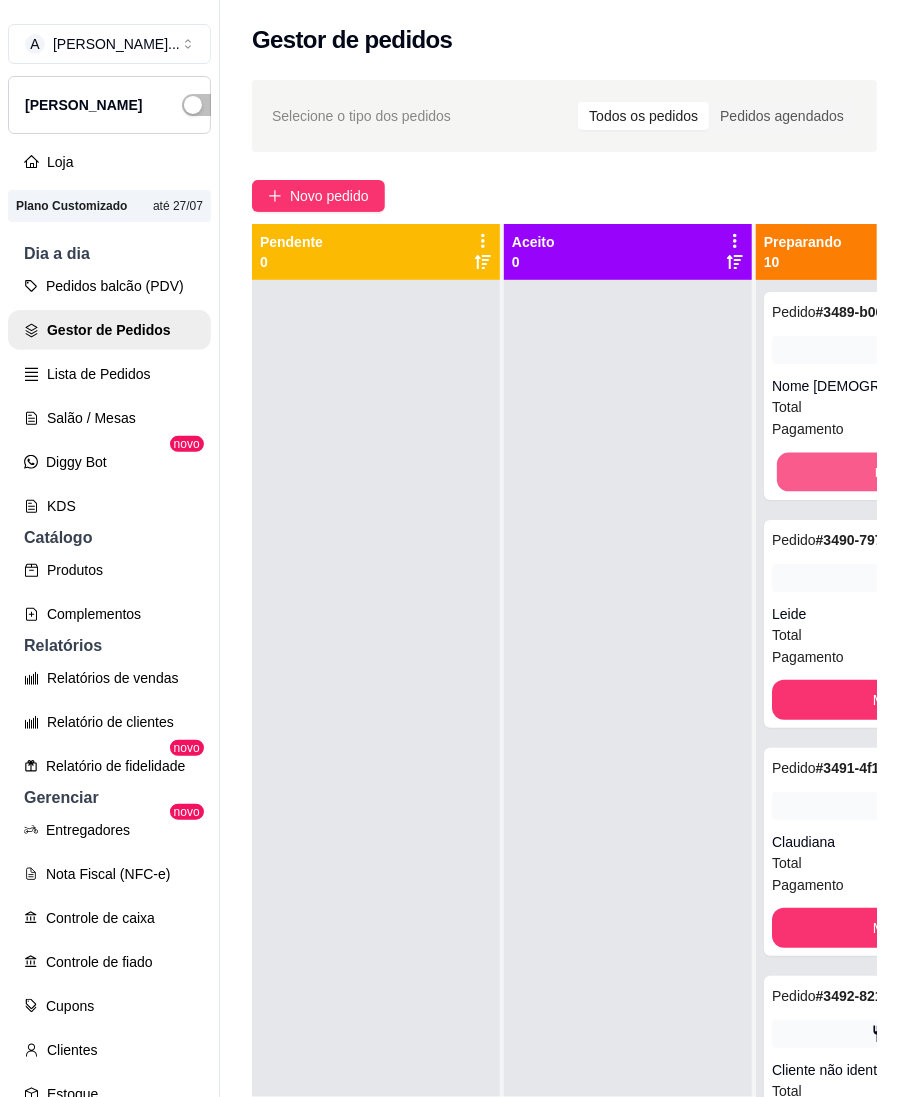 click on "Mover para entrega" at bounding box center (934, 472) 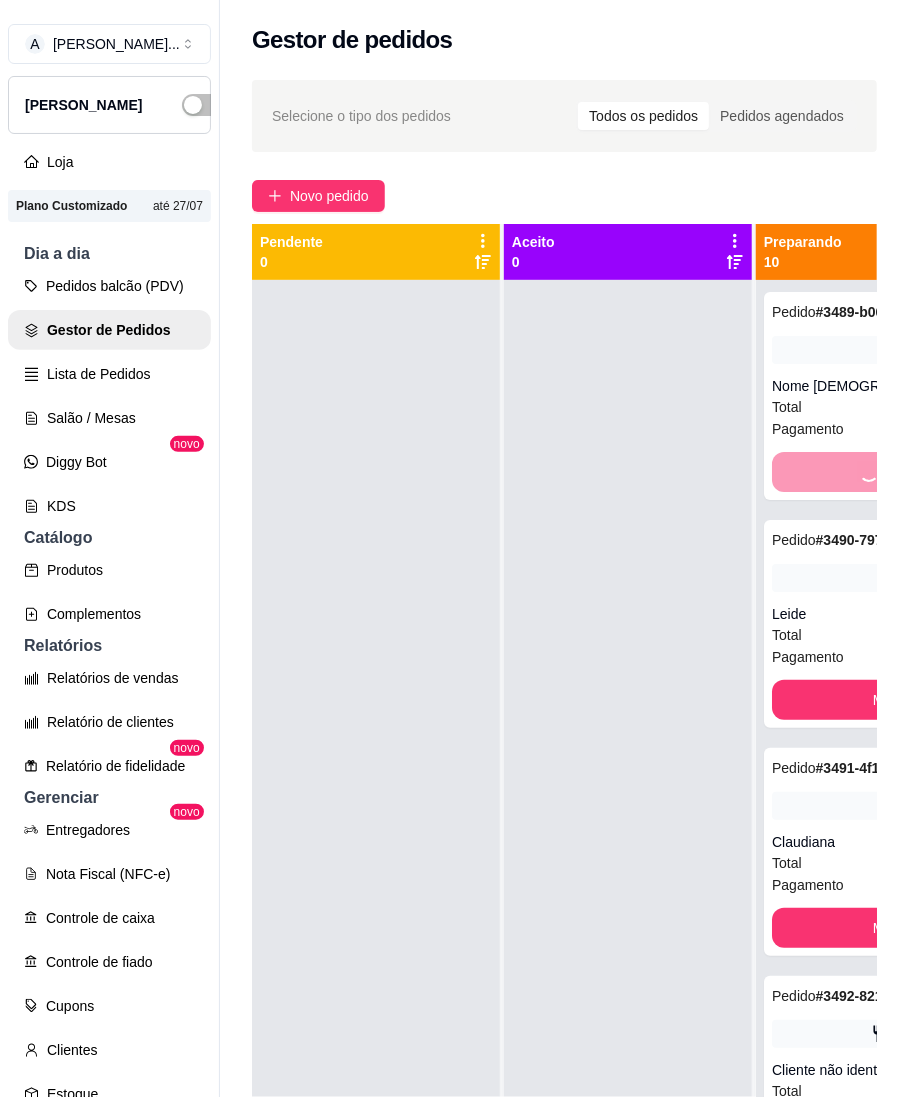 click on "Mover para entrega" at bounding box center [934, 700] 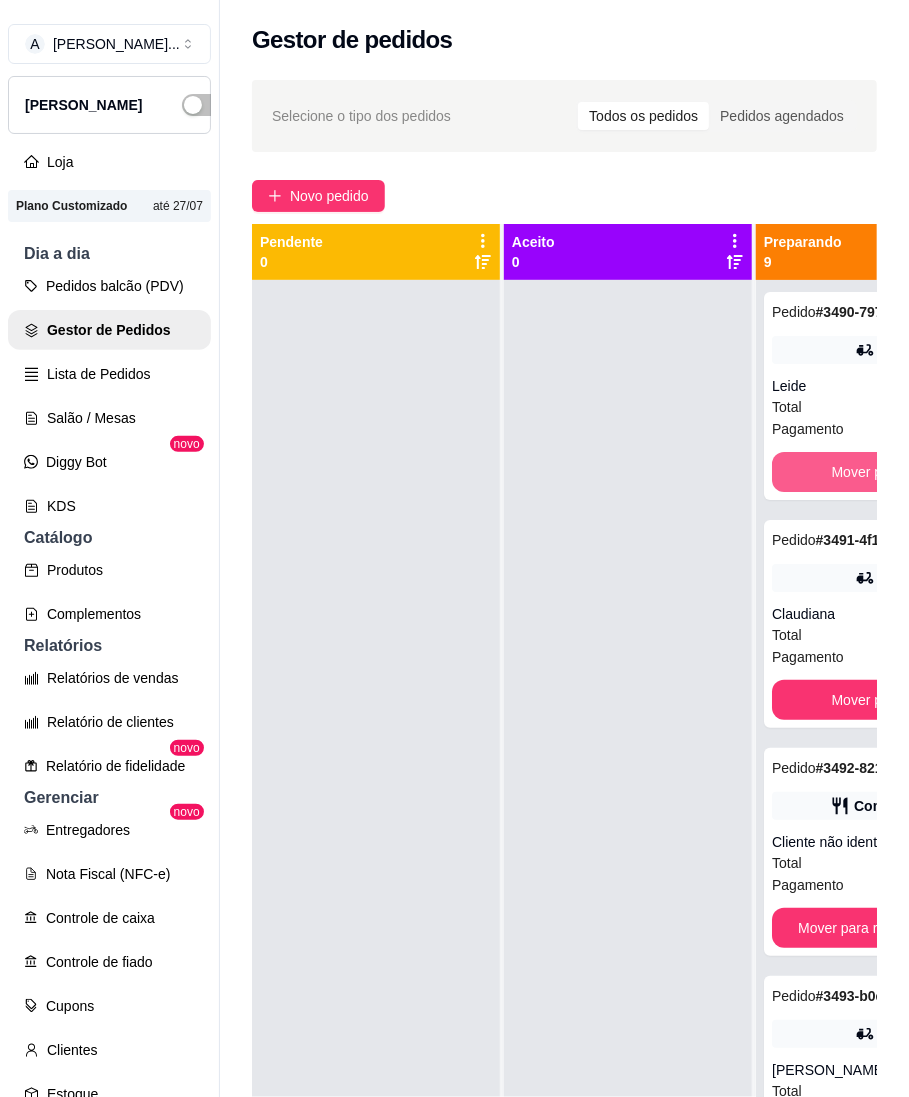 click on "Mover para entrega" at bounding box center (892, 472) 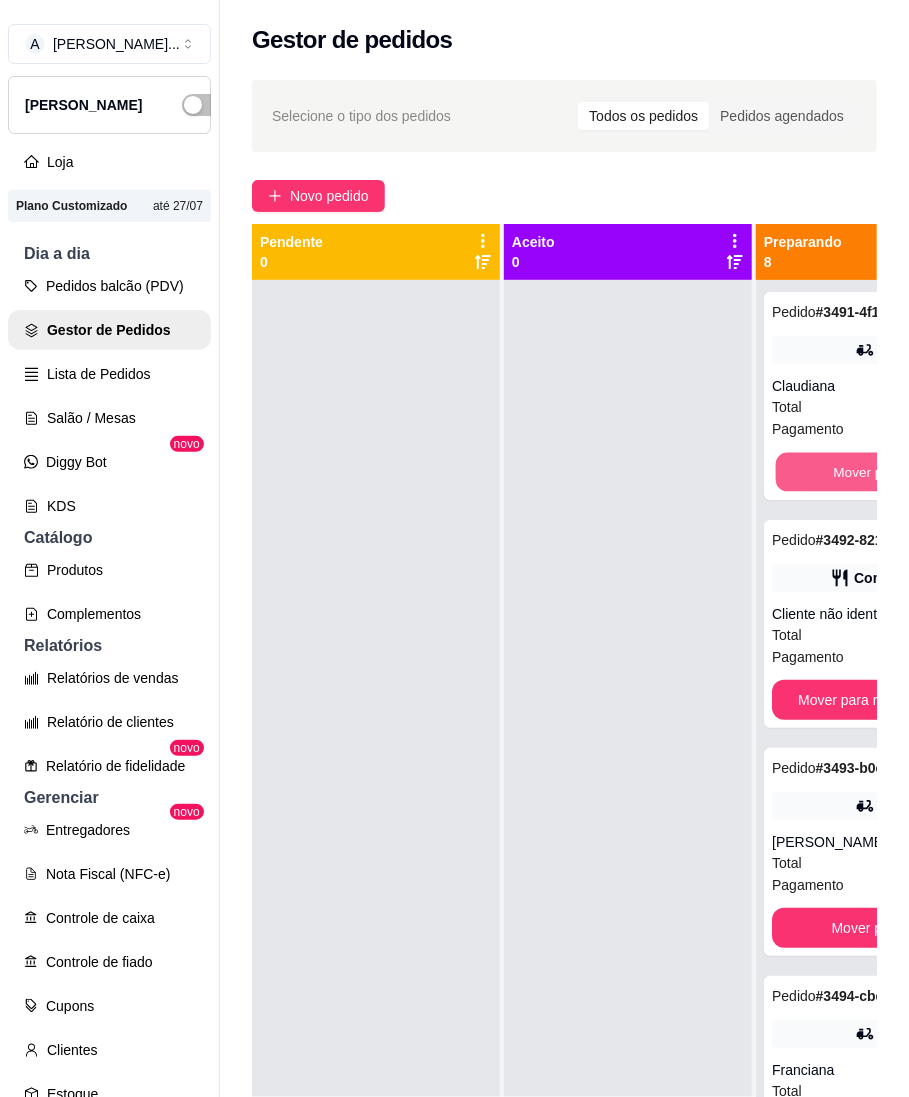 click on "Mover para entrega" at bounding box center [893, 472] 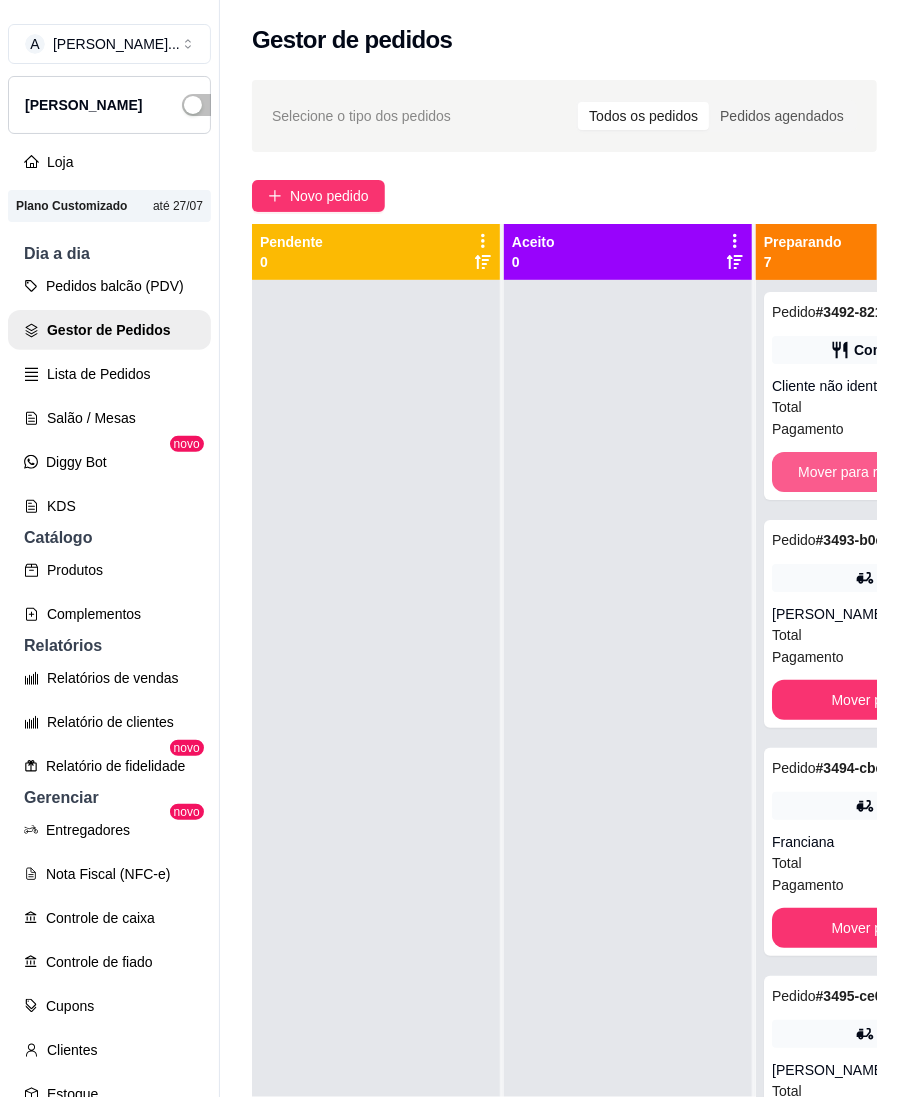 click on "Mover para retirada disponível" at bounding box center [892, 472] 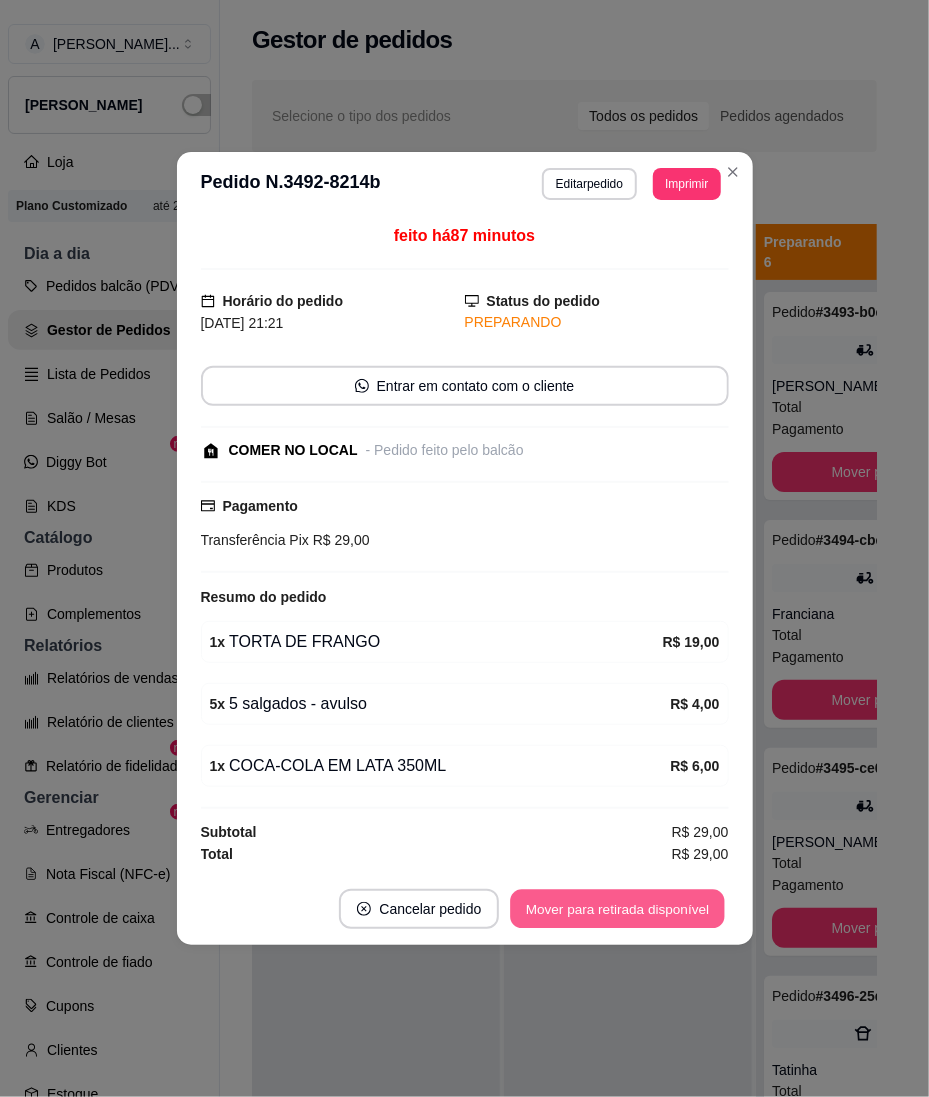 click on "Mover para retirada disponível" at bounding box center [618, 909] 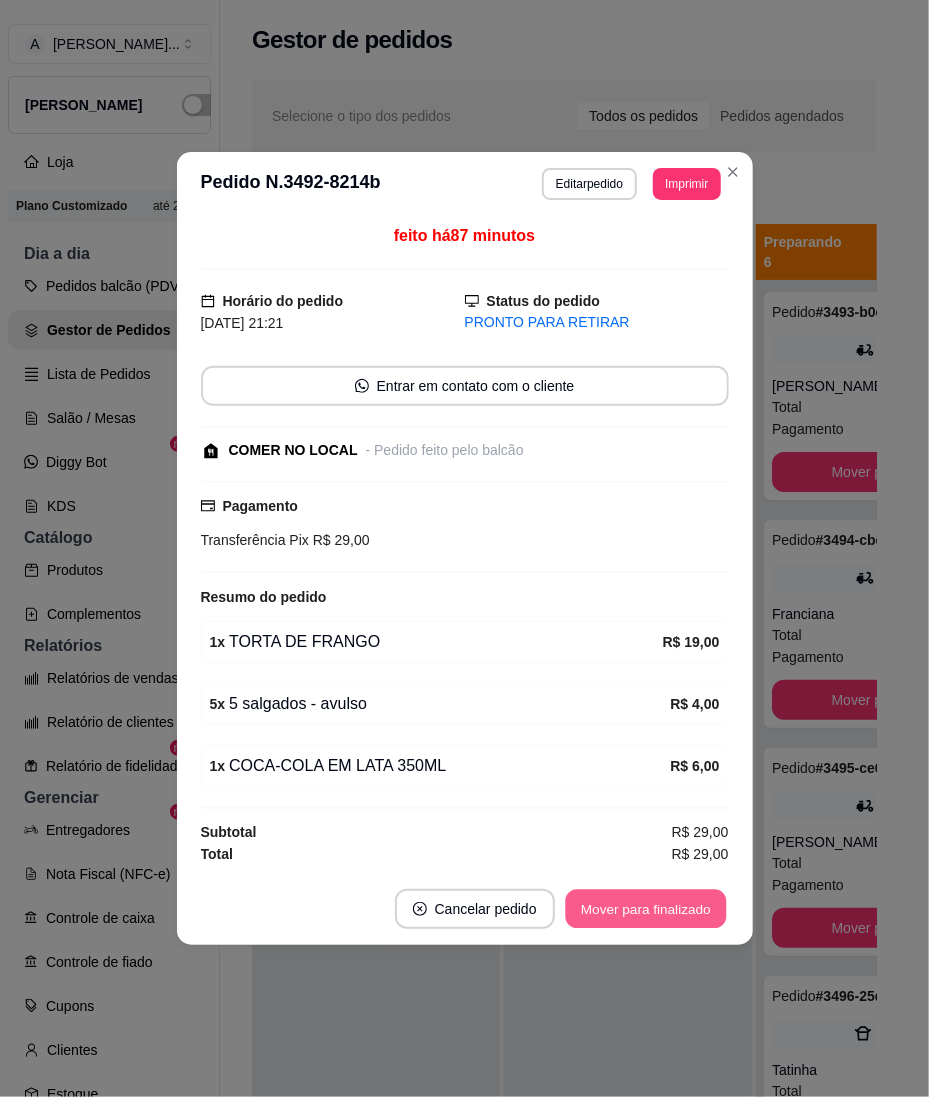 click on "Mover para finalizado" at bounding box center [645, 909] 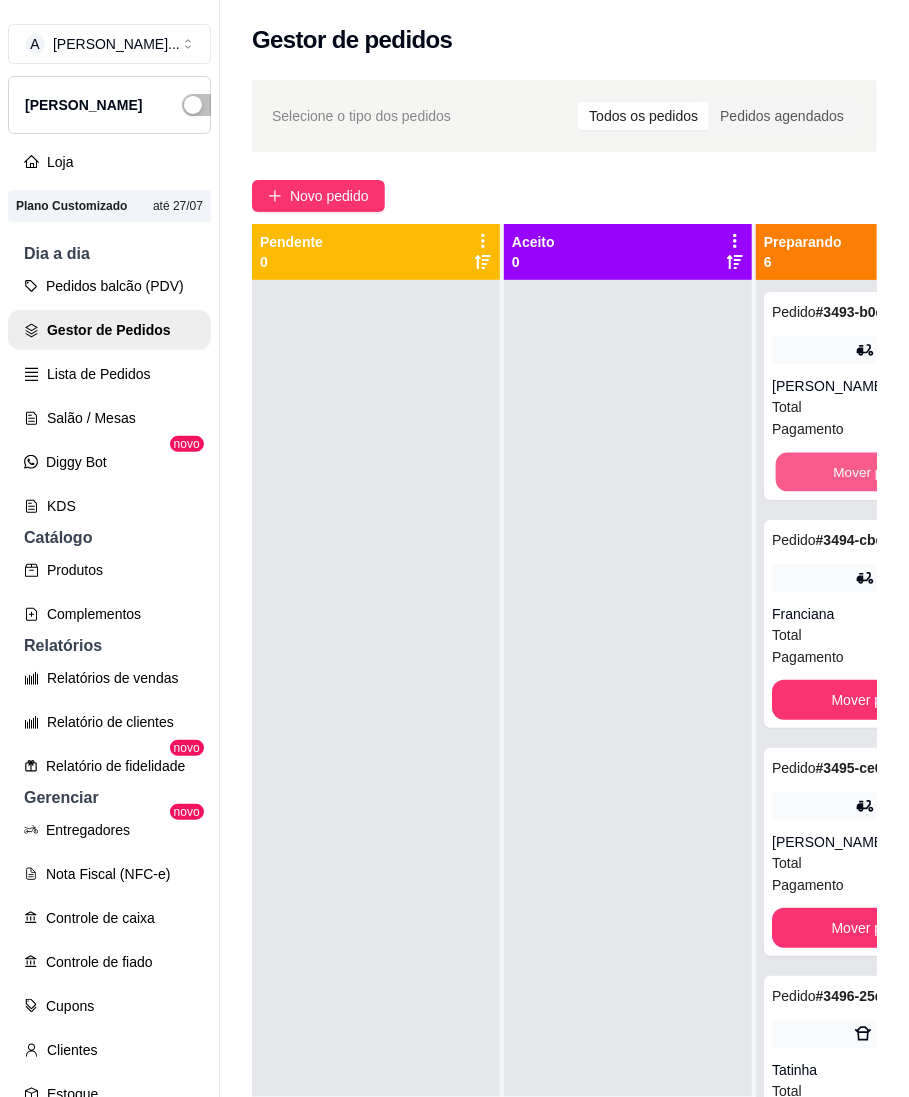 click on "Mover para entrega" at bounding box center [893, 472] 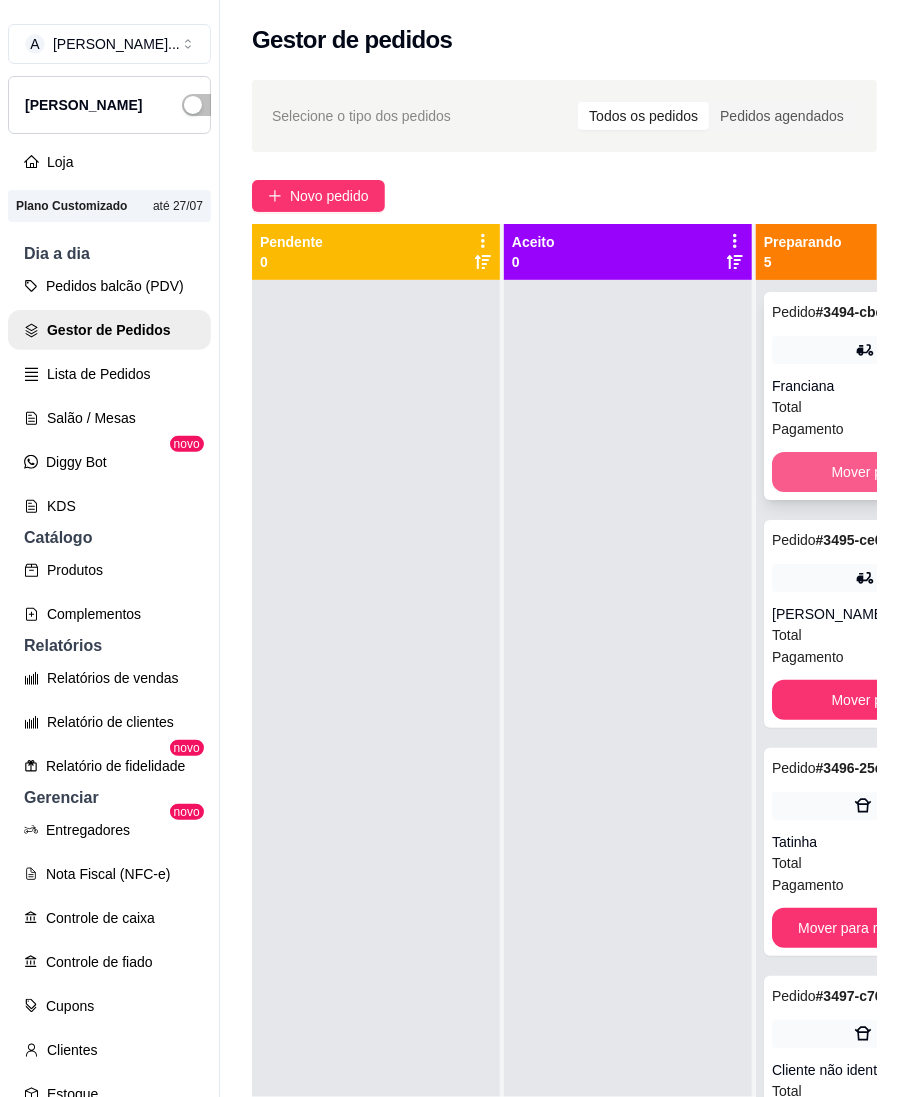 click on "Mover para entrega" at bounding box center (892, 472) 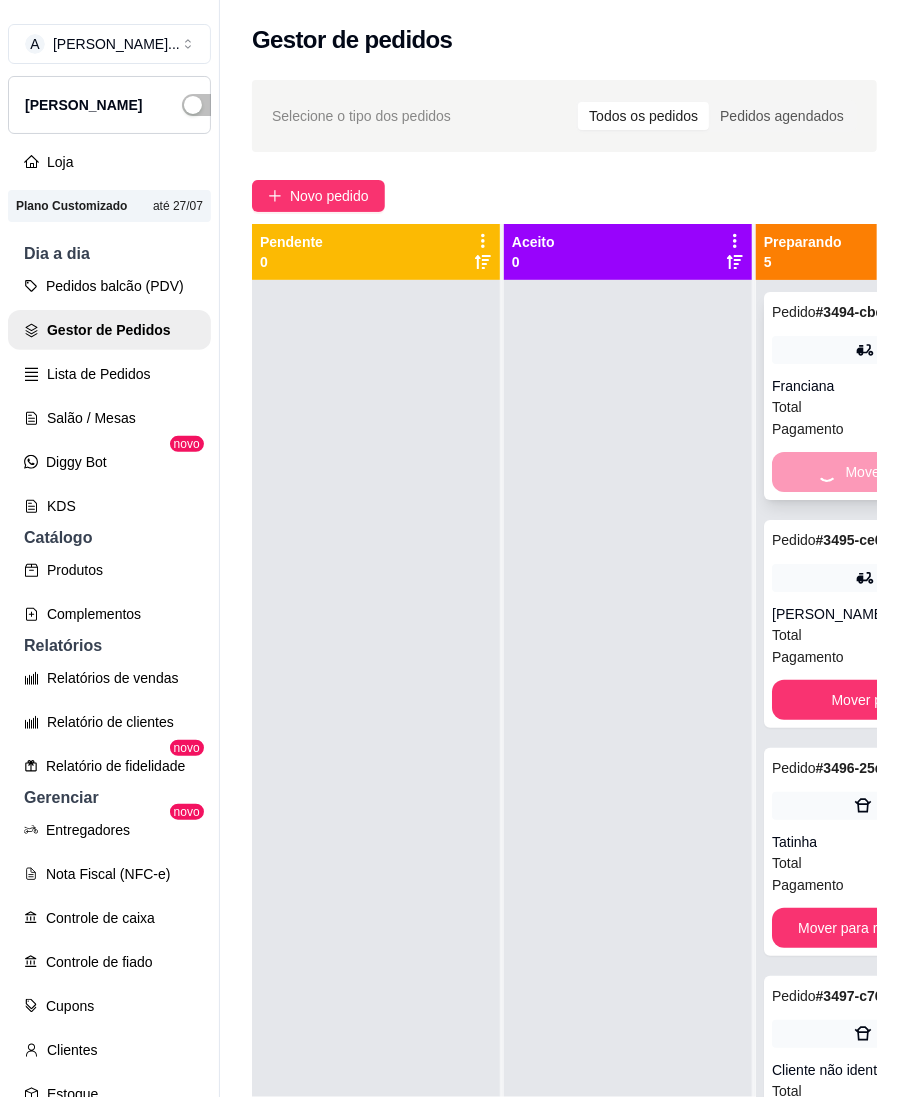 click on "Mover para entrega" at bounding box center (892, 472) 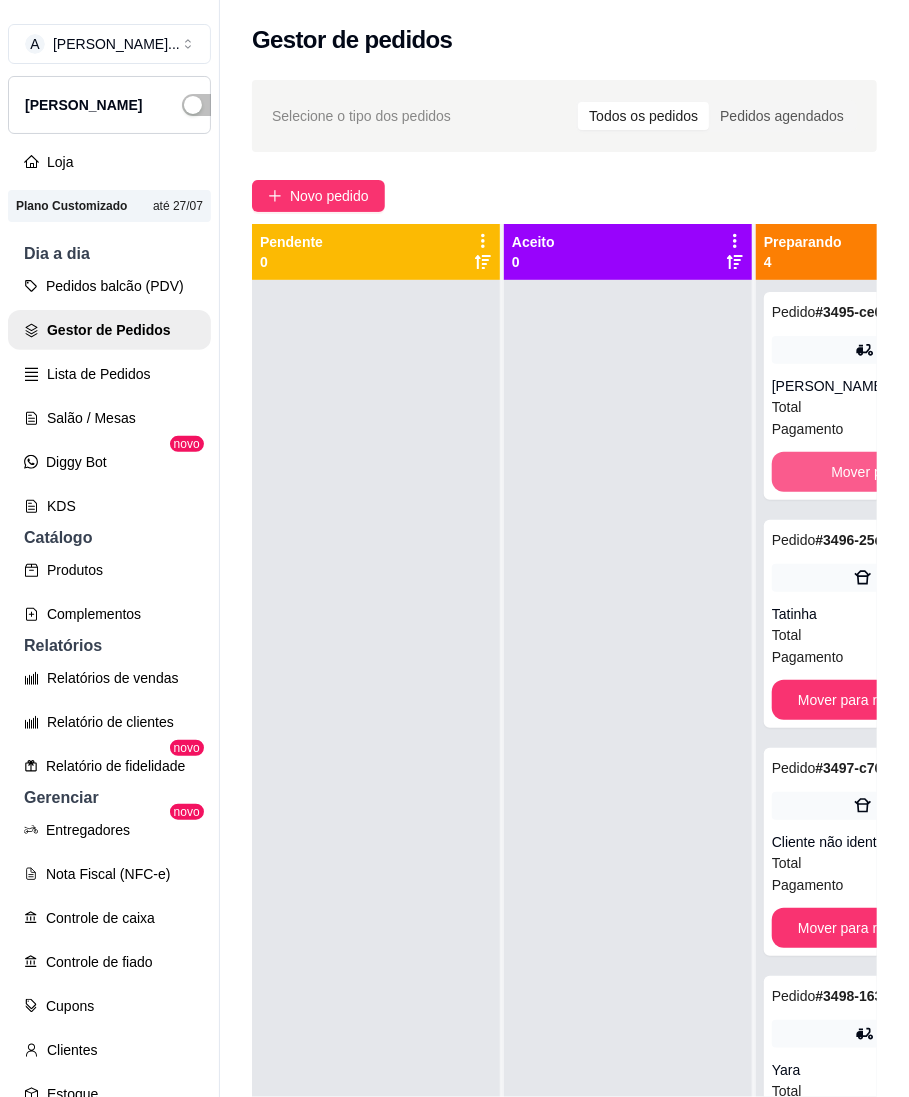 click on "Mover para entrega" at bounding box center [892, 472] 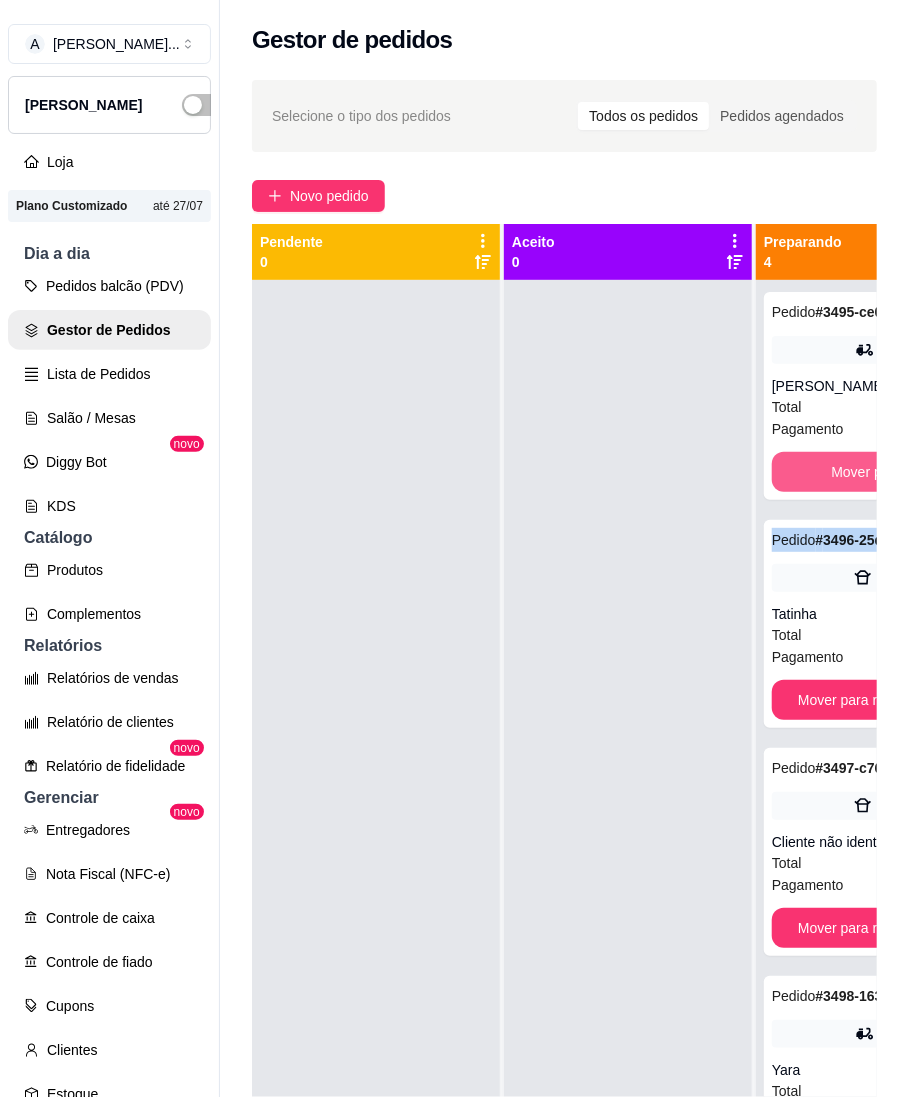 click on "Mover para entrega" at bounding box center [892, 472] 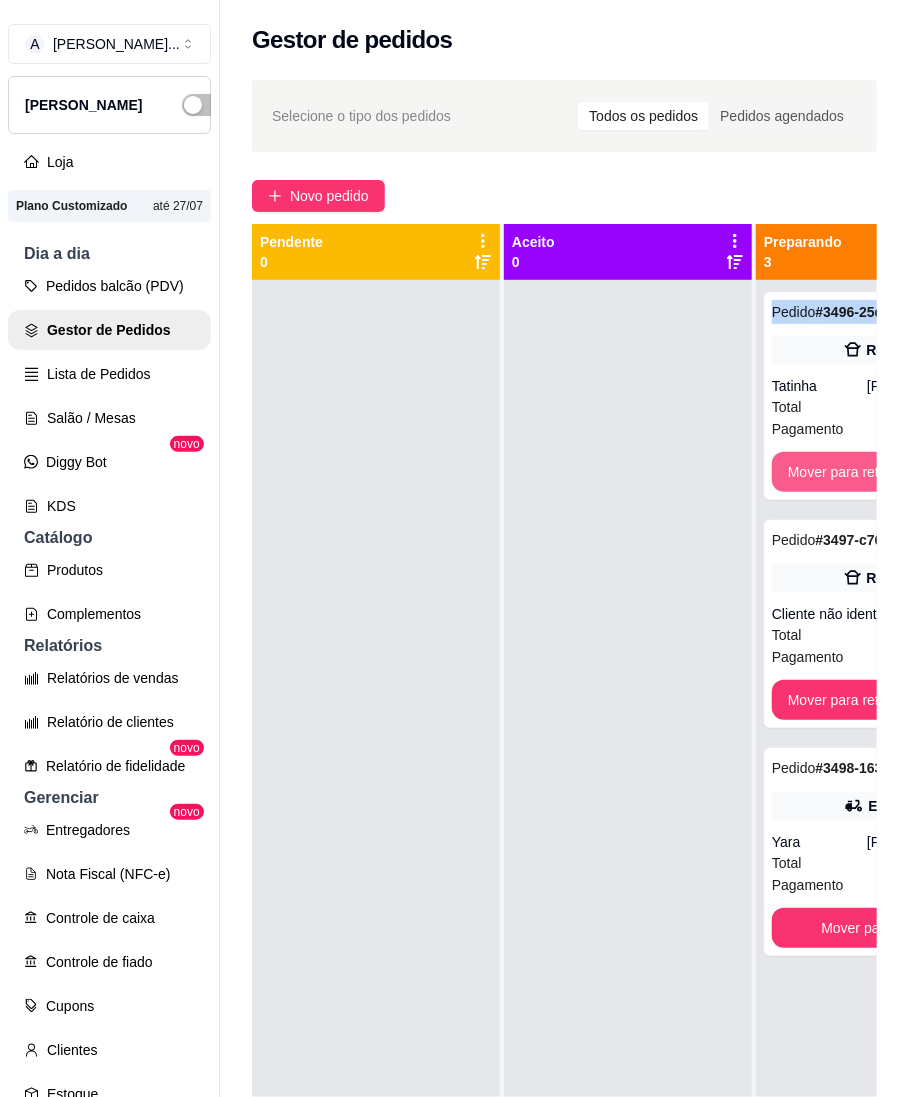 click on "Mover para retirada disponível" at bounding box center [882, 472] 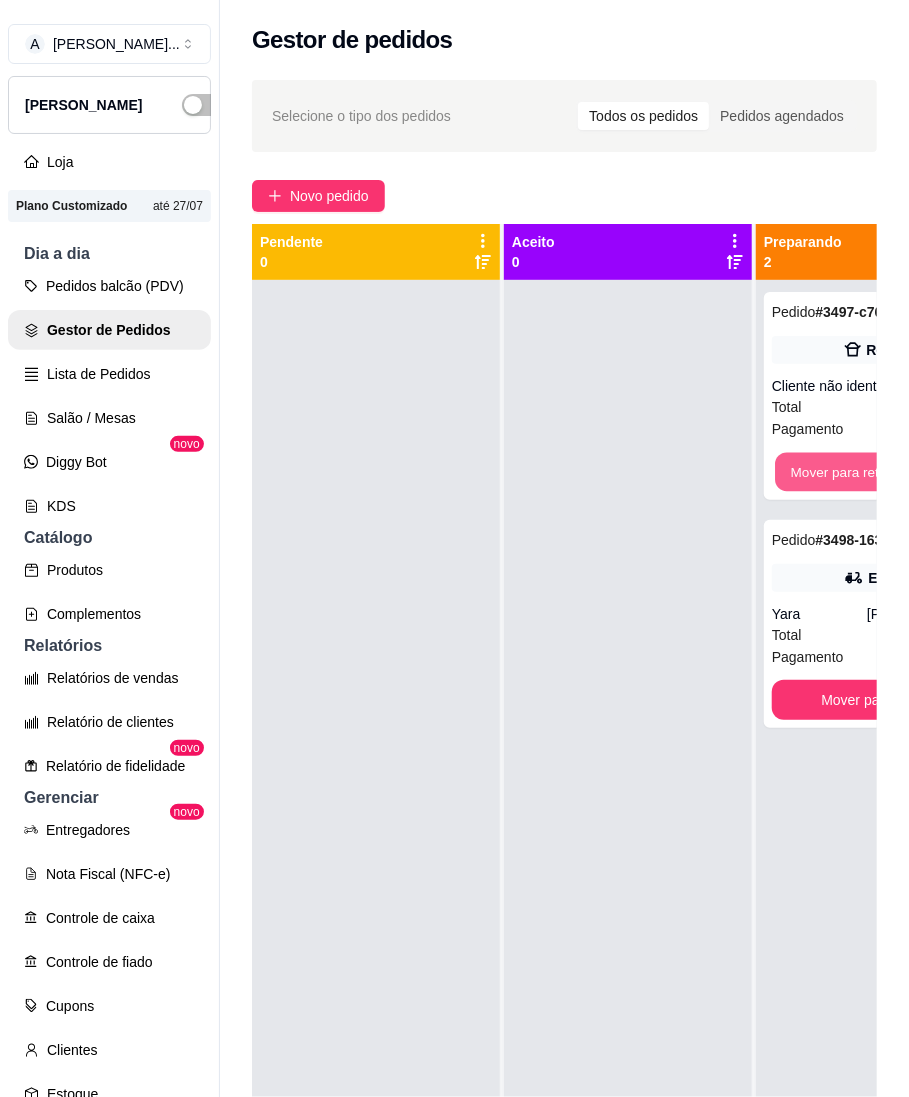 click on "Mover para retirada disponível" at bounding box center [882, 472] 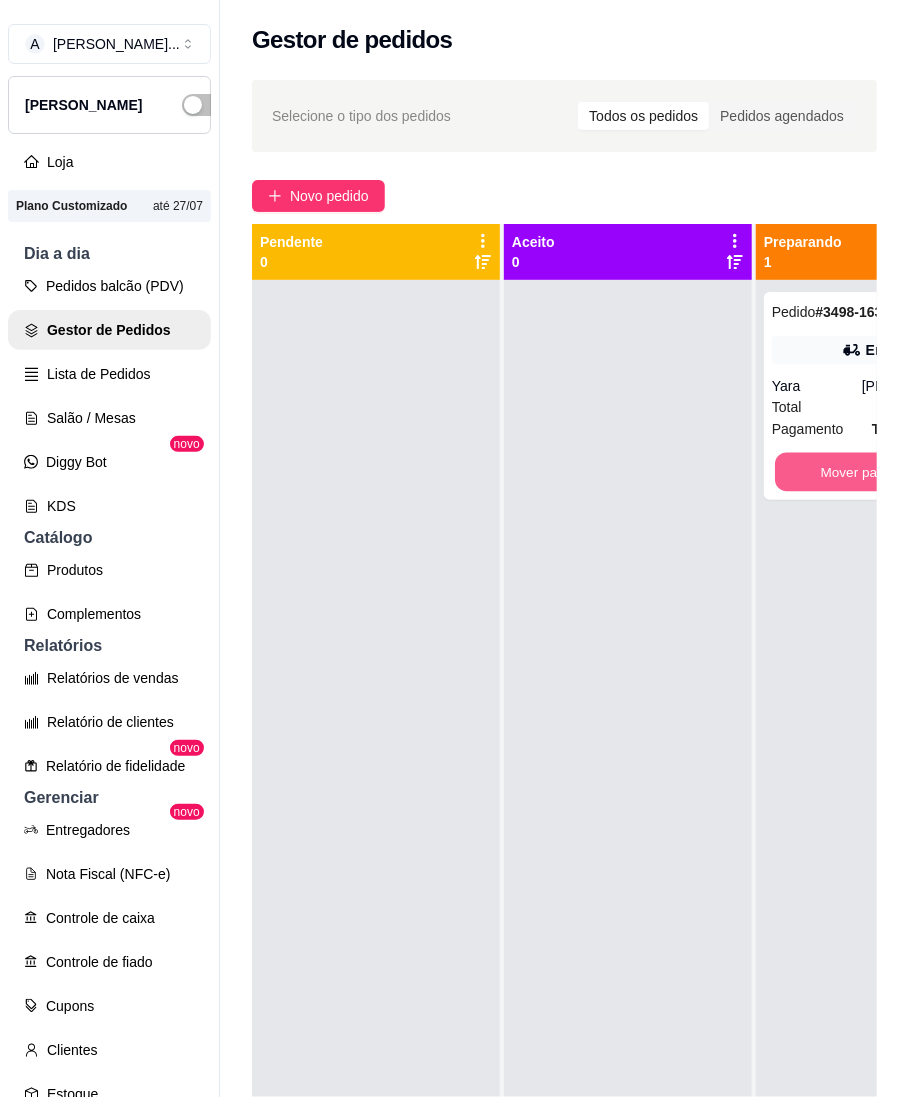 click on "Mover para entrega" at bounding box center [880, 472] 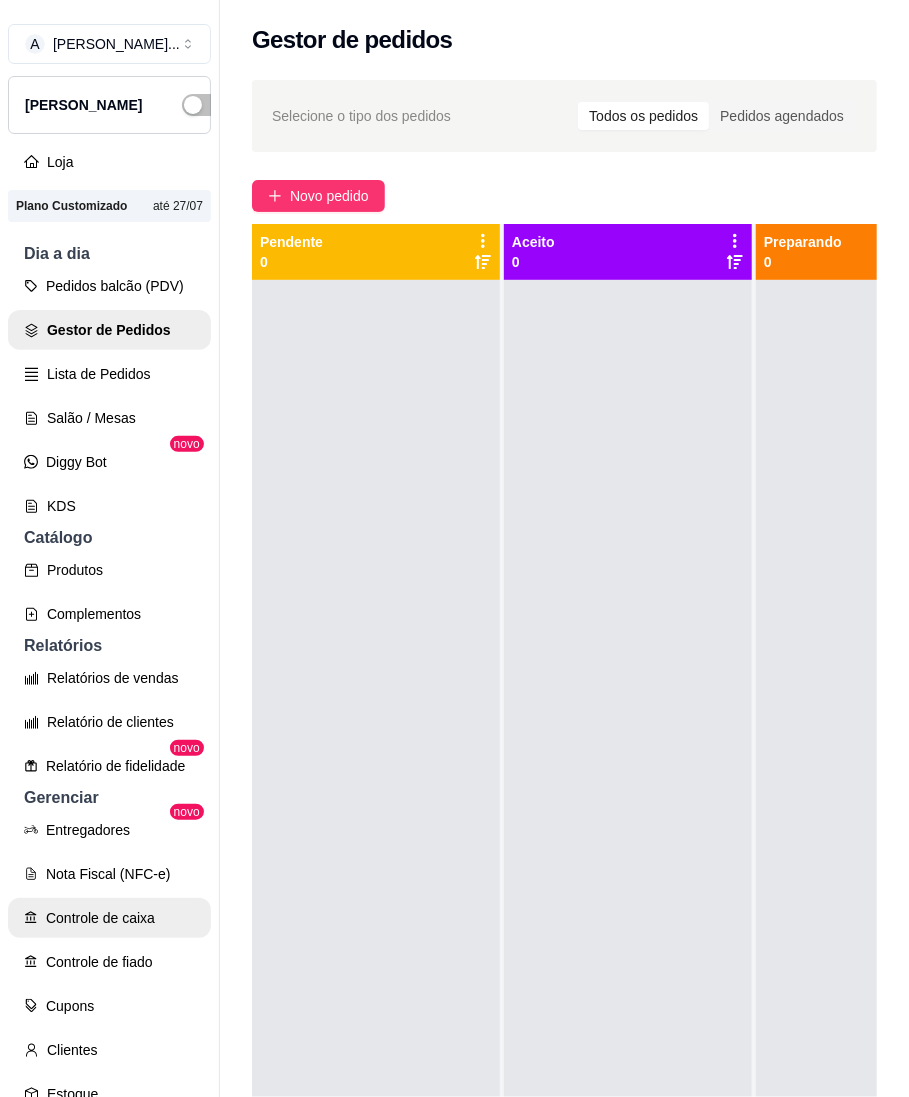 click on "Controle de caixa" at bounding box center [109, 918] 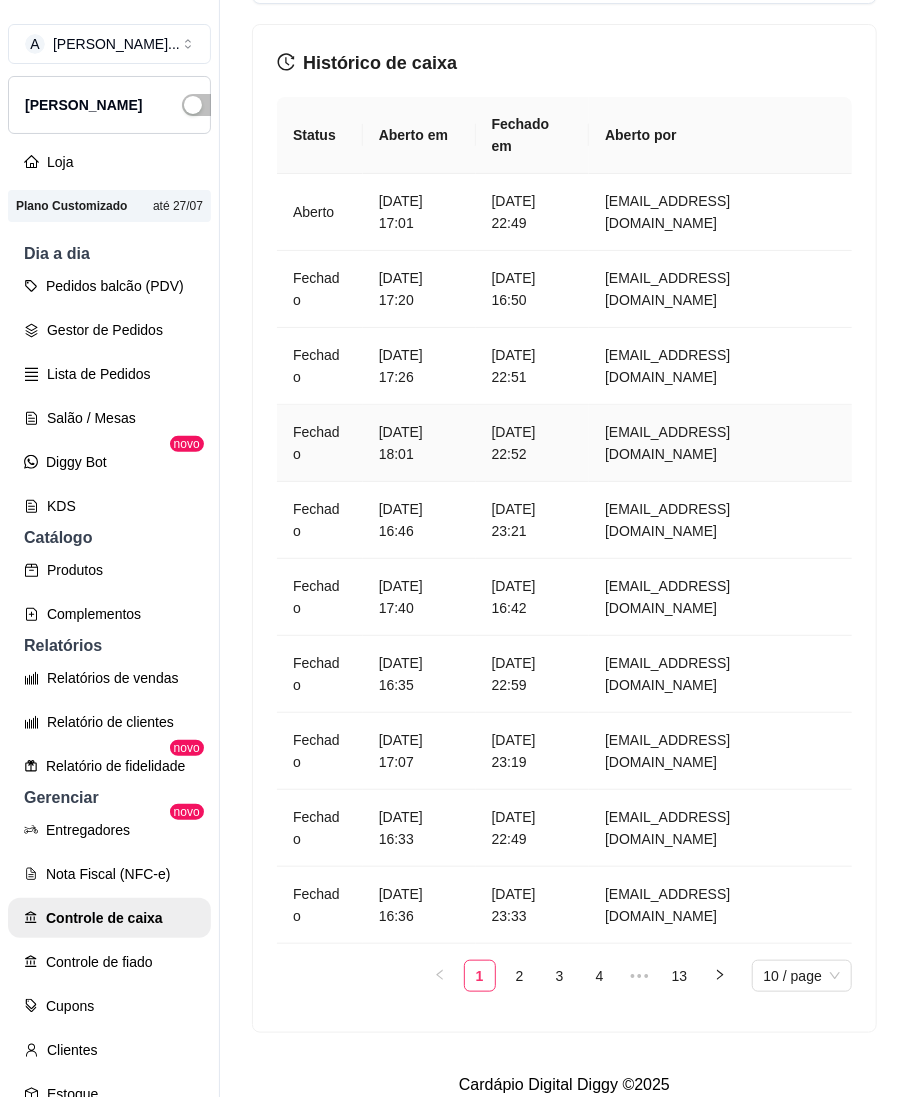 scroll, scrollTop: 2398, scrollLeft: 0, axis: vertical 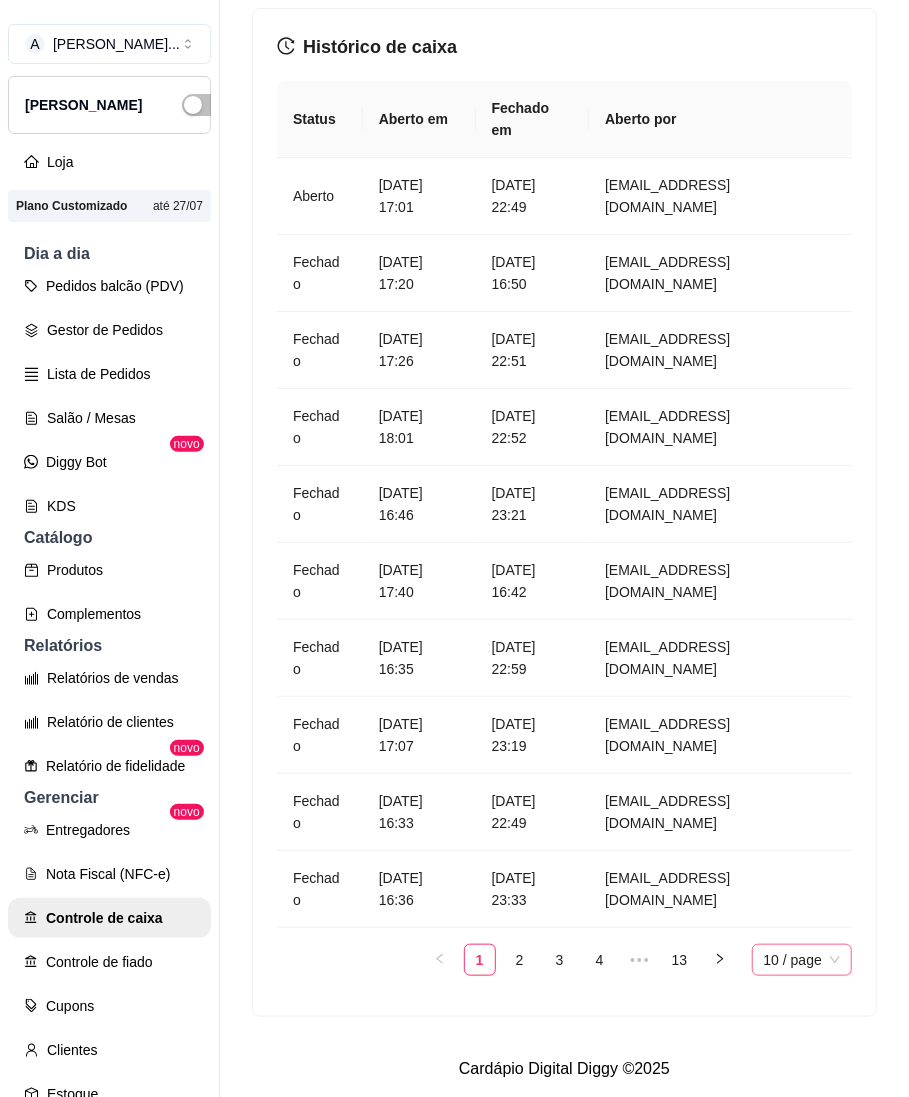 click on "10 / page" at bounding box center [802, 960] 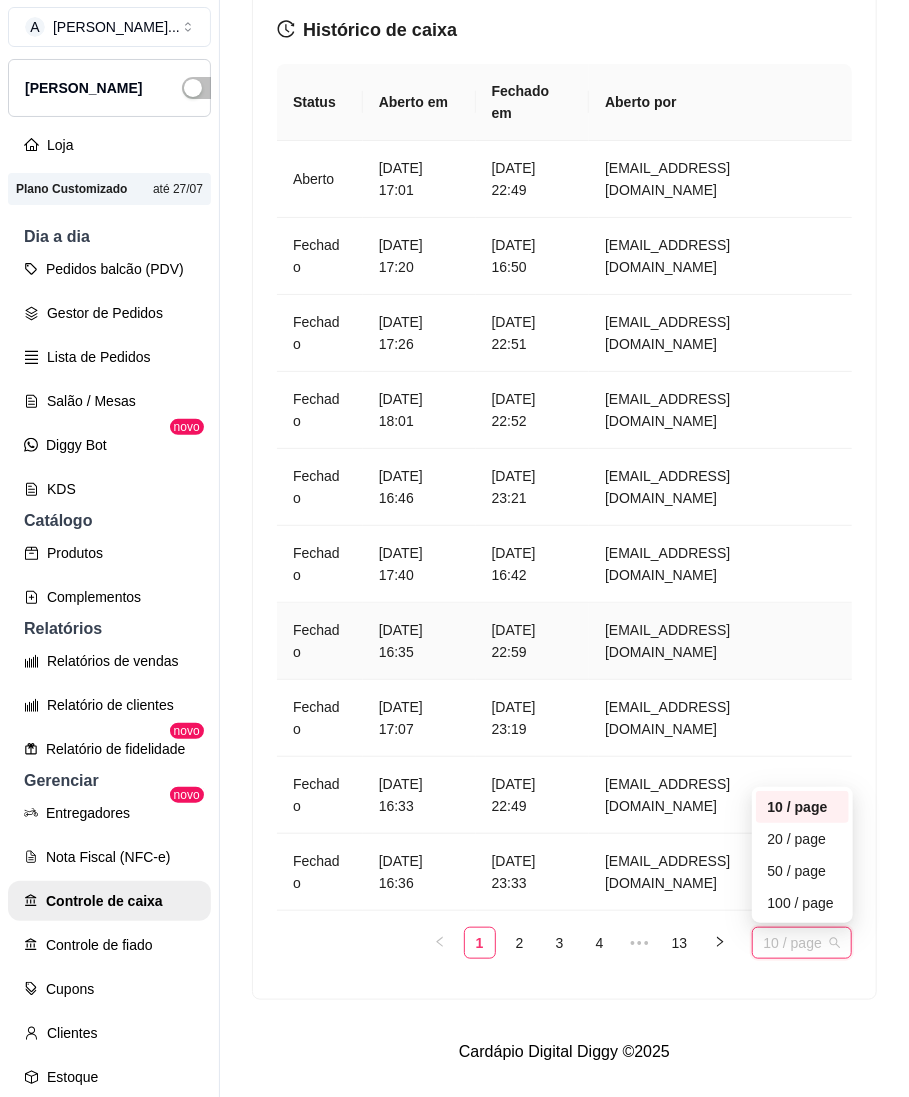 scroll, scrollTop: 32, scrollLeft: 0, axis: vertical 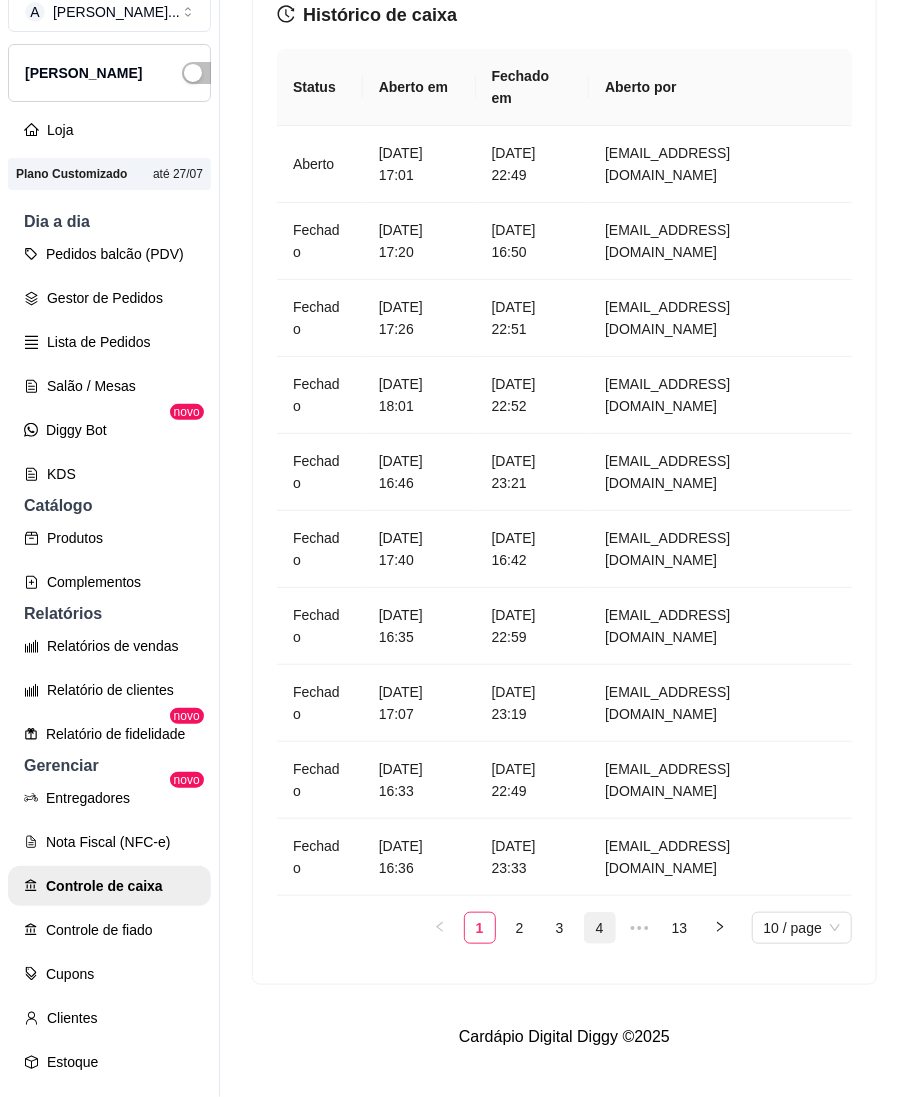 click on "4" at bounding box center [600, 928] 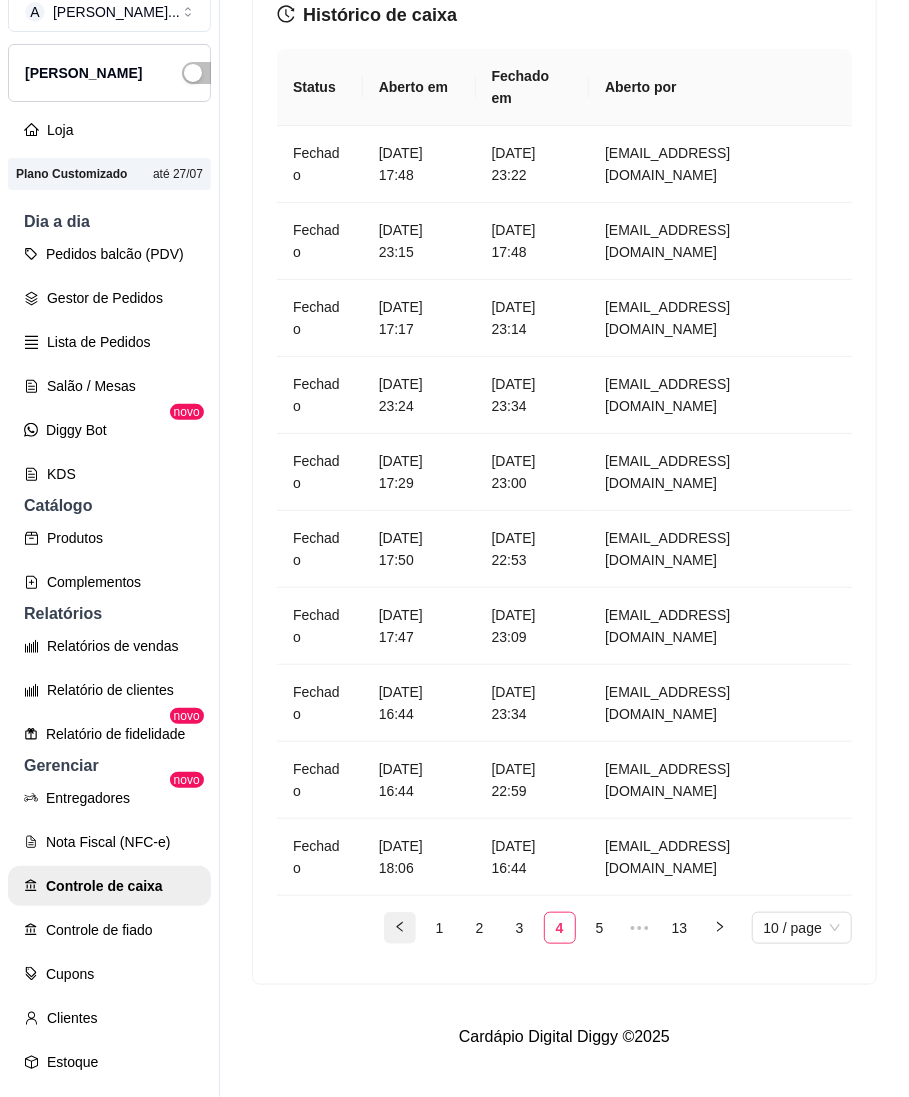 click at bounding box center (400, 928) 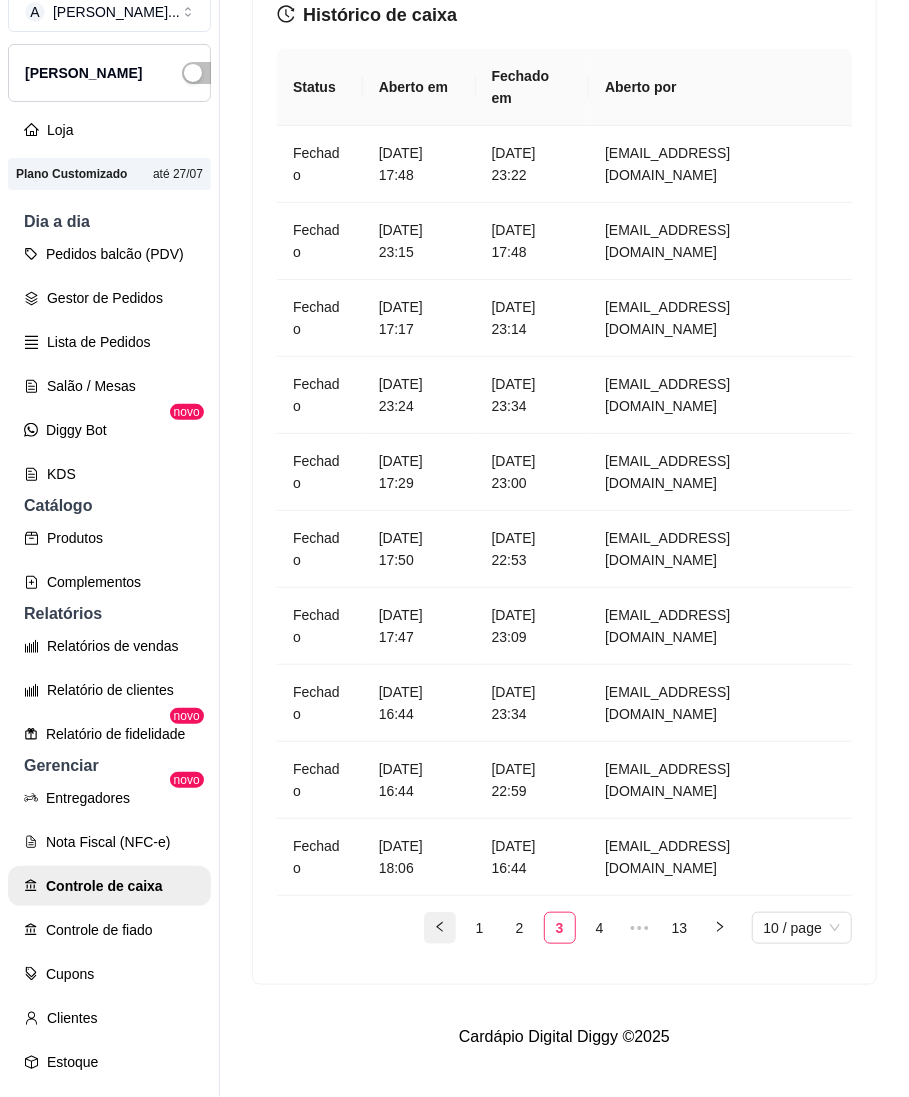 click on "1 2 3 4 5 ••• 13 10 / page 10 / page 20 / page 50 / page 100 / page" at bounding box center (564, 928) 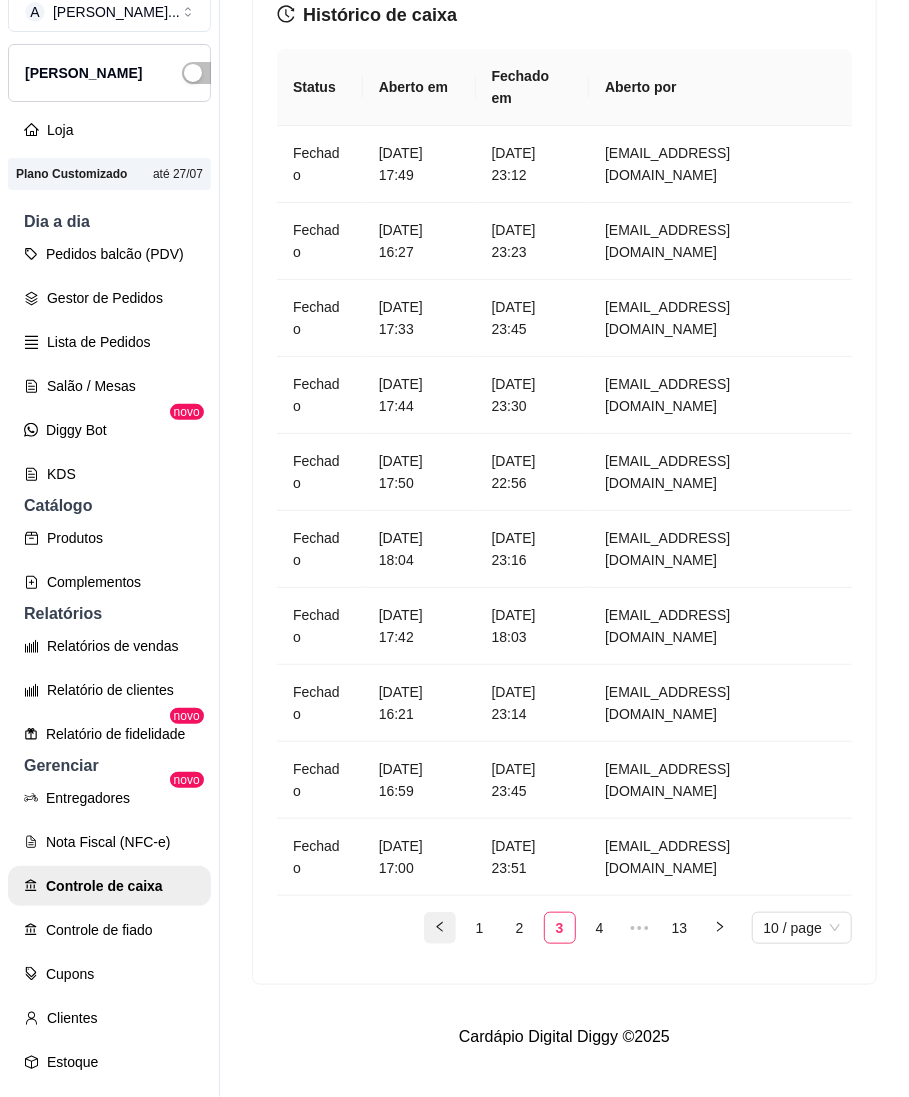 click on "1 2 3 4 5 ••• 13 10 / page 10 / page 20 / page 50 / page 100 / page" at bounding box center [564, 928] 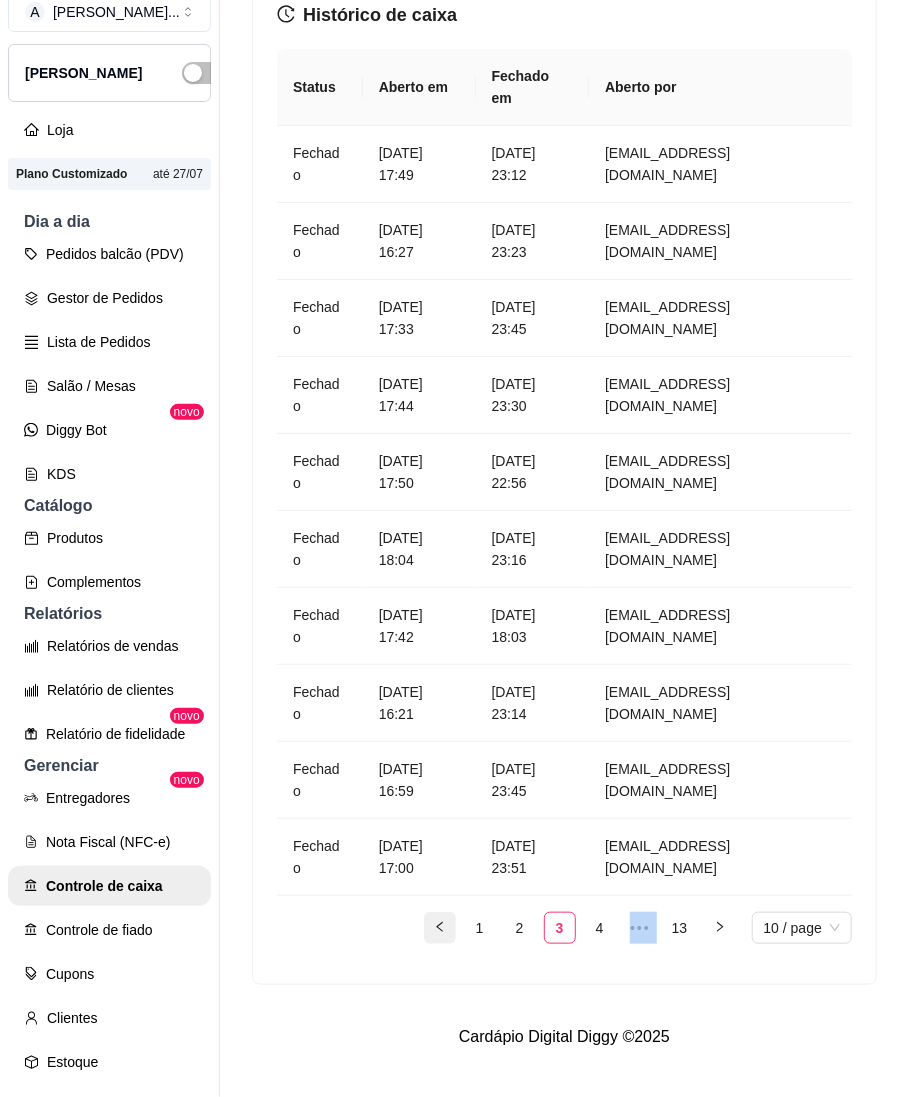 click on "1 2 3 4 5 ••• 13 10 / page 10 / page 20 / page 50 / page 100 / page" at bounding box center (564, 928) 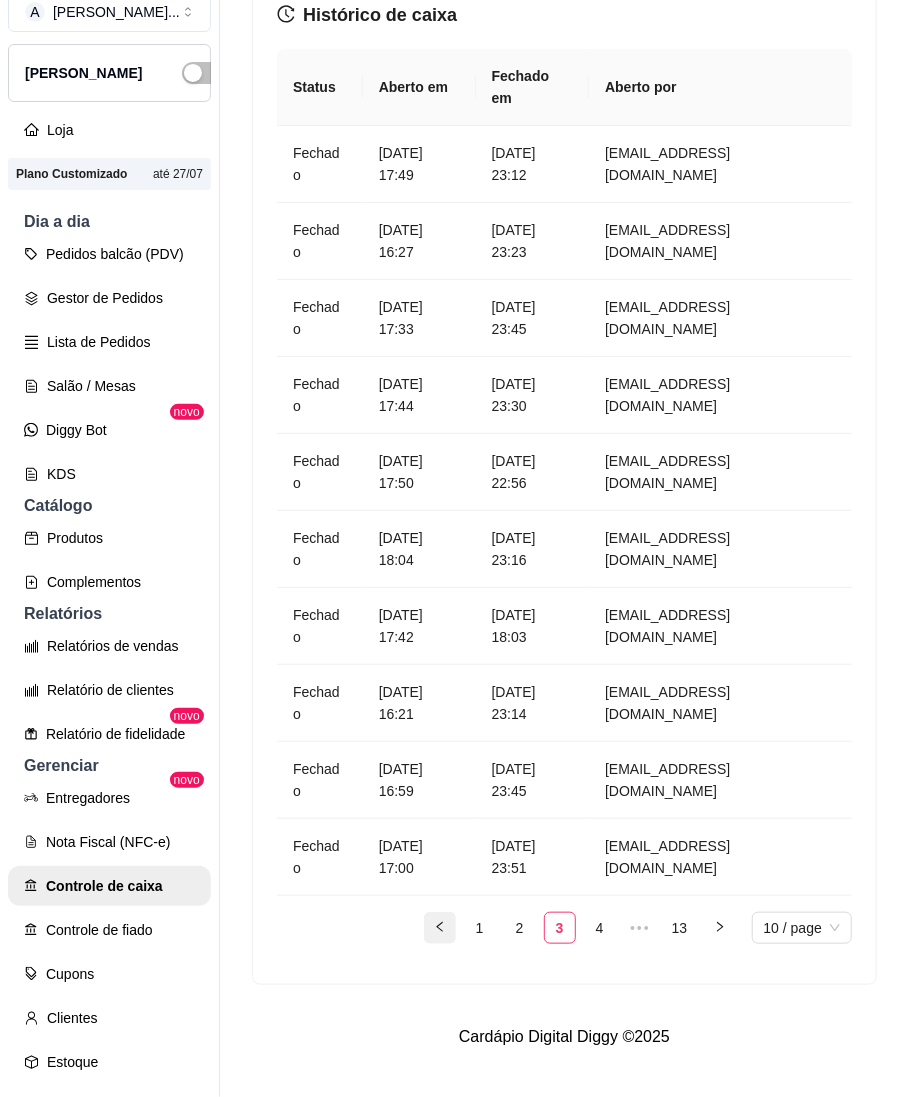 click on "1 2 3 4 5 ••• 13 10 / page 10 / page 20 / page 50 / page 100 / page" at bounding box center [564, 928] 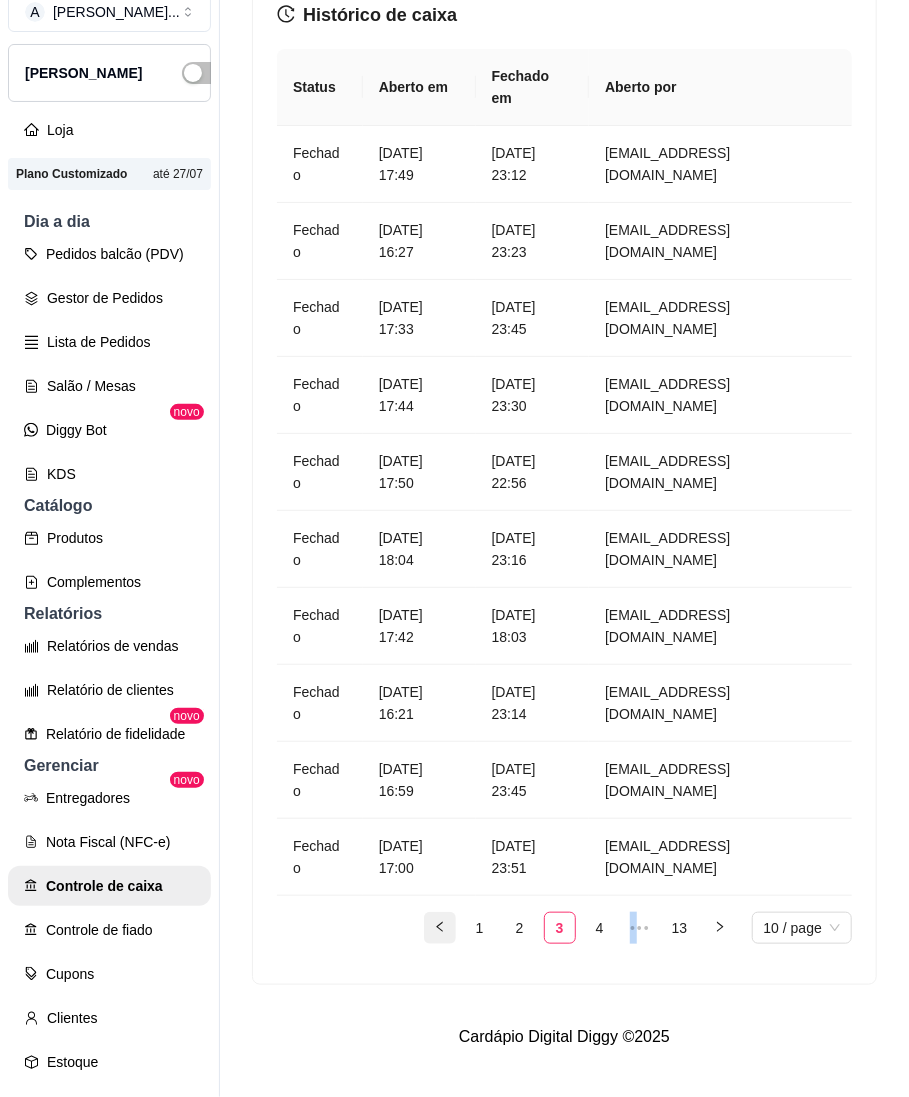 click on "1 2 3 4 5 ••• 13 10 / page 10 / page 20 / page 50 / page 100 / page" at bounding box center [564, 928] 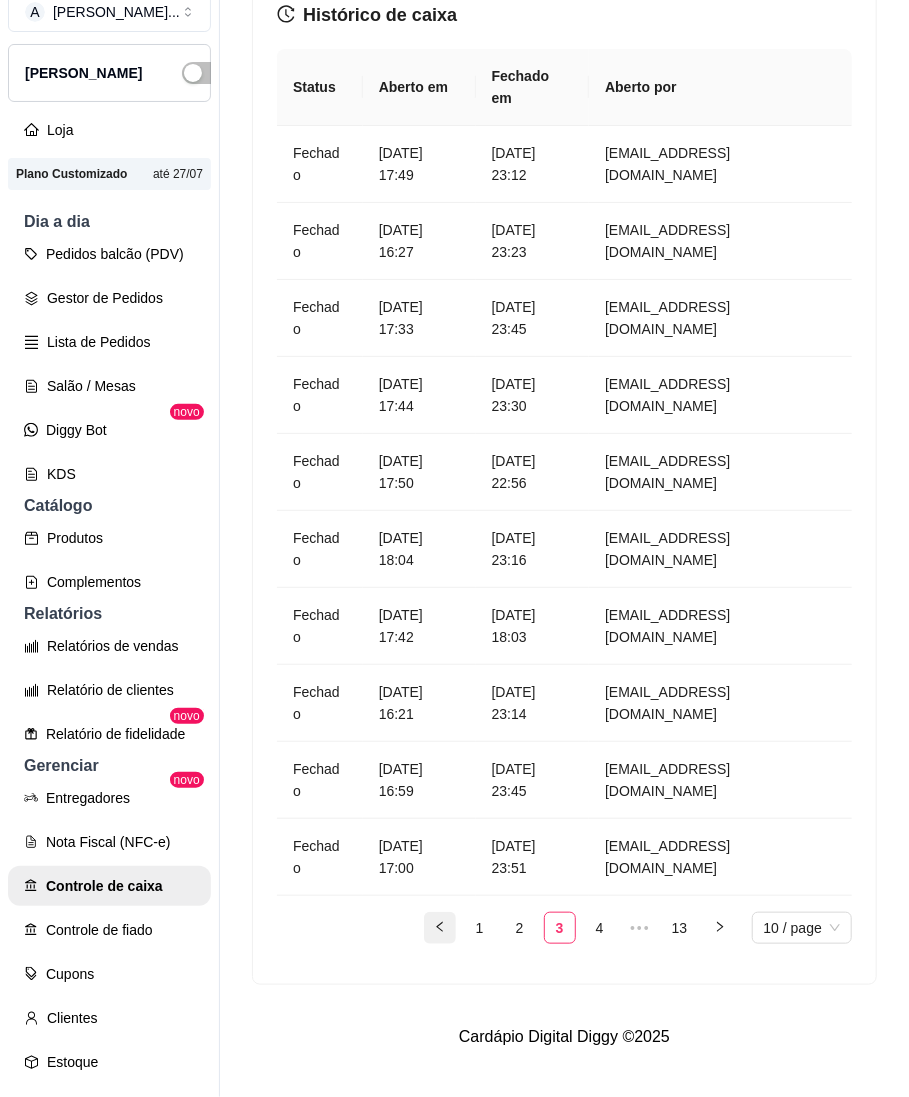 click on "1 2 3 4 5 ••• 13 10 / page 10 / page 20 / page 50 / page 100 / page" at bounding box center (564, 928) 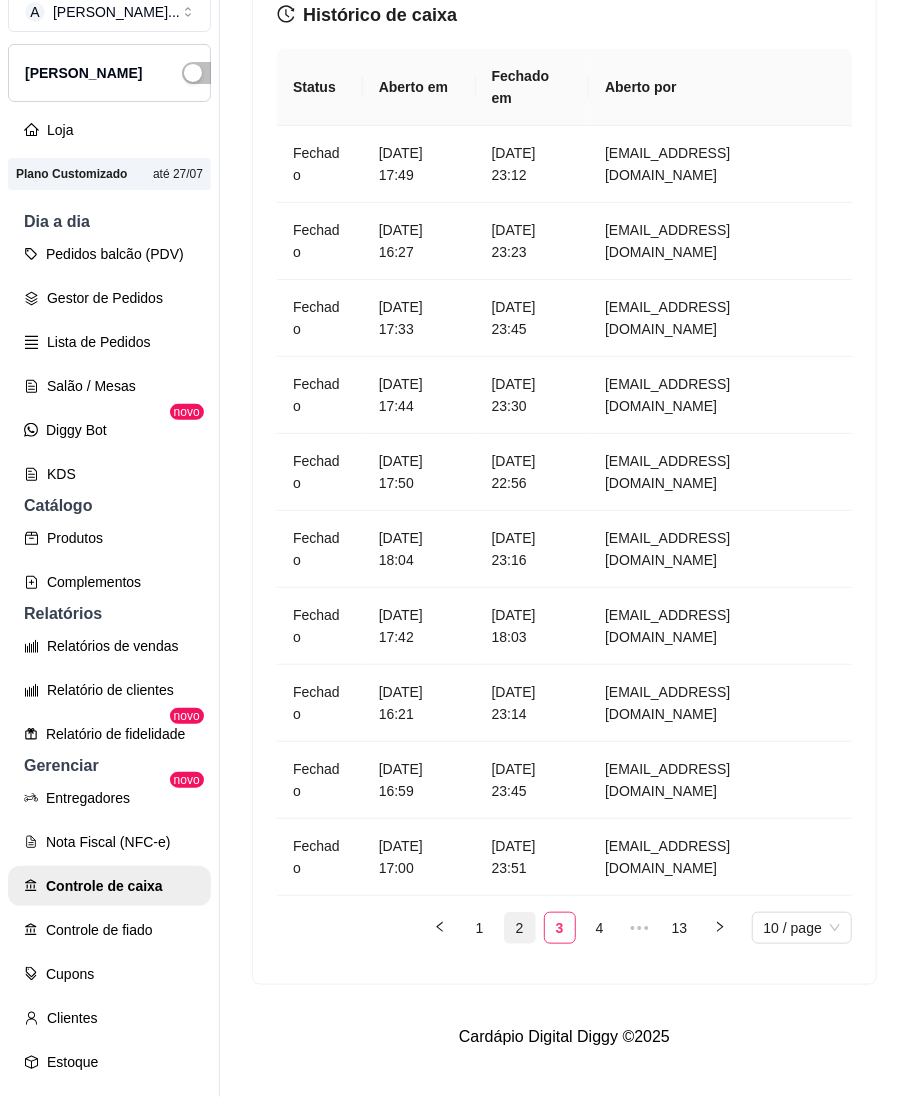 click on "2" at bounding box center (520, 928) 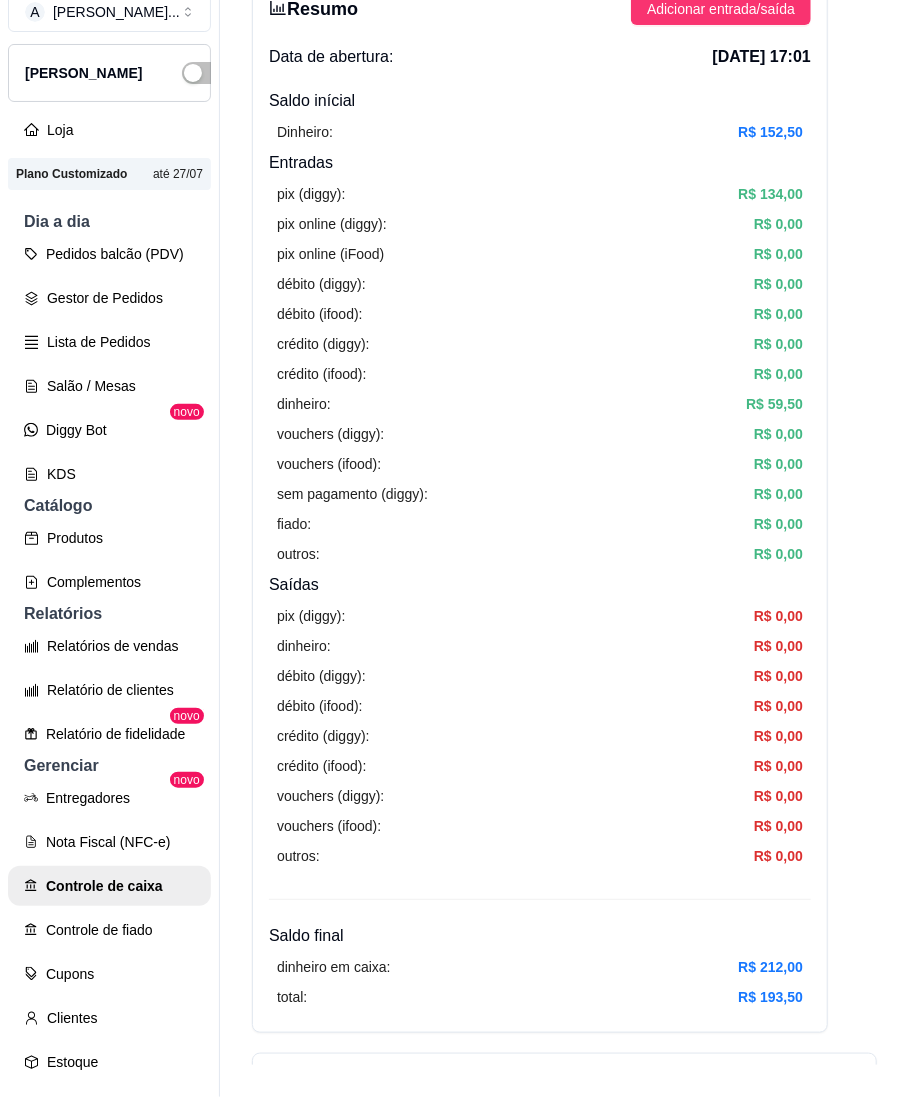 scroll, scrollTop: 0, scrollLeft: 0, axis: both 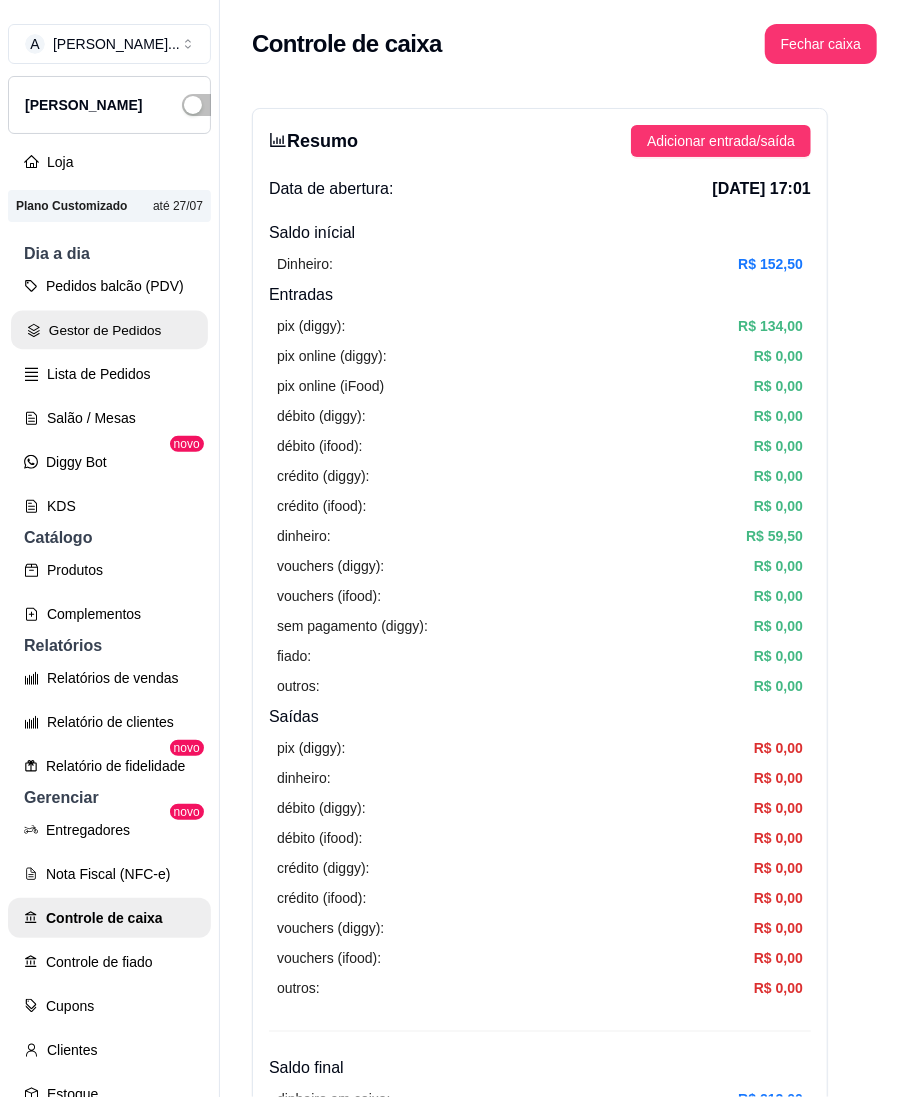 click on "Gestor de Pedidos" at bounding box center [109, 330] 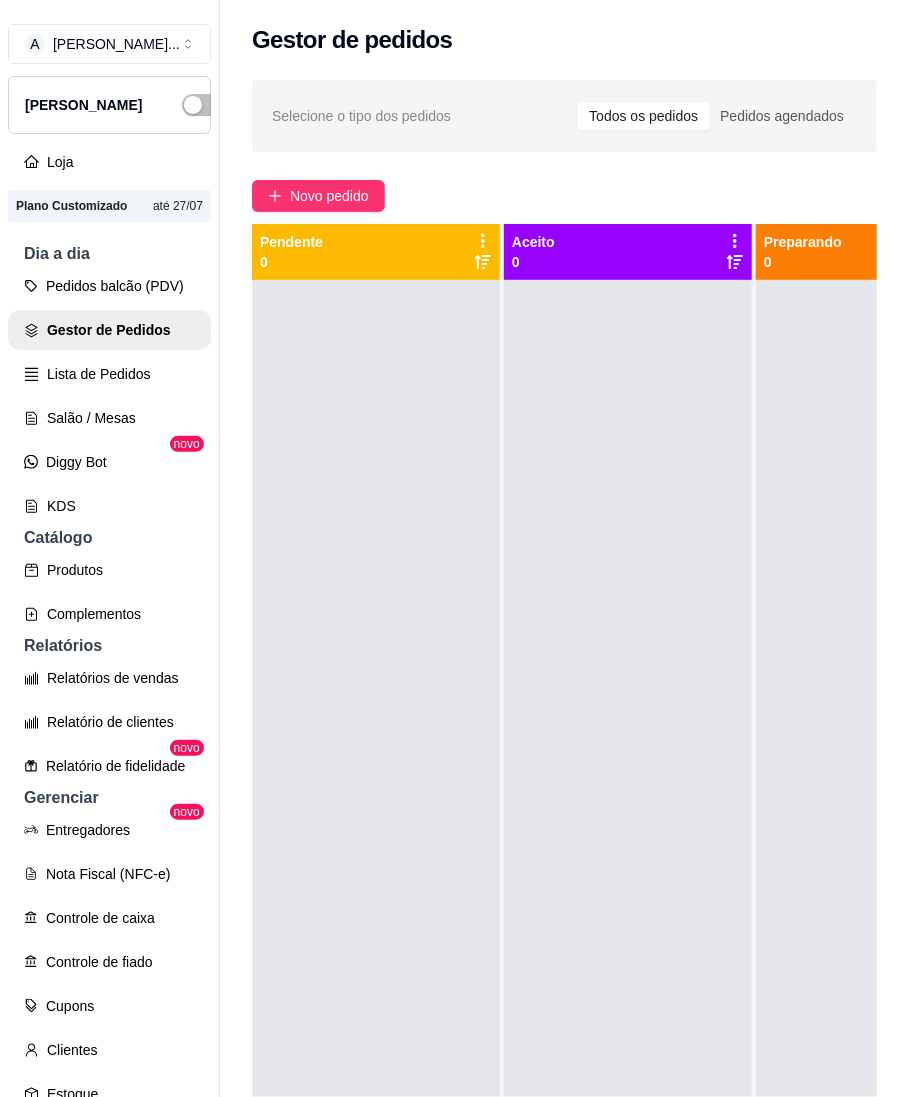 scroll, scrollTop: 76, scrollLeft: 0, axis: vertical 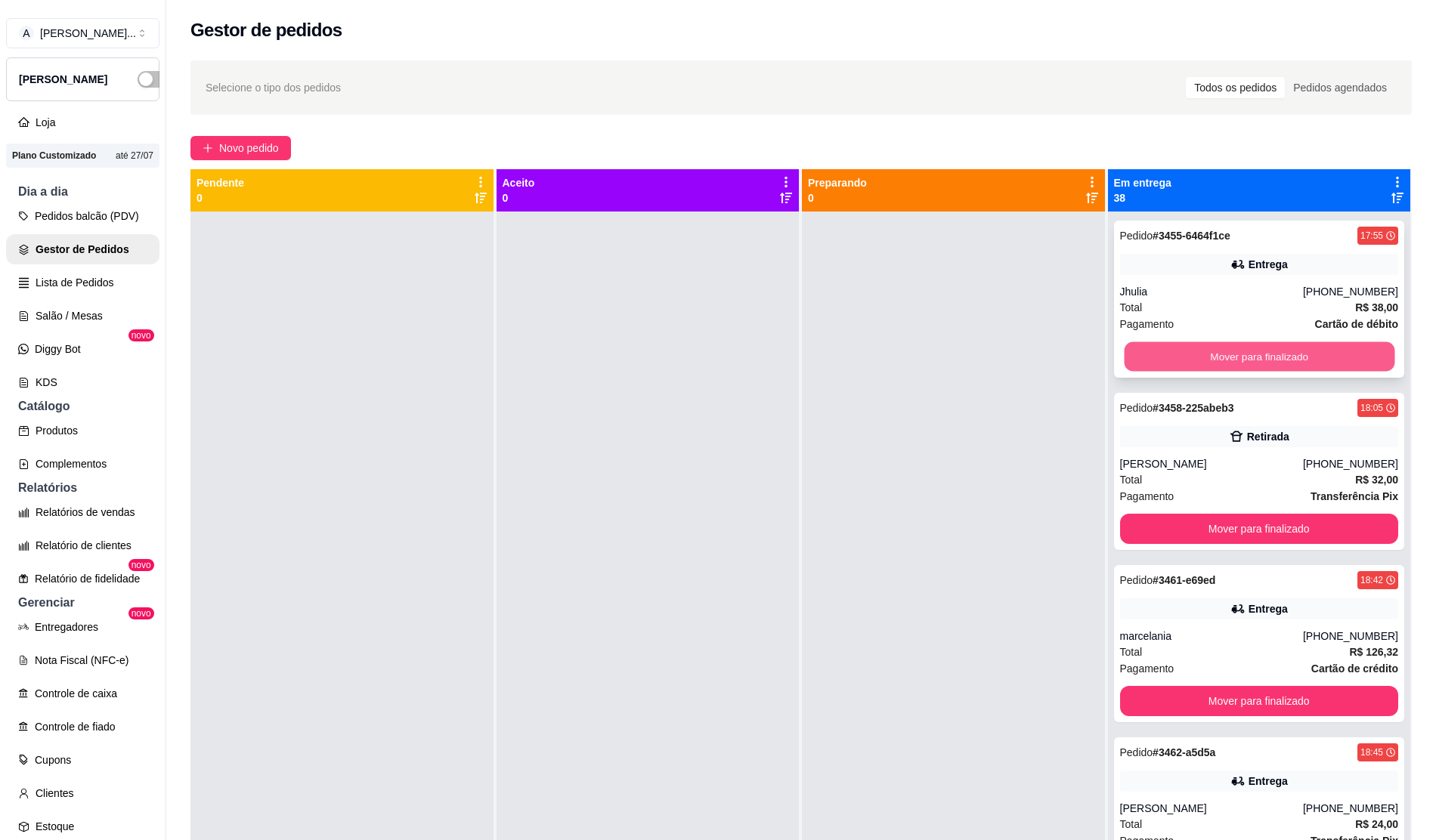 click on "Mover para finalizado" at bounding box center (1258, 357) 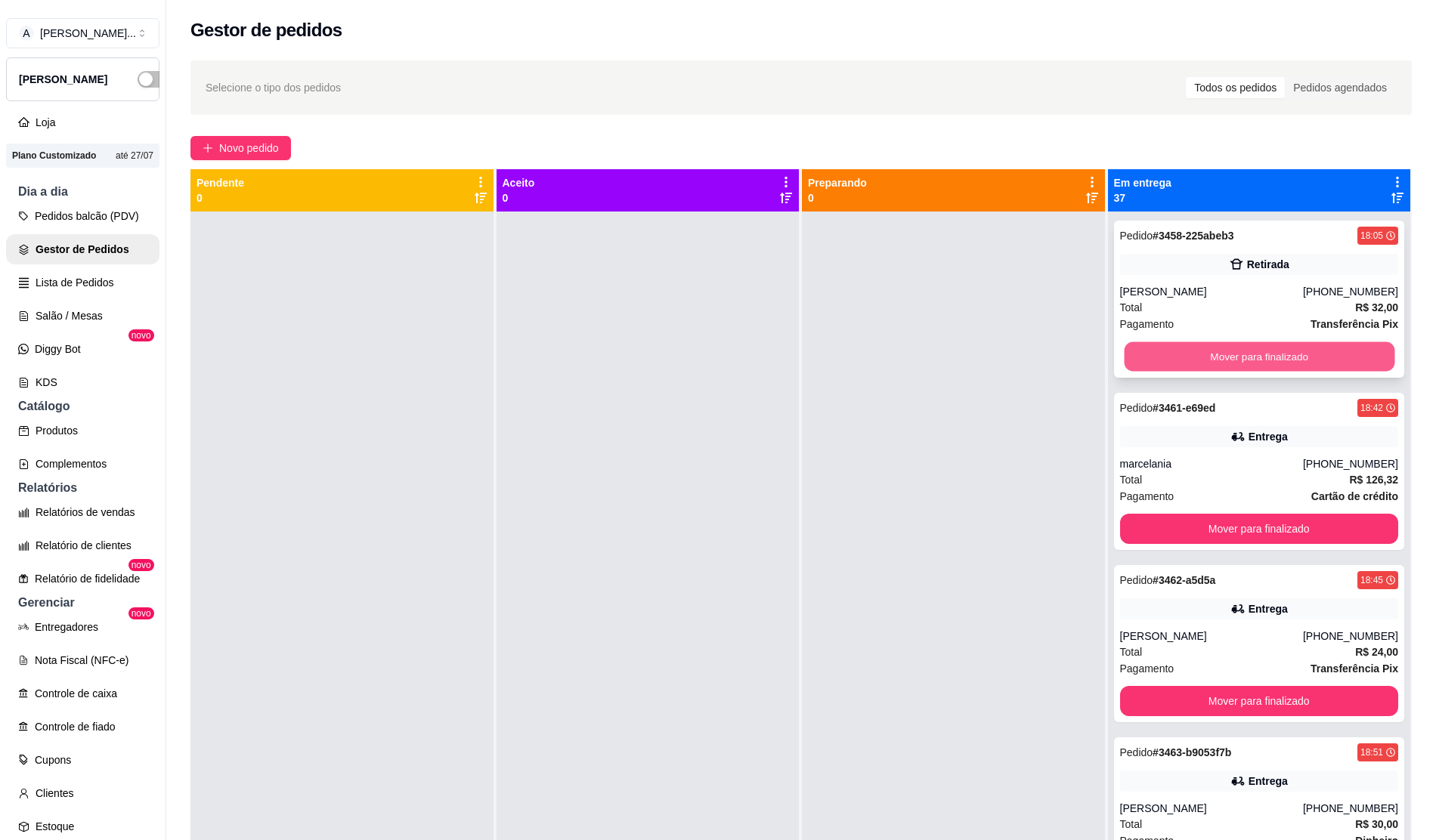 click on "Mover para finalizado" at bounding box center [1258, 357] 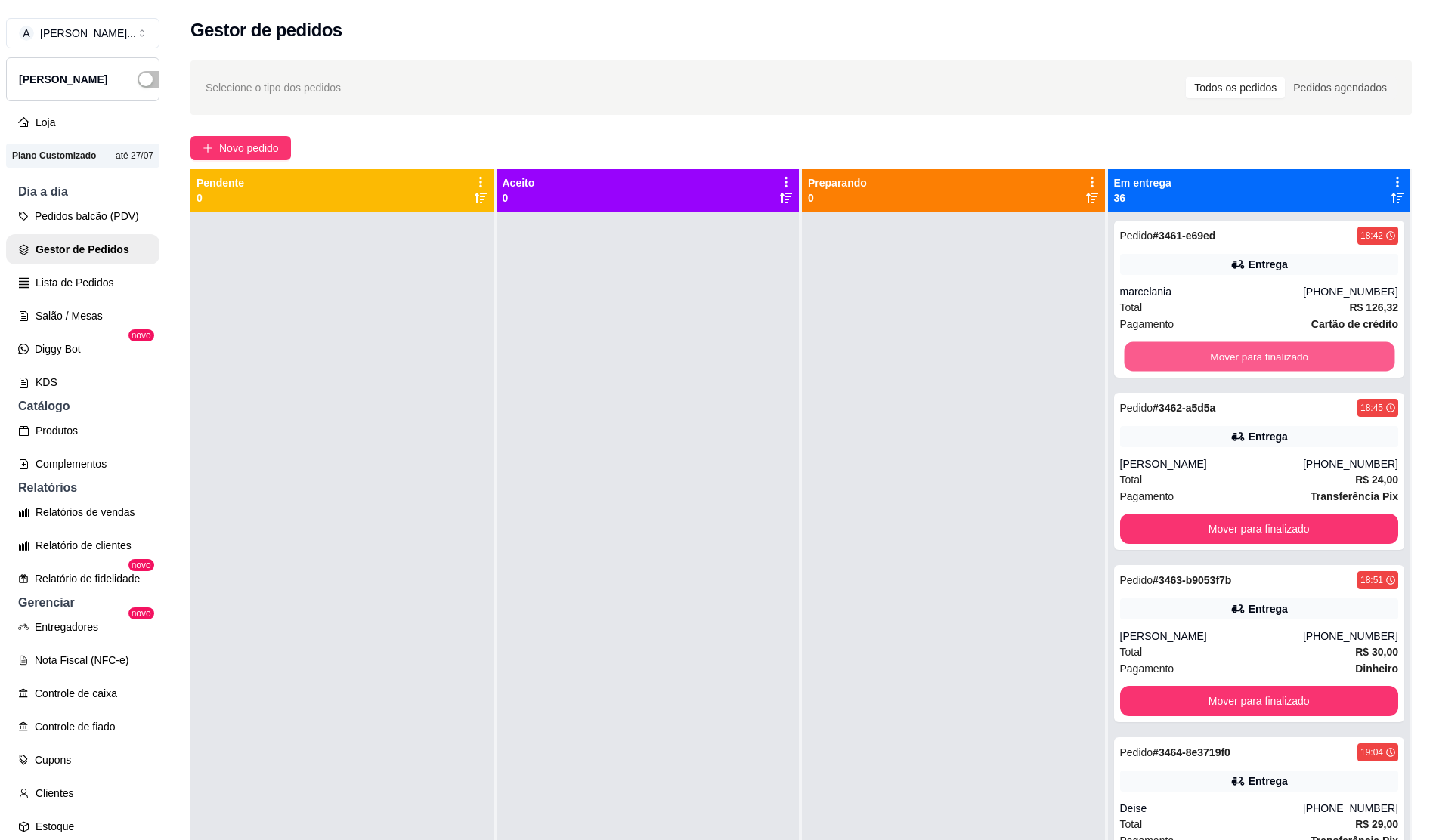 click on "Mover para finalizado" at bounding box center (1258, 357) 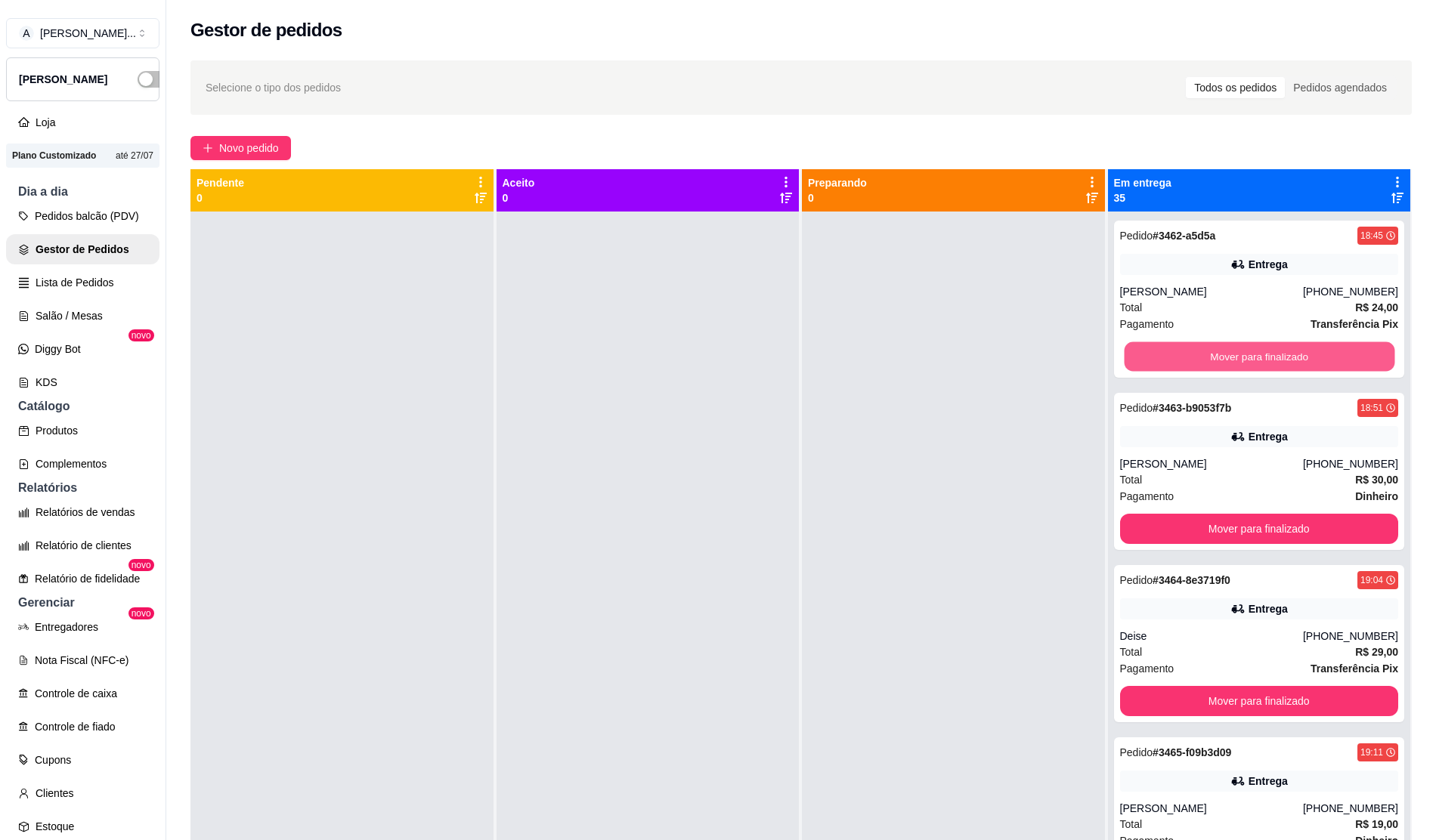 click on "Mover para finalizado" at bounding box center (1258, 357) 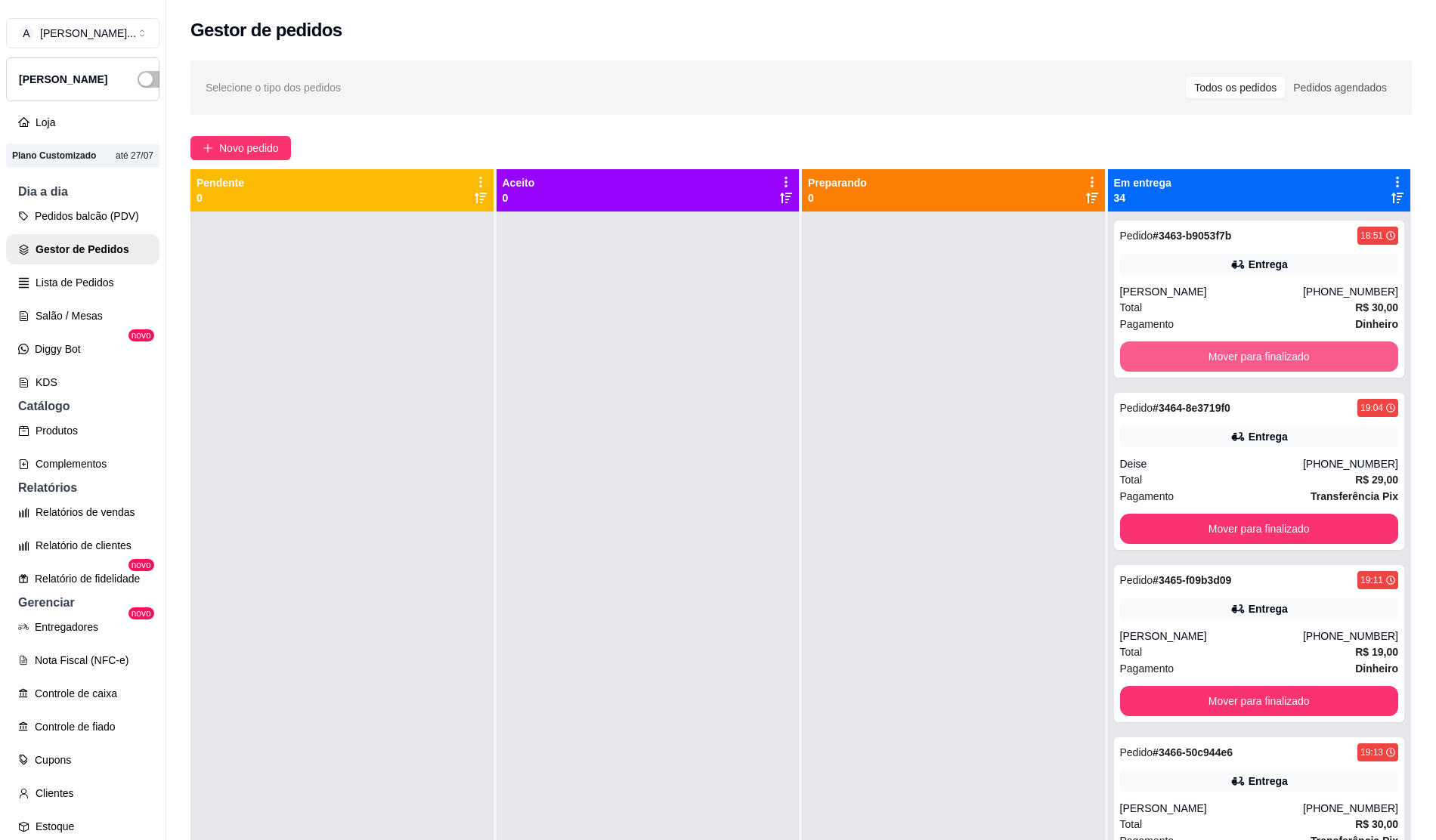 click on "Mover para finalizado" at bounding box center (1259, 357) 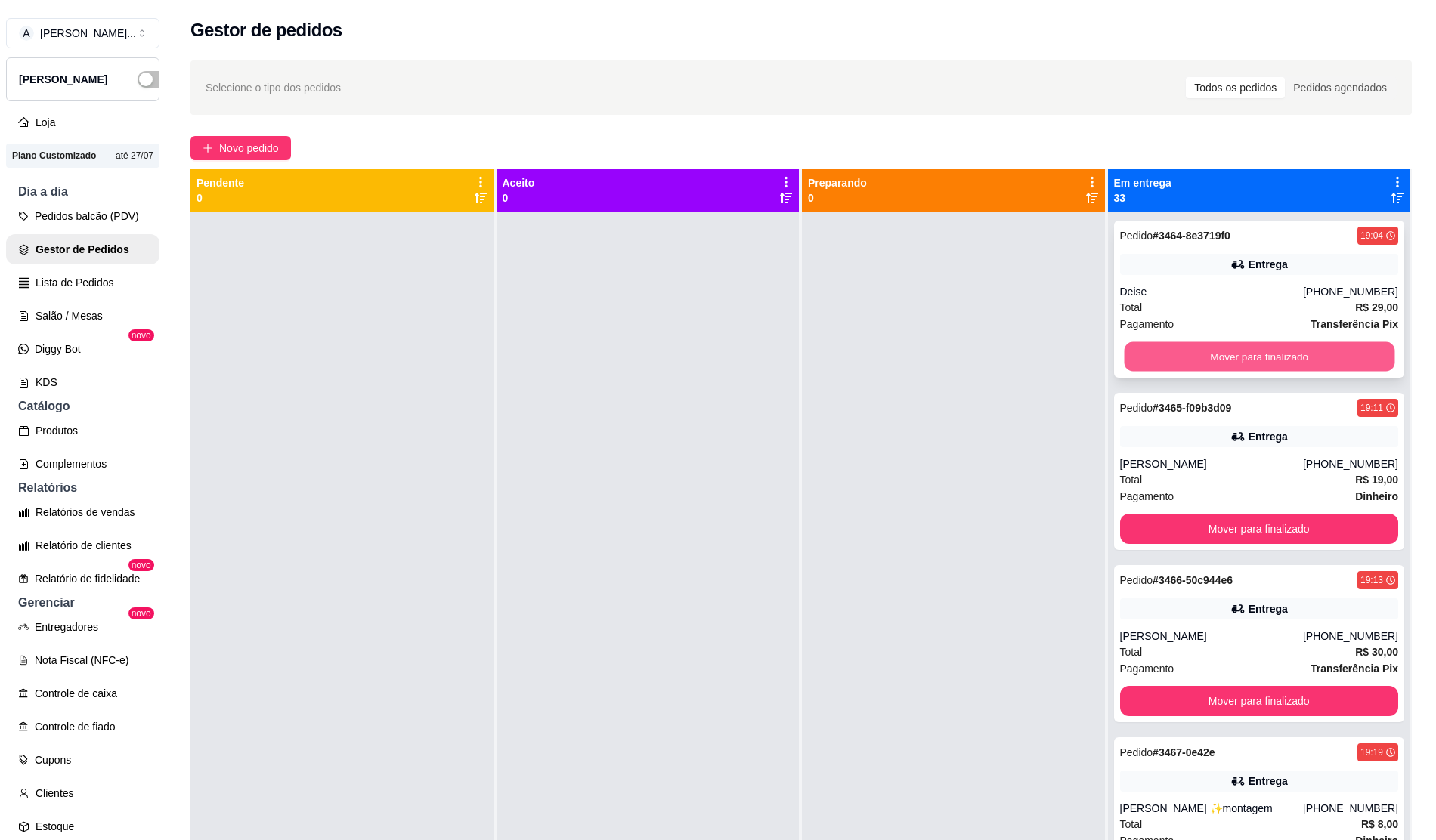 click on "Mover para finalizado" at bounding box center [1258, 357] 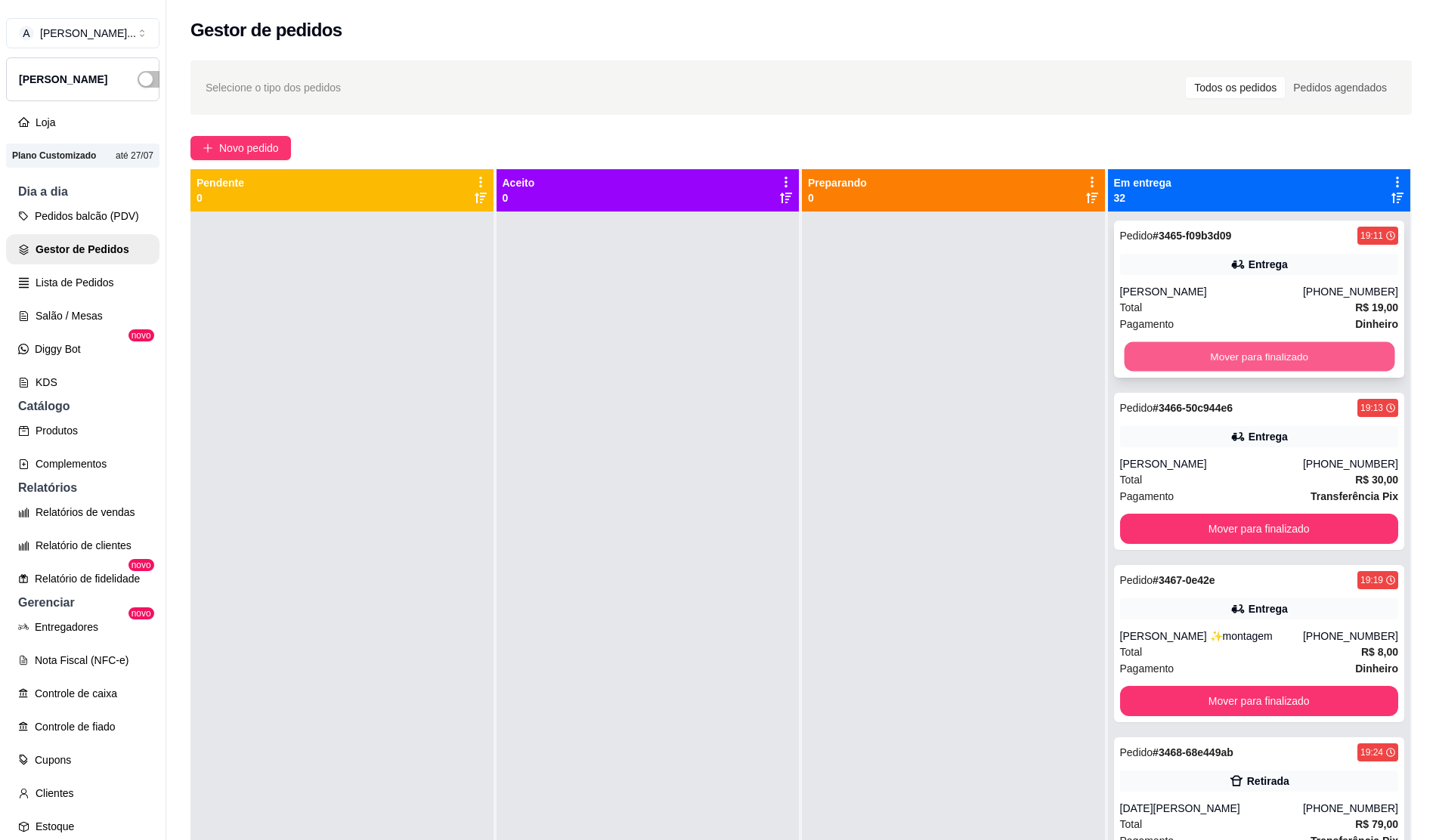 click on "Mover para finalizado" at bounding box center (1258, 357) 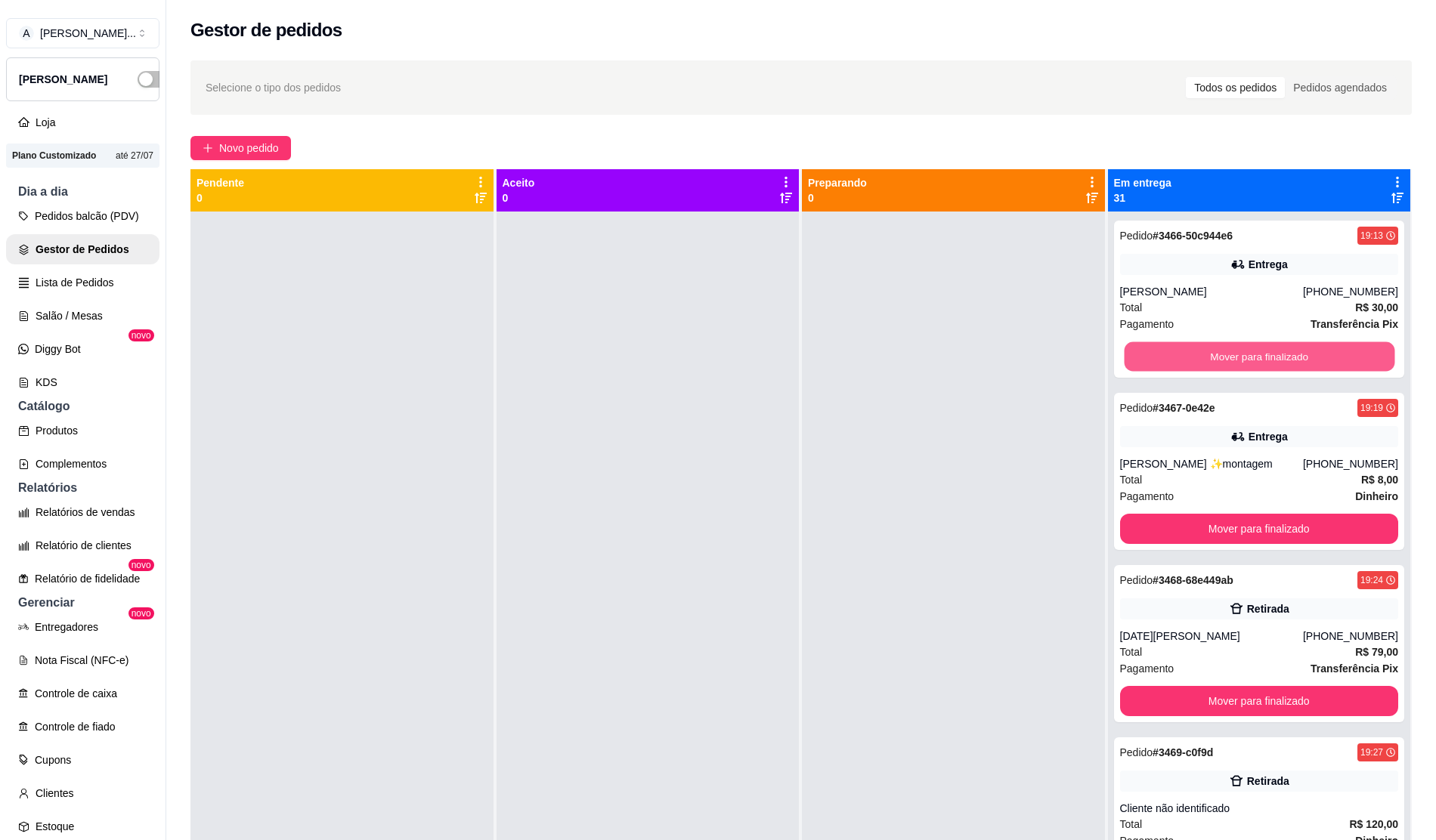 click on "Mover para finalizado" at bounding box center [1258, 357] 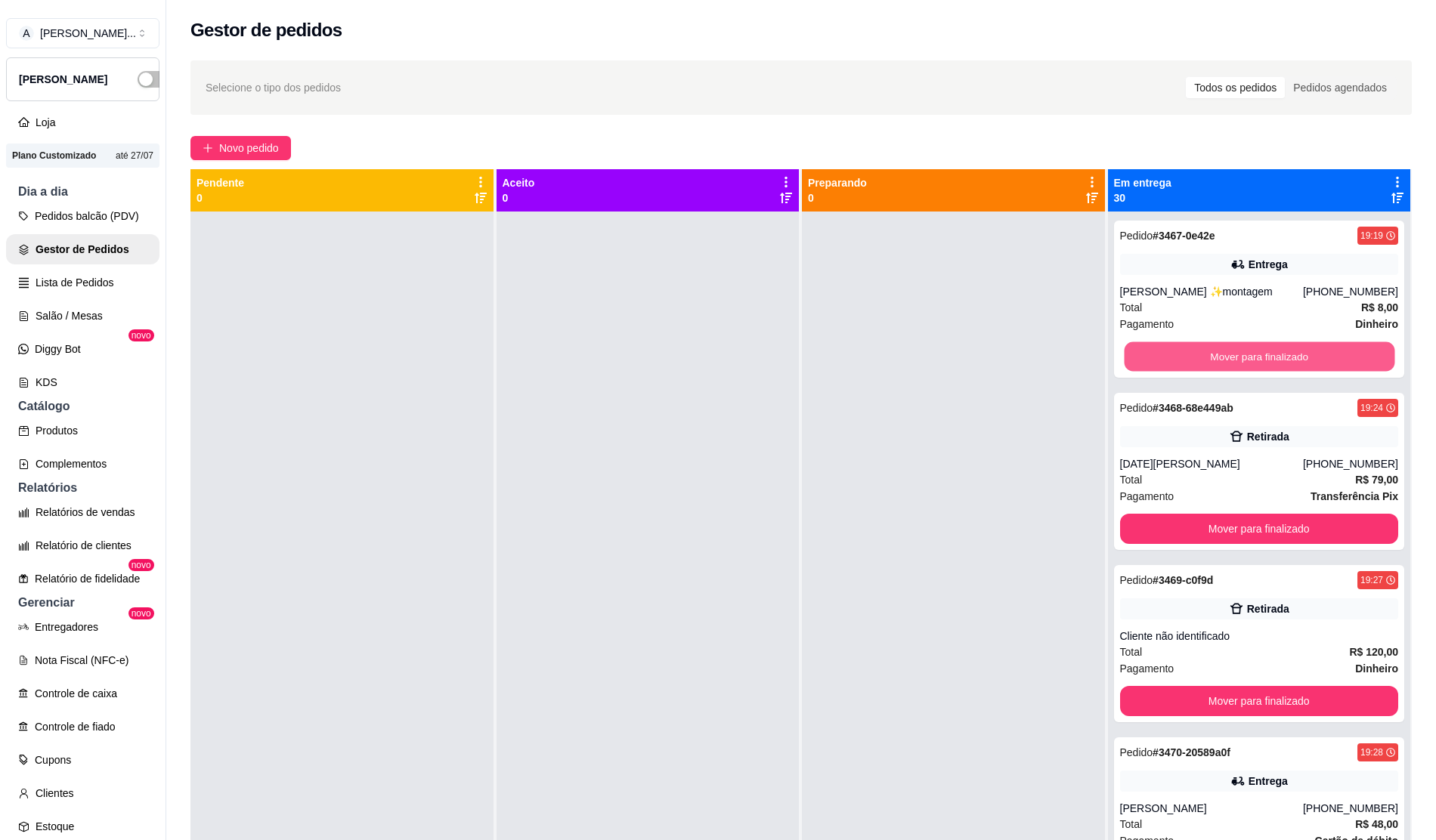 click on "Mover para finalizado" at bounding box center (1258, 357) 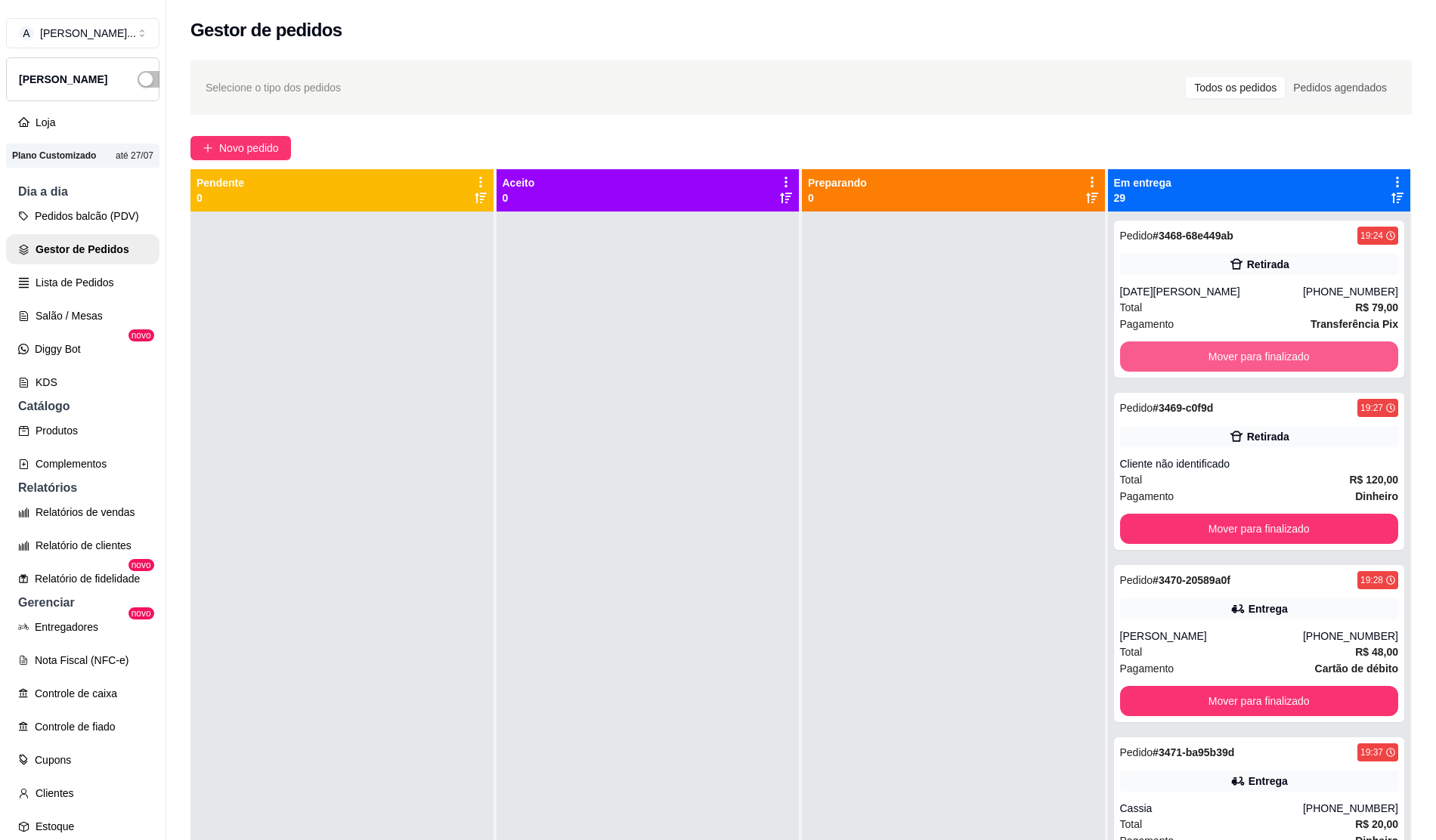 click on "Mover para finalizado" at bounding box center [1259, 357] 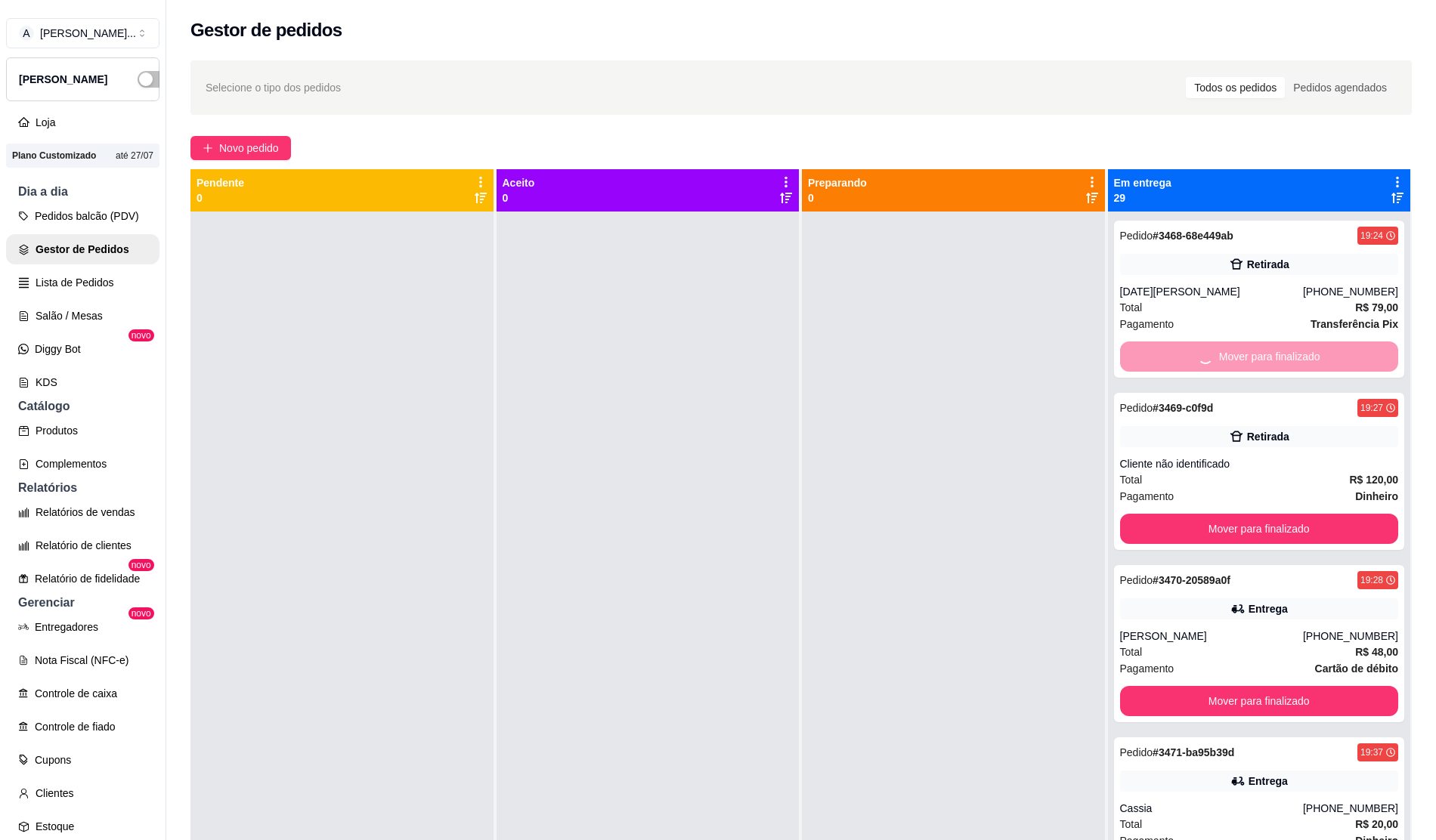 click on "Mover para finalizado" at bounding box center (1259, 357) 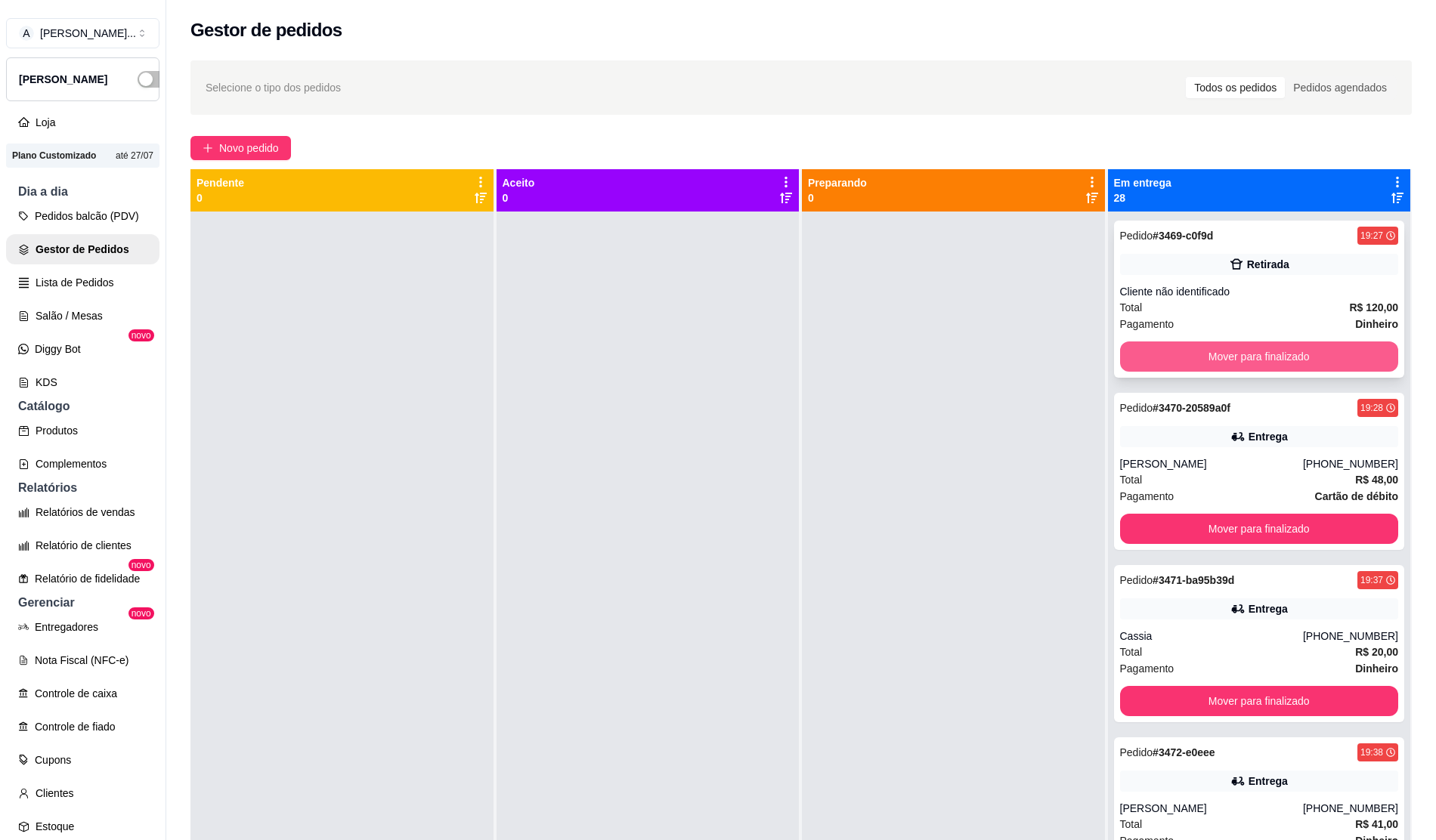 click on "Mover para finalizado" at bounding box center (1259, 357) 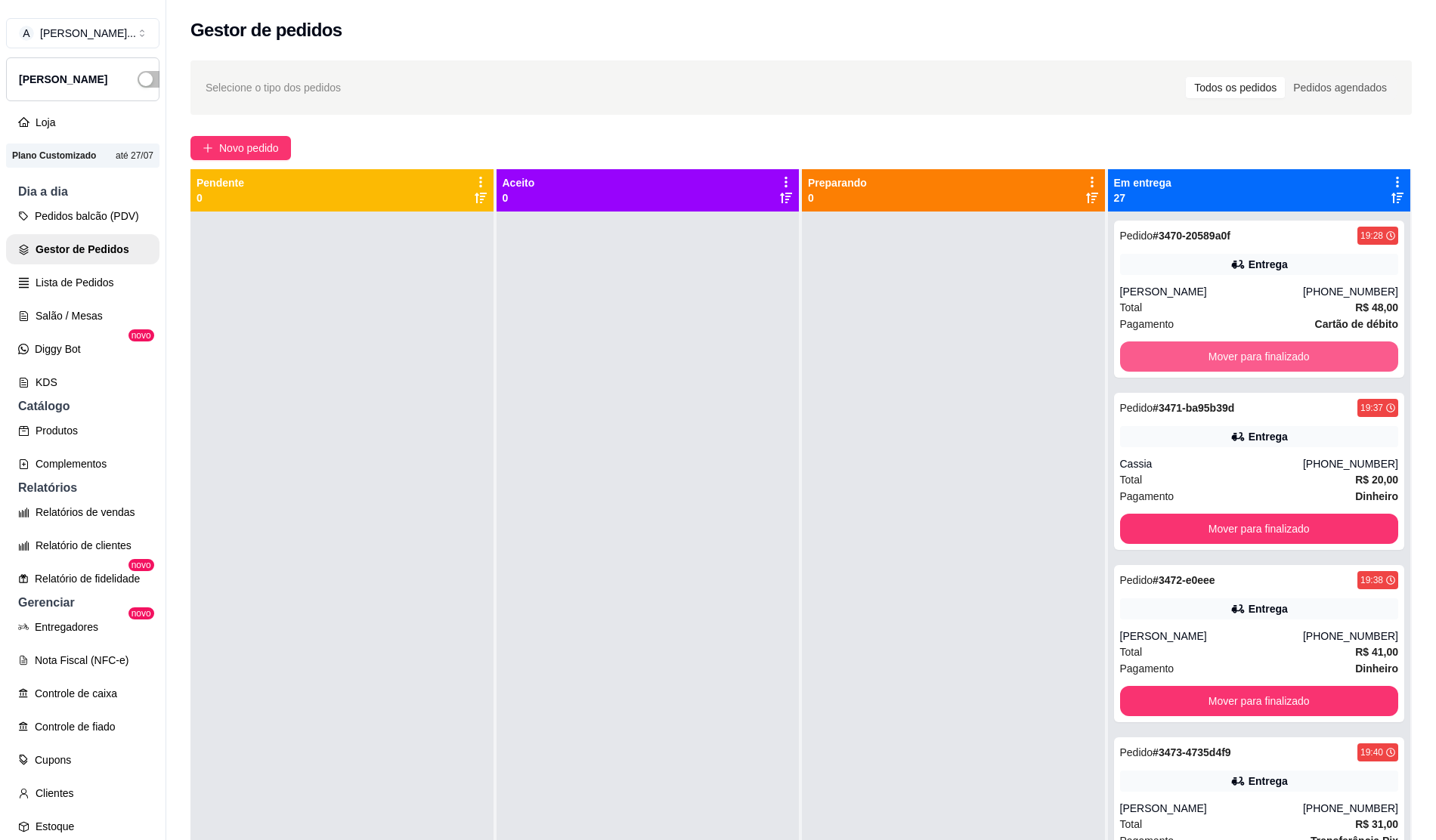 click on "Mover para finalizado" at bounding box center [1259, 357] 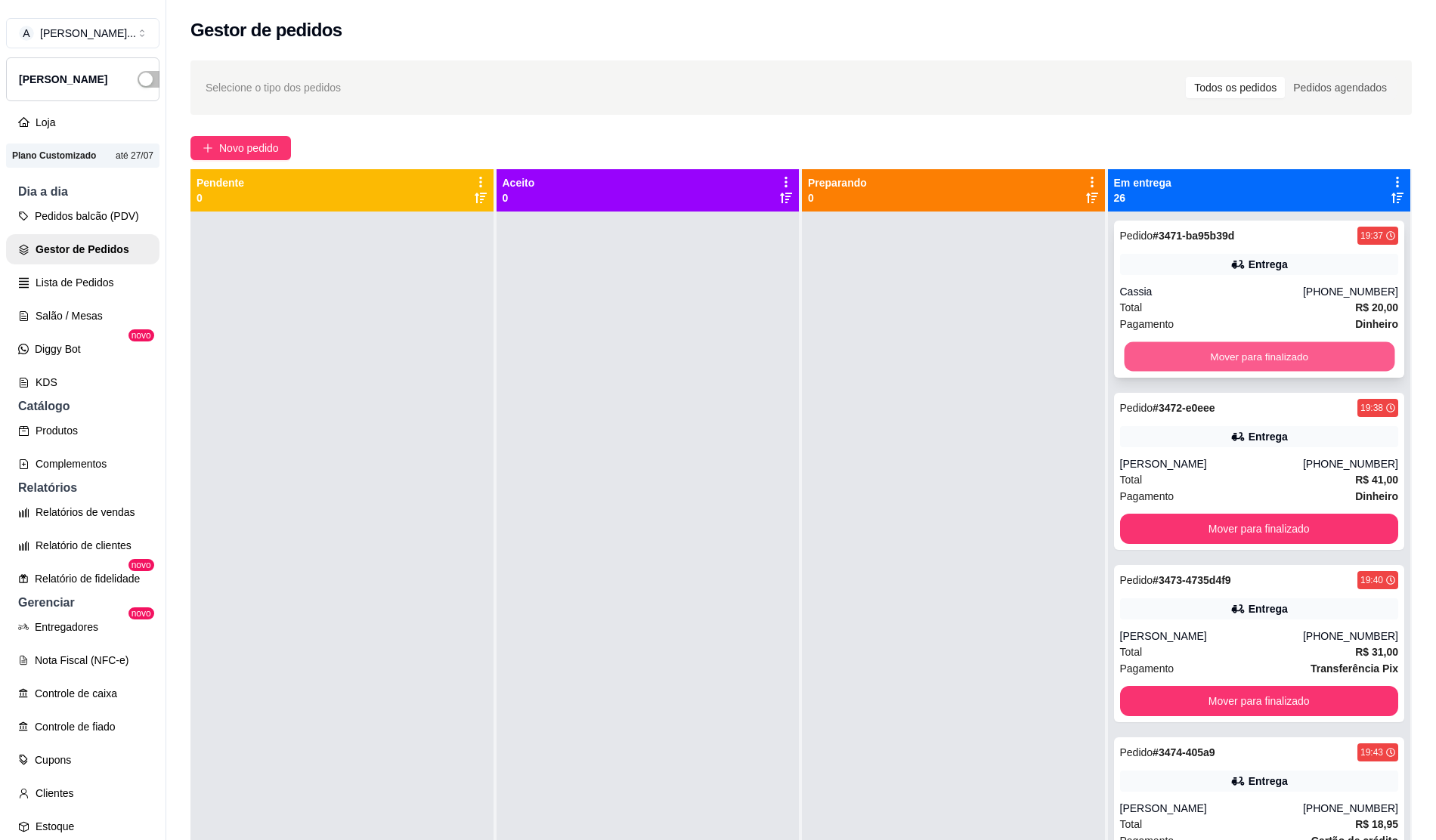 click on "Mover para finalizado" at bounding box center (1258, 357) 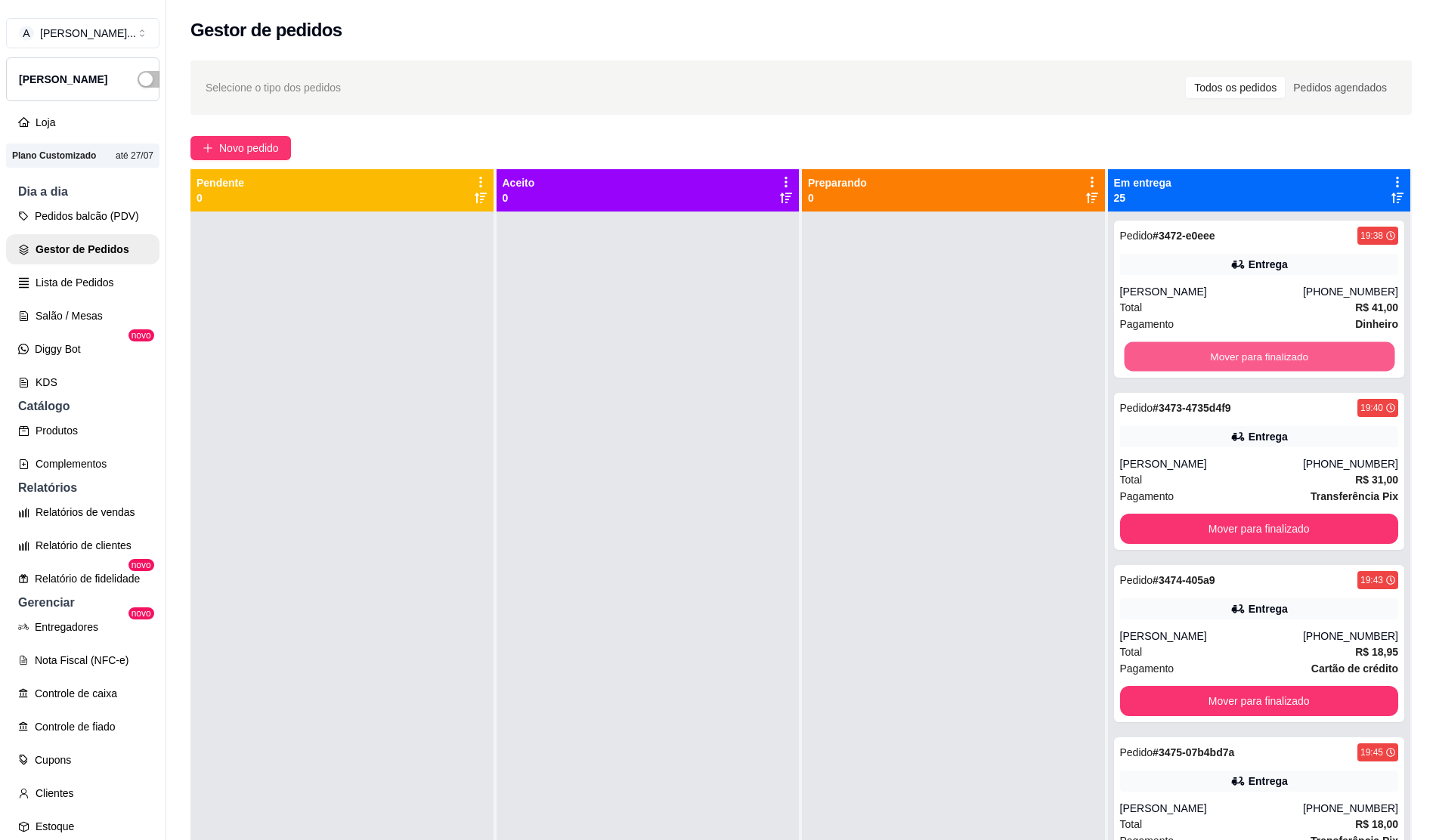 click on "Mover para finalizado" at bounding box center [1258, 357] 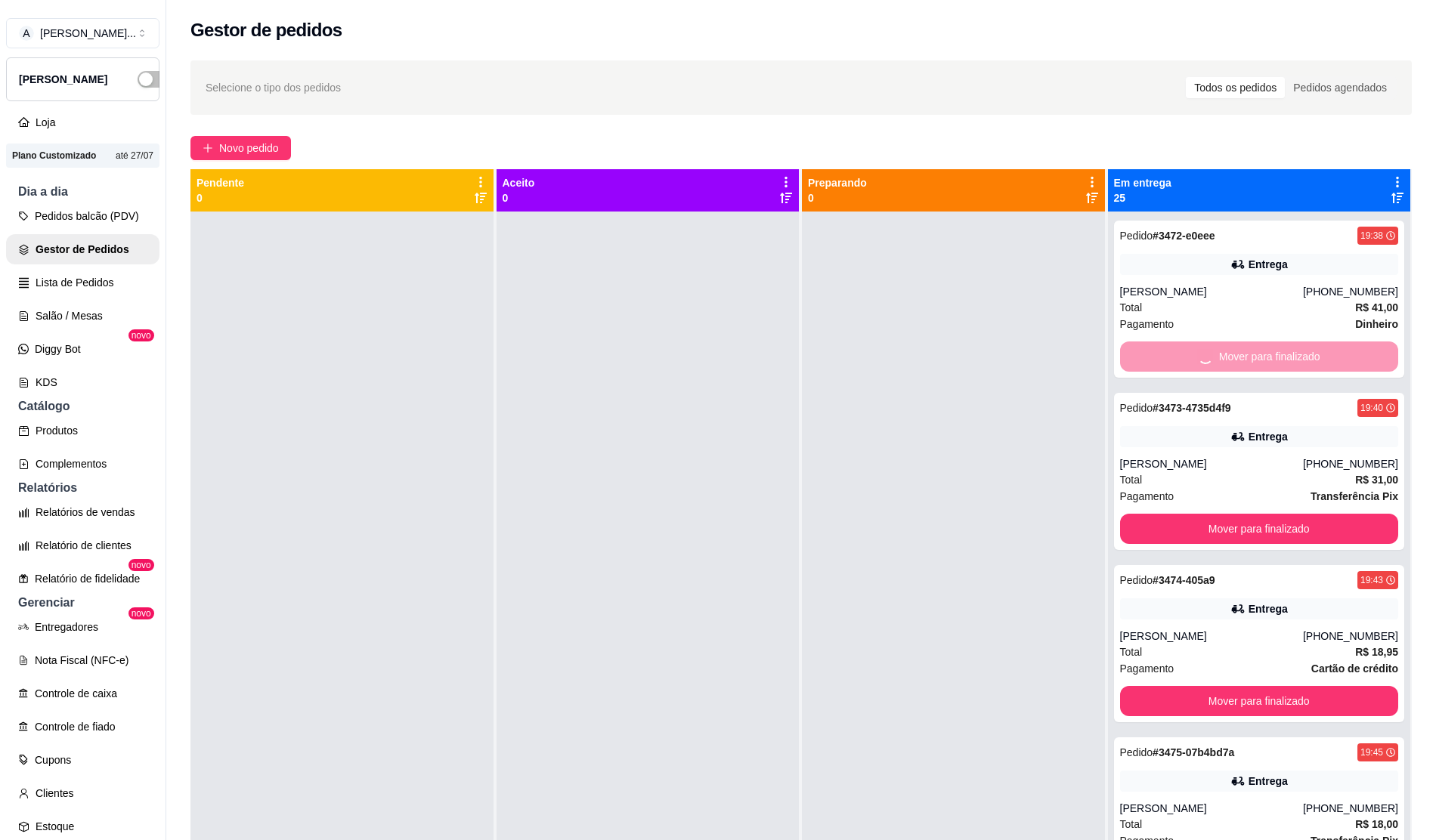 click on "Mover para finalizado" at bounding box center (1259, 357) 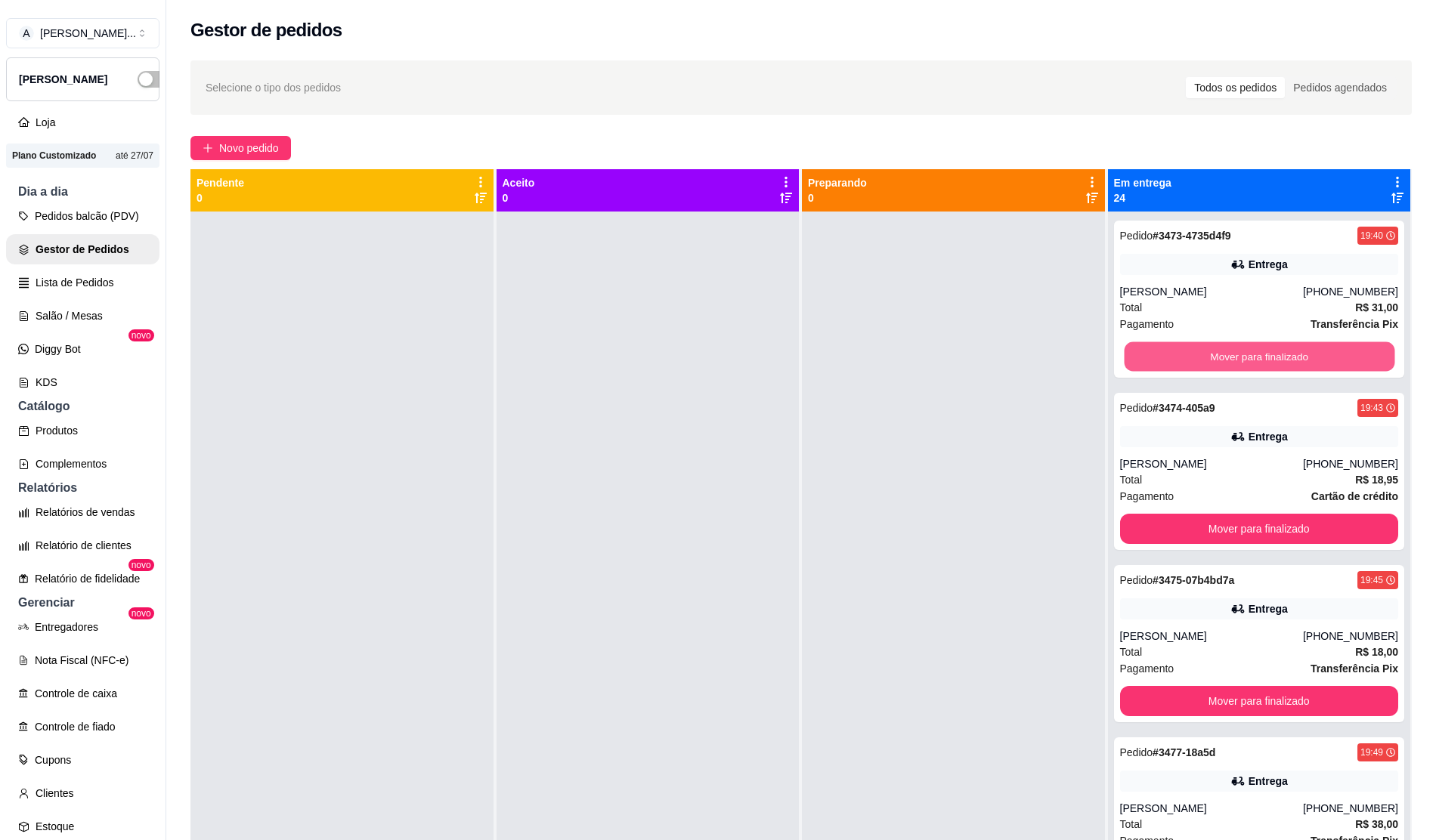 click on "Mover para finalizado" at bounding box center (1258, 357) 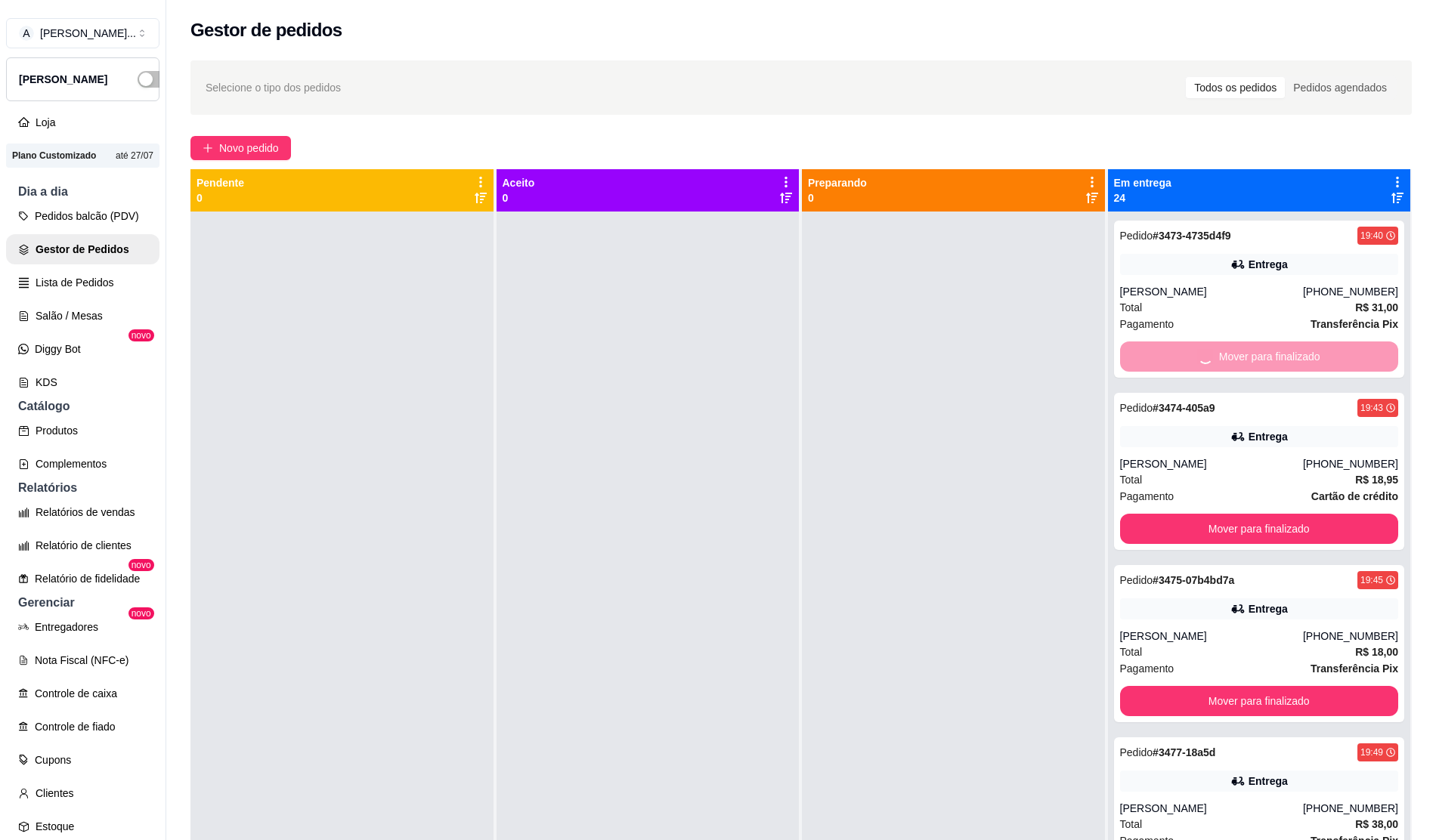 click on "Mover para finalizado" at bounding box center [1259, 357] 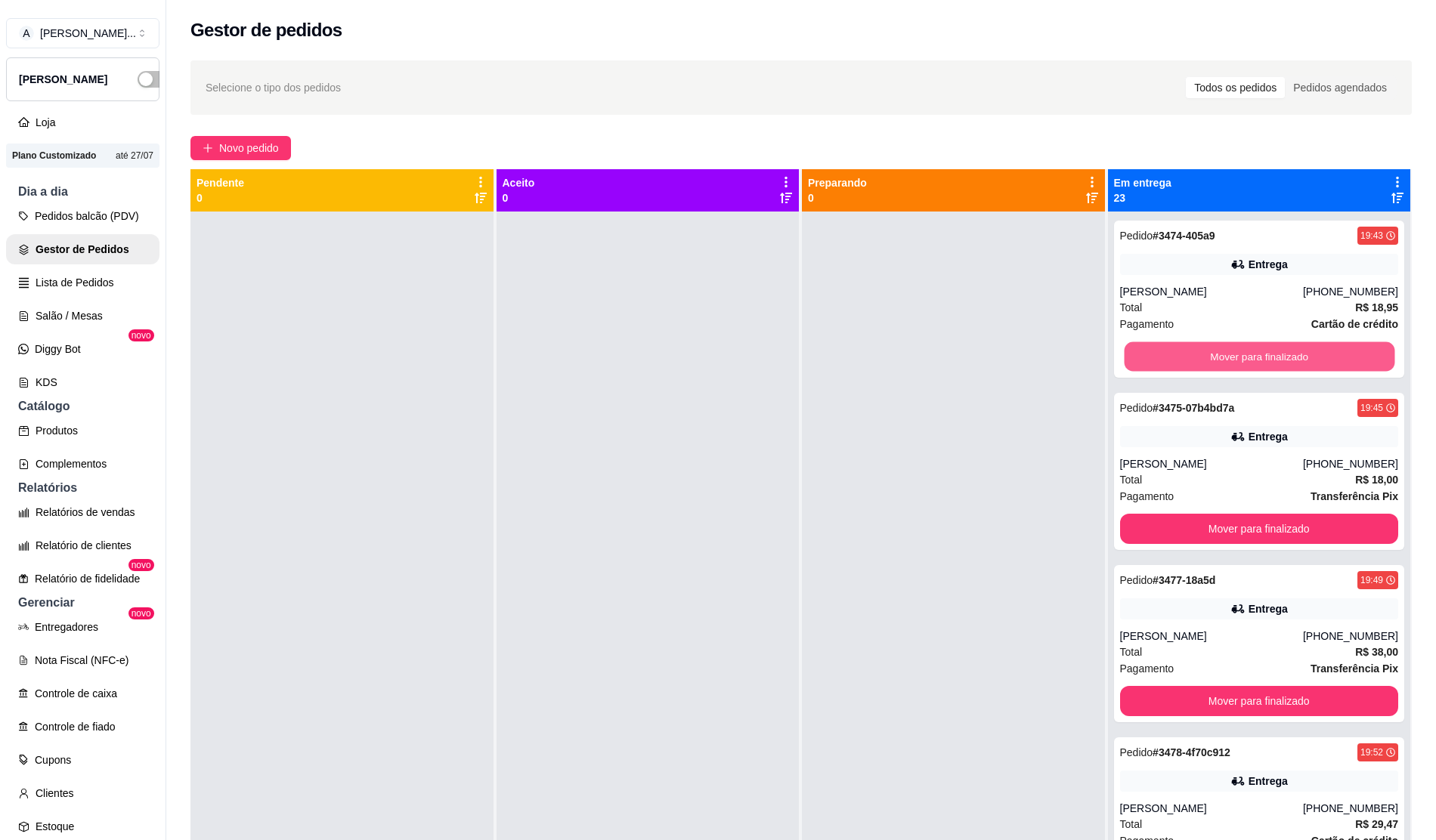 click on "Mover para finalizado" at bounding box center [1258, 357] 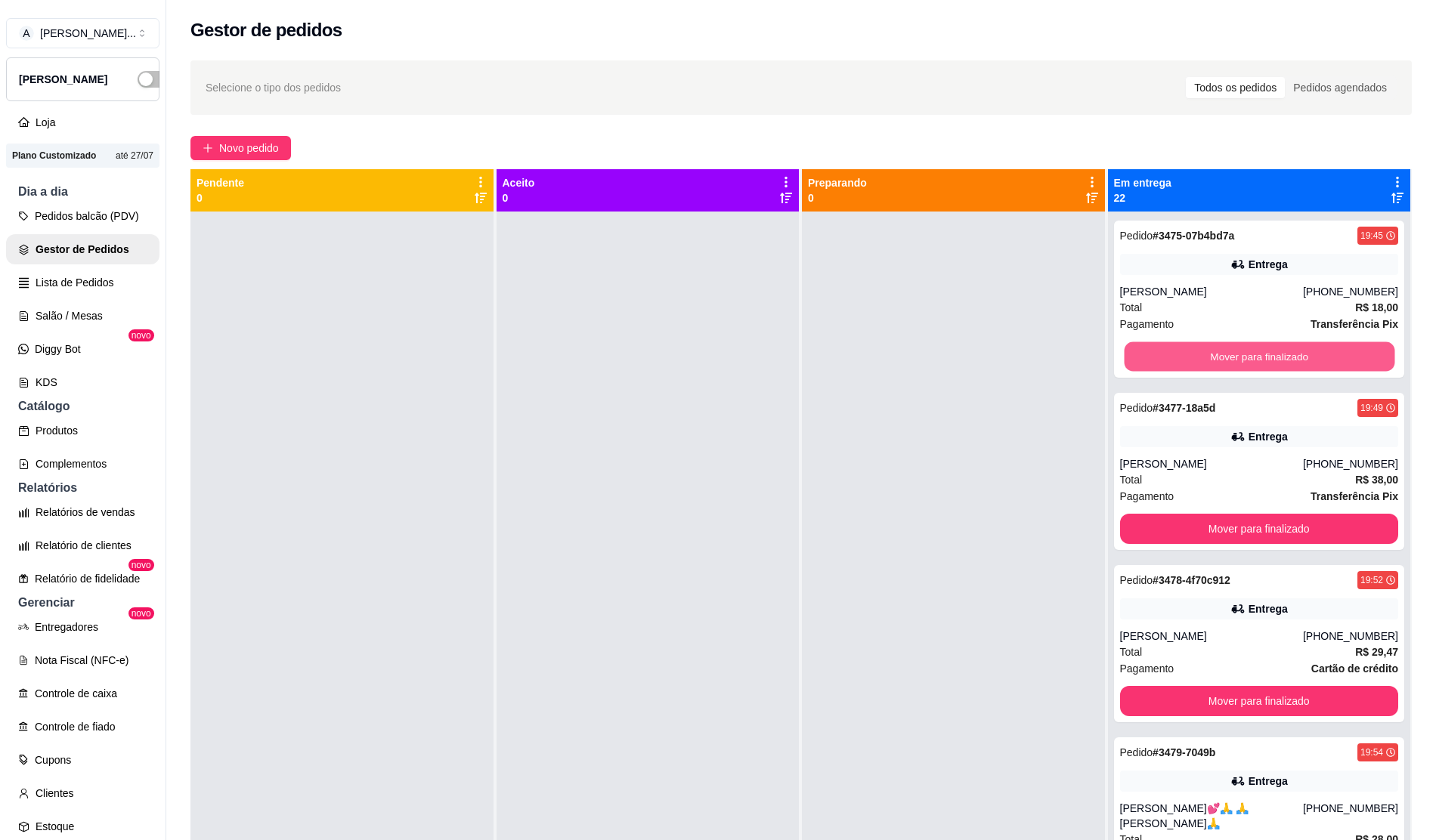 click on "Mover para finalizado" at bounding box center [1258, 357] 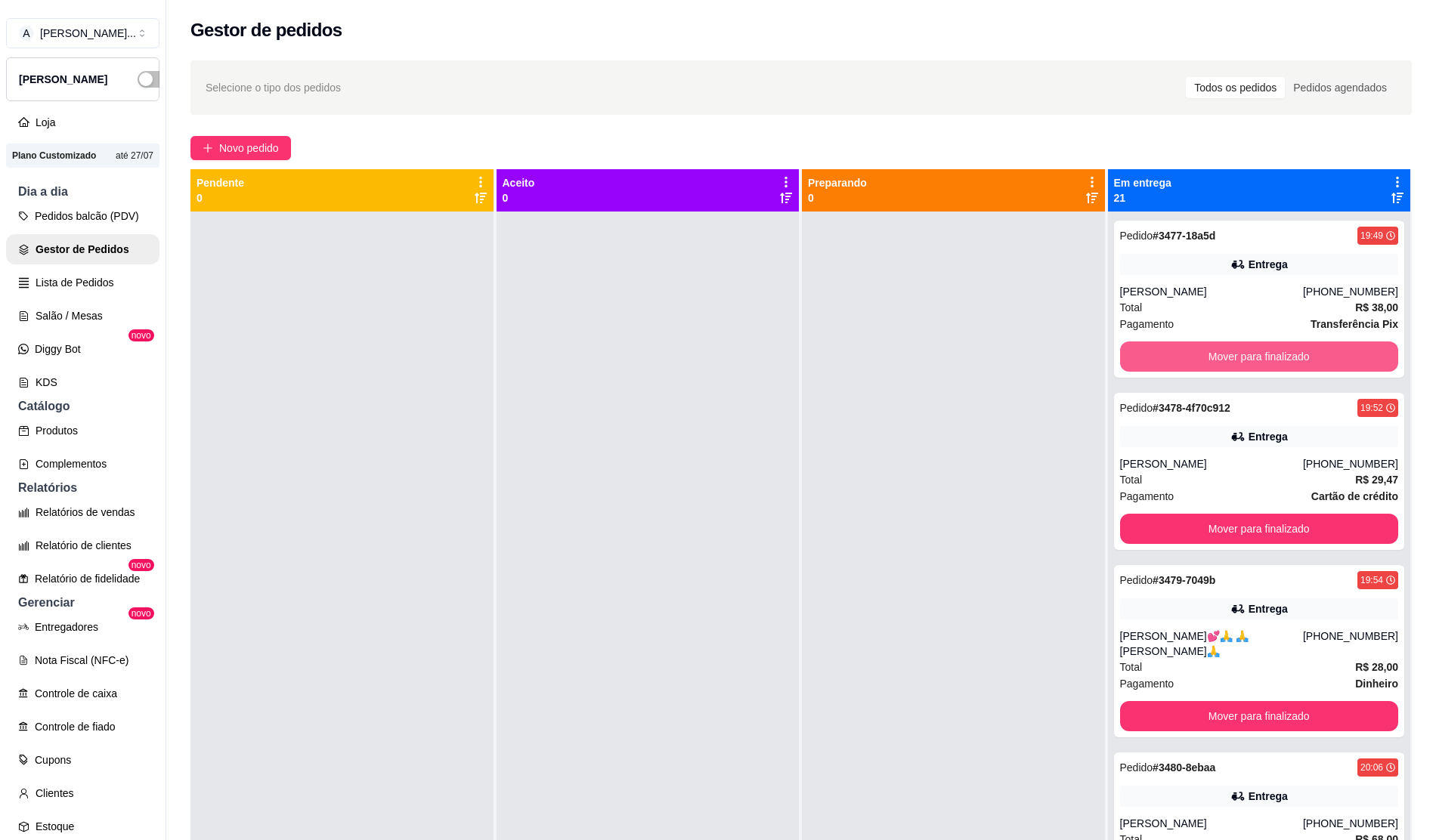 click on "Mover para finalizado" at bounding box center [1259, 357] 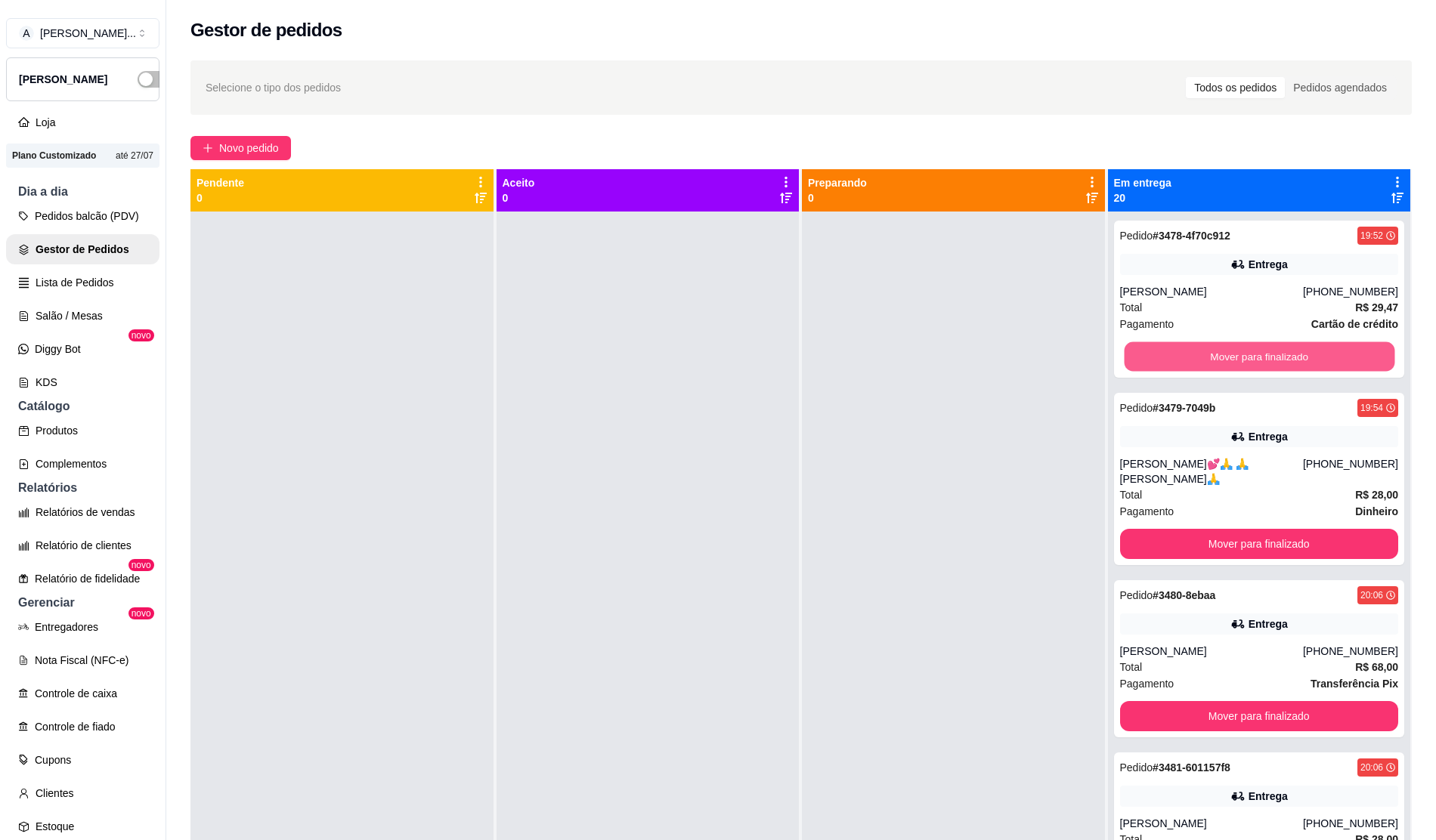 click on "Mover para finalizado" at bounding box center (1258, 357) 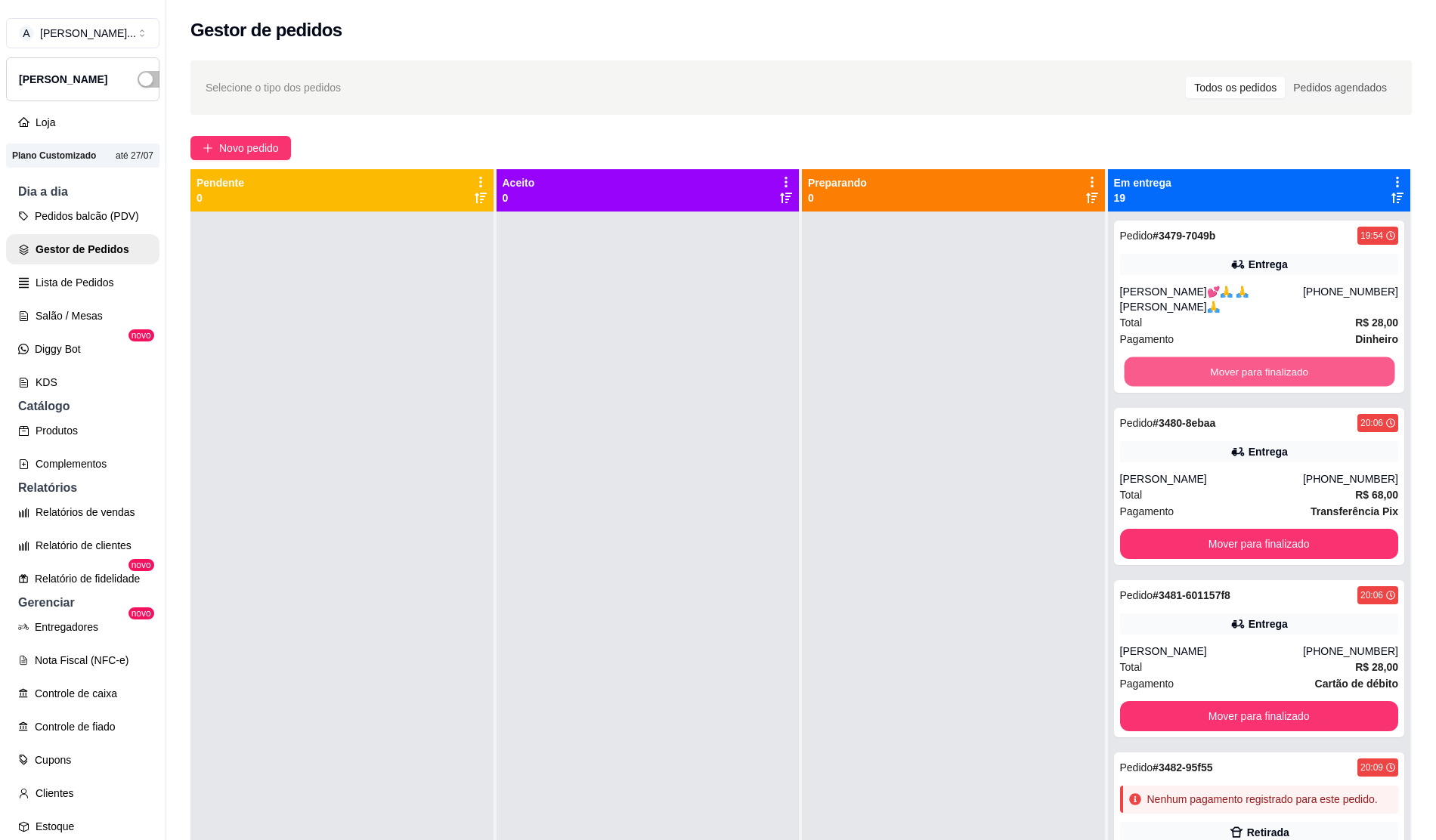 click on "Mover para finalizado" at bounding box center (1258, 372) 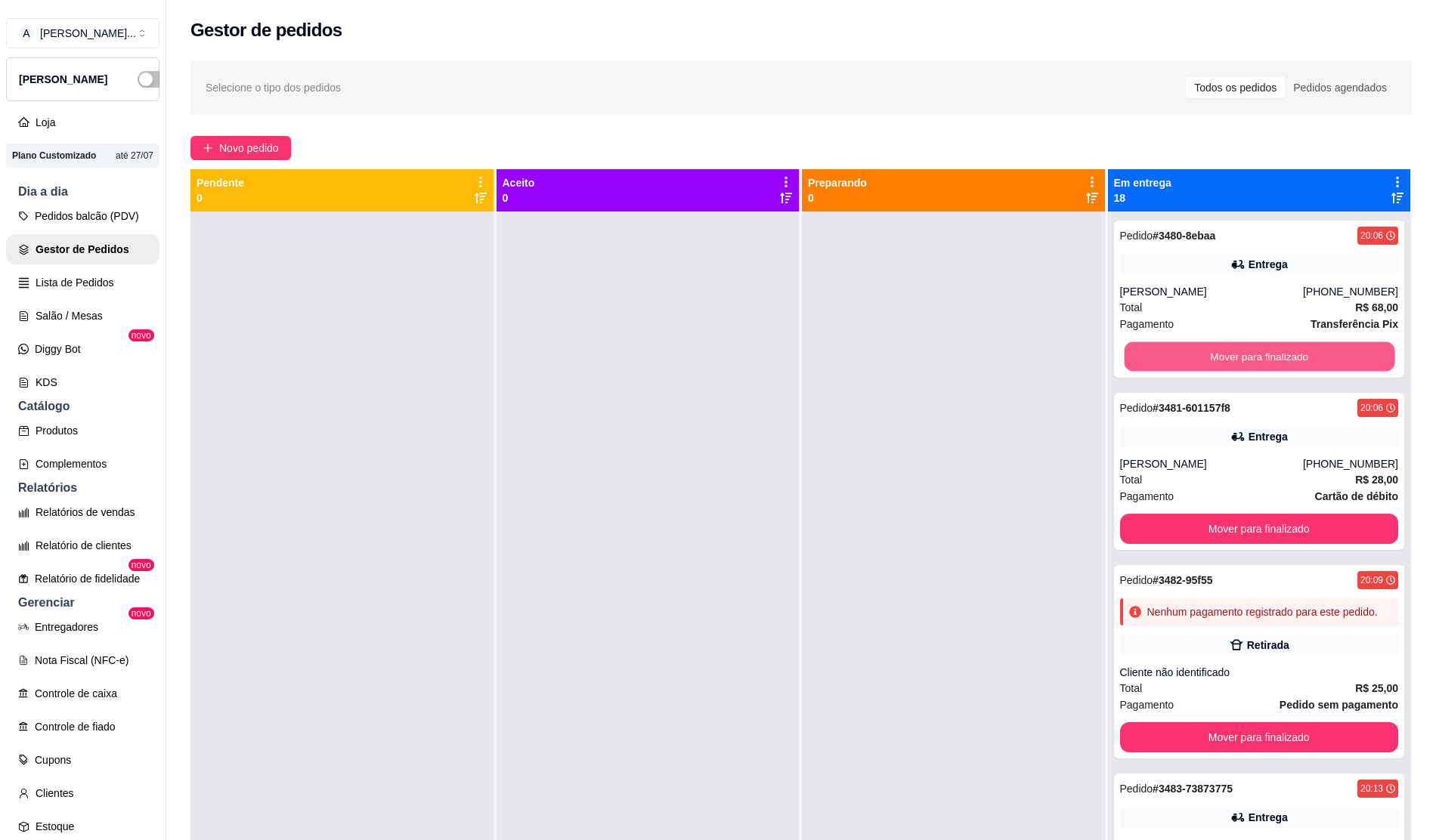 click on "Mover para finalizado" at bounding box center (1258, 357) 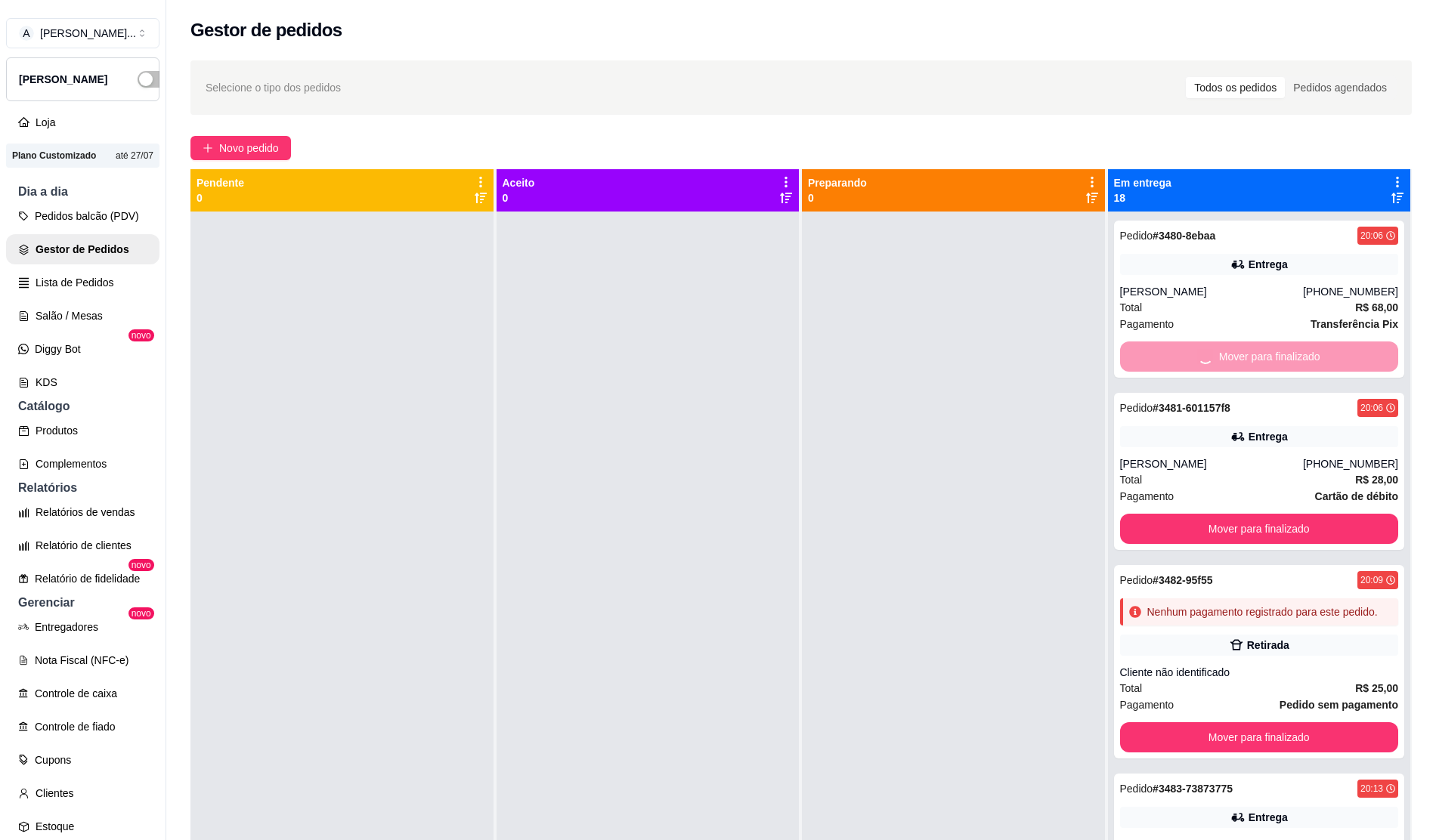 click on "Mover para finalizado" at bounding box center [1259, 357] 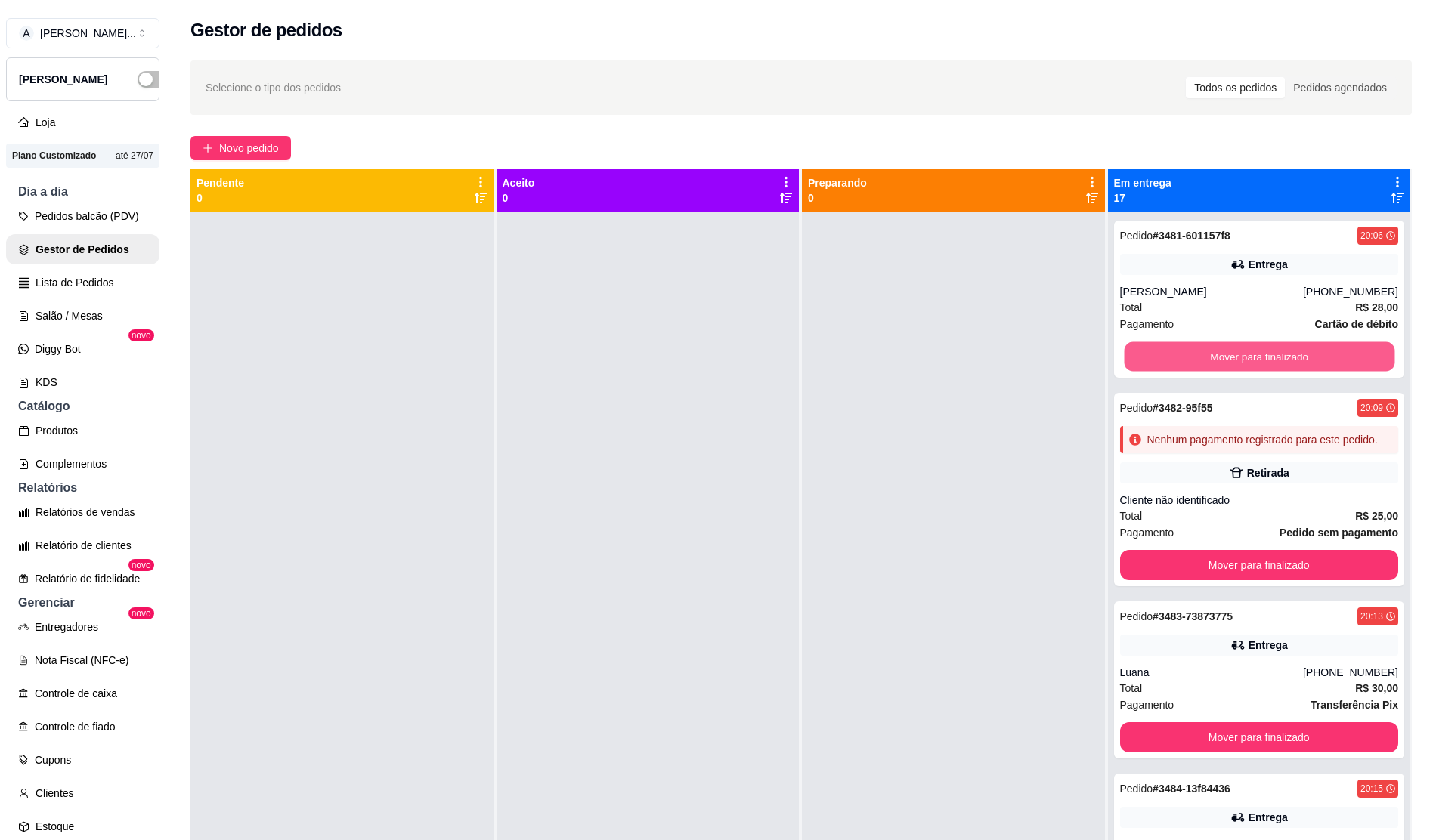 click on "Mover para finalizado" at bounding box center [1258, 357] 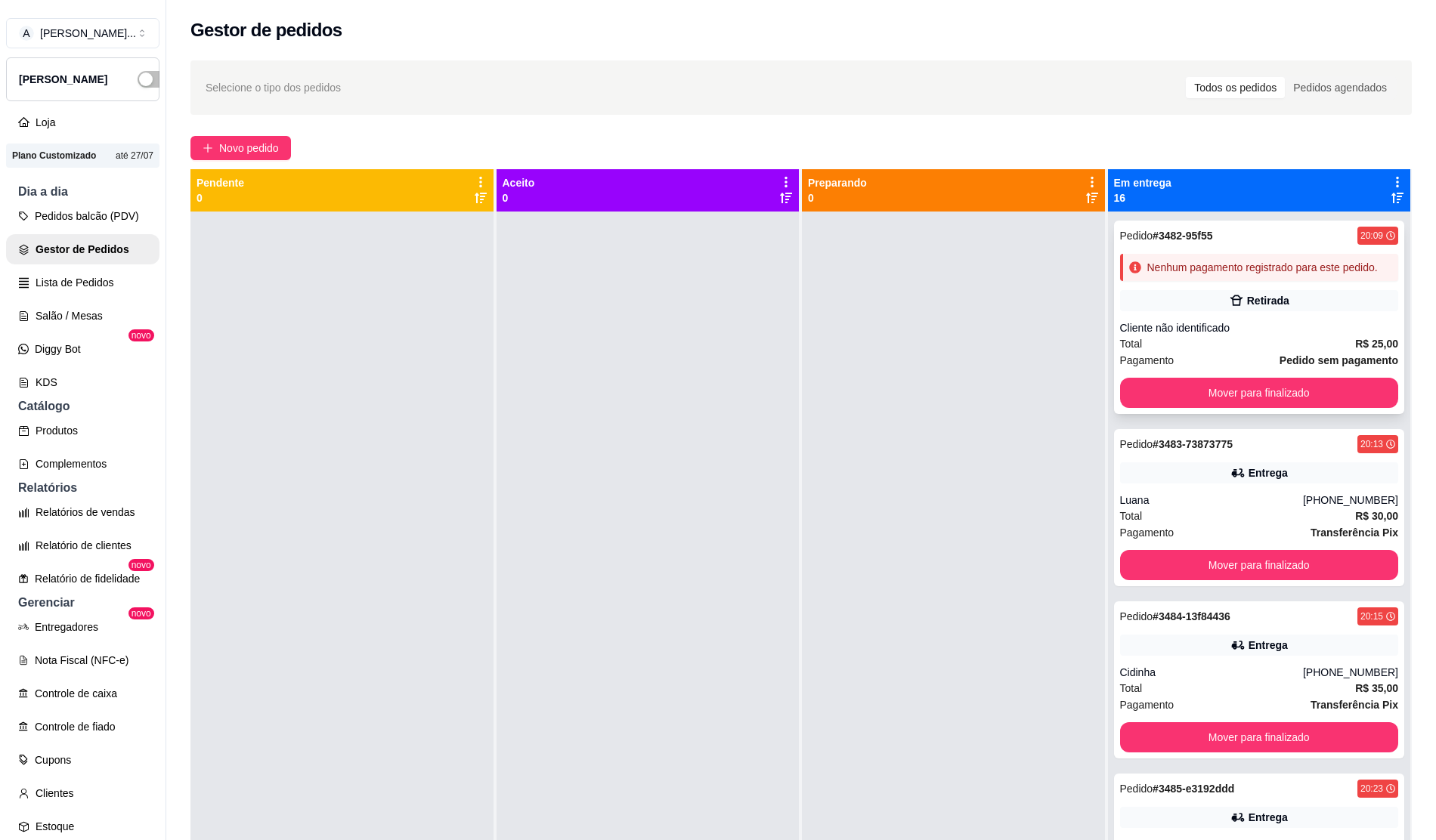 click on "Total R$ 25,00" at bounding box center [1259, 344] 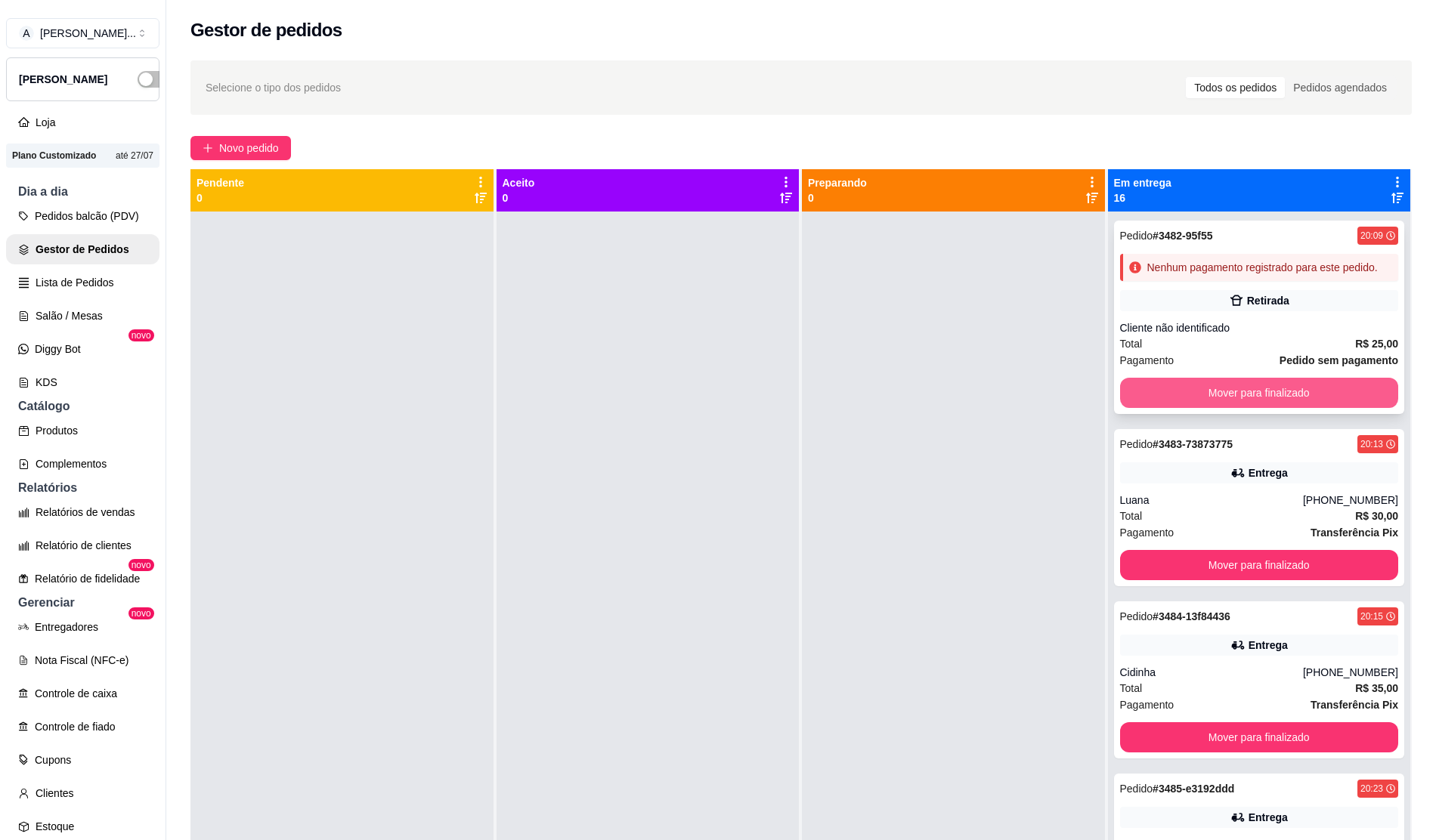 click on "Mover para finalizado" at bounding box center (1259, 393) 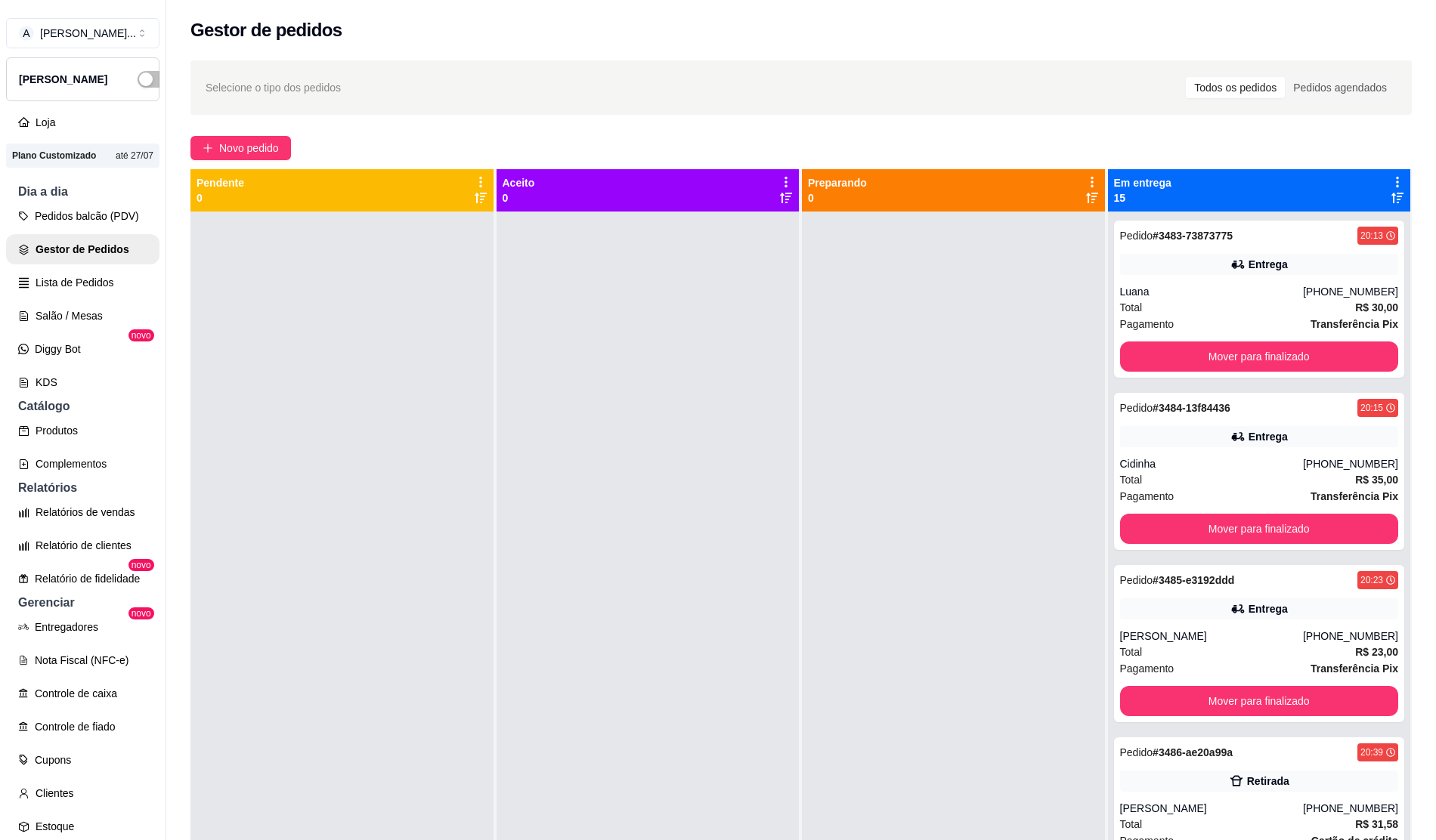 click on "Pedido  # 3484-13f84436 20:15" at bounding box center [1259, 408] 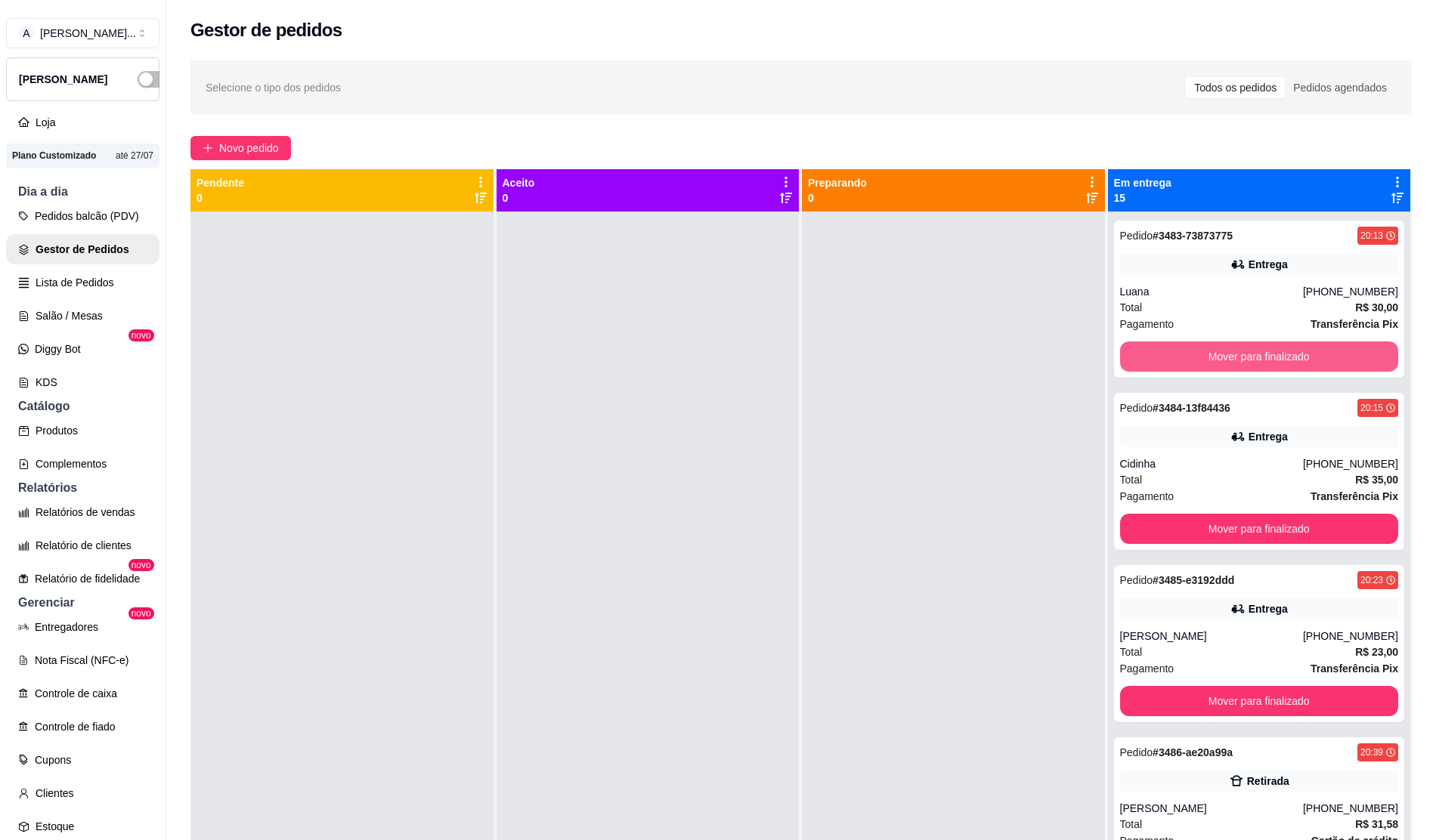 click on "Mover para finalizado" at bounding box center (1259, 357) 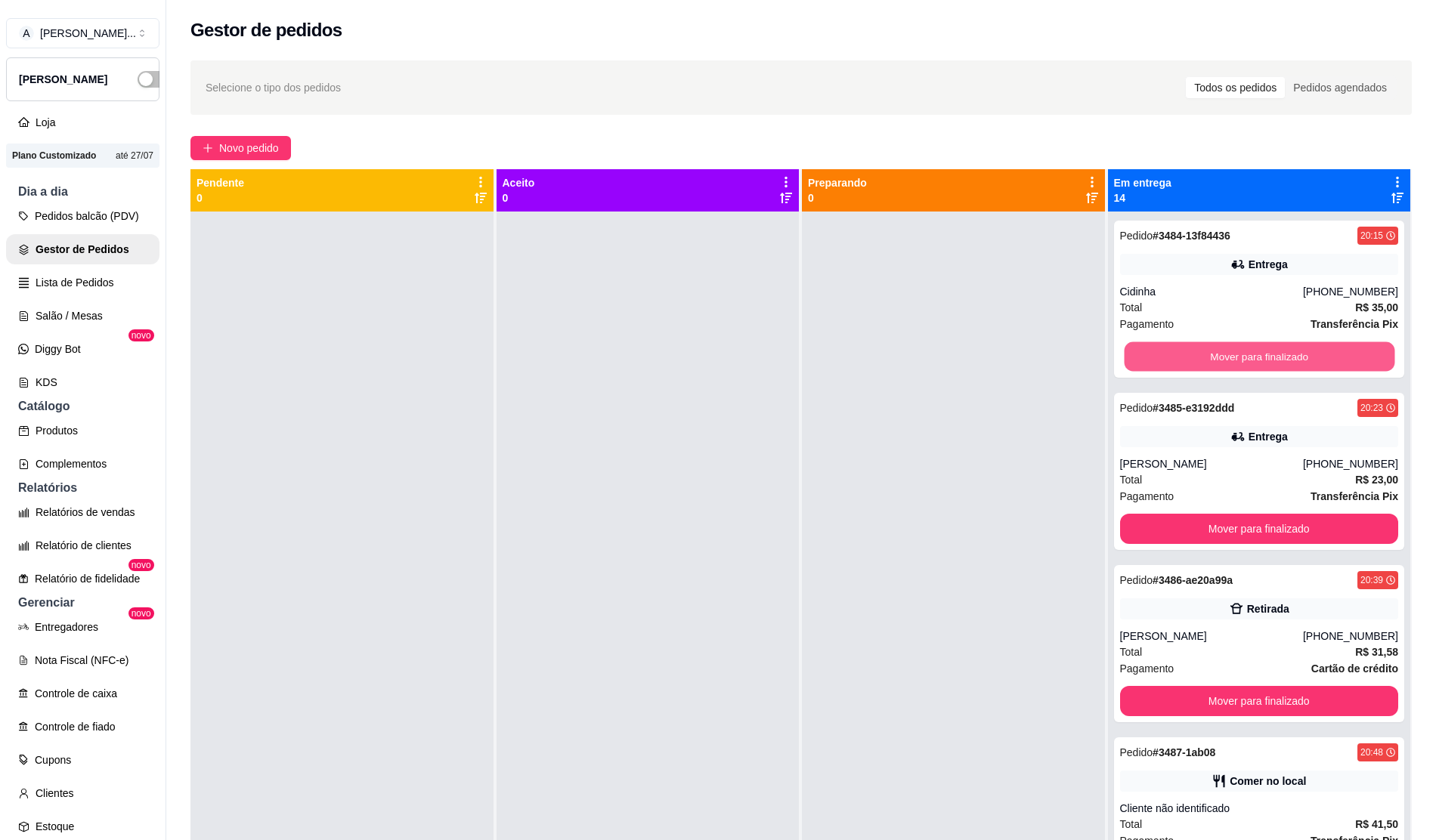 click on "Mover para finalizado" at bounding box center (1258, 357) 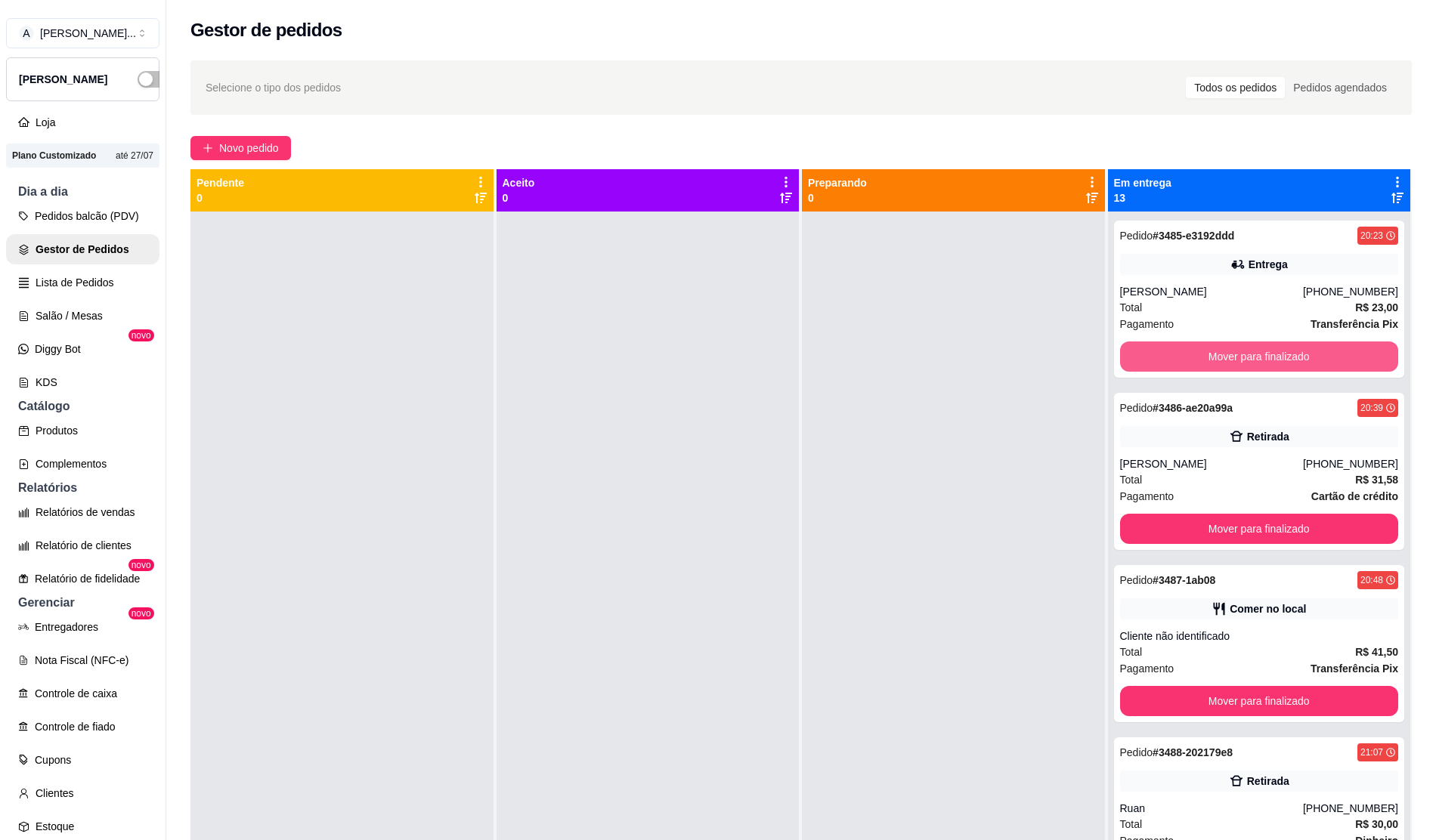 click on "Mover para finalizado" at bounding box center (1259, 357) 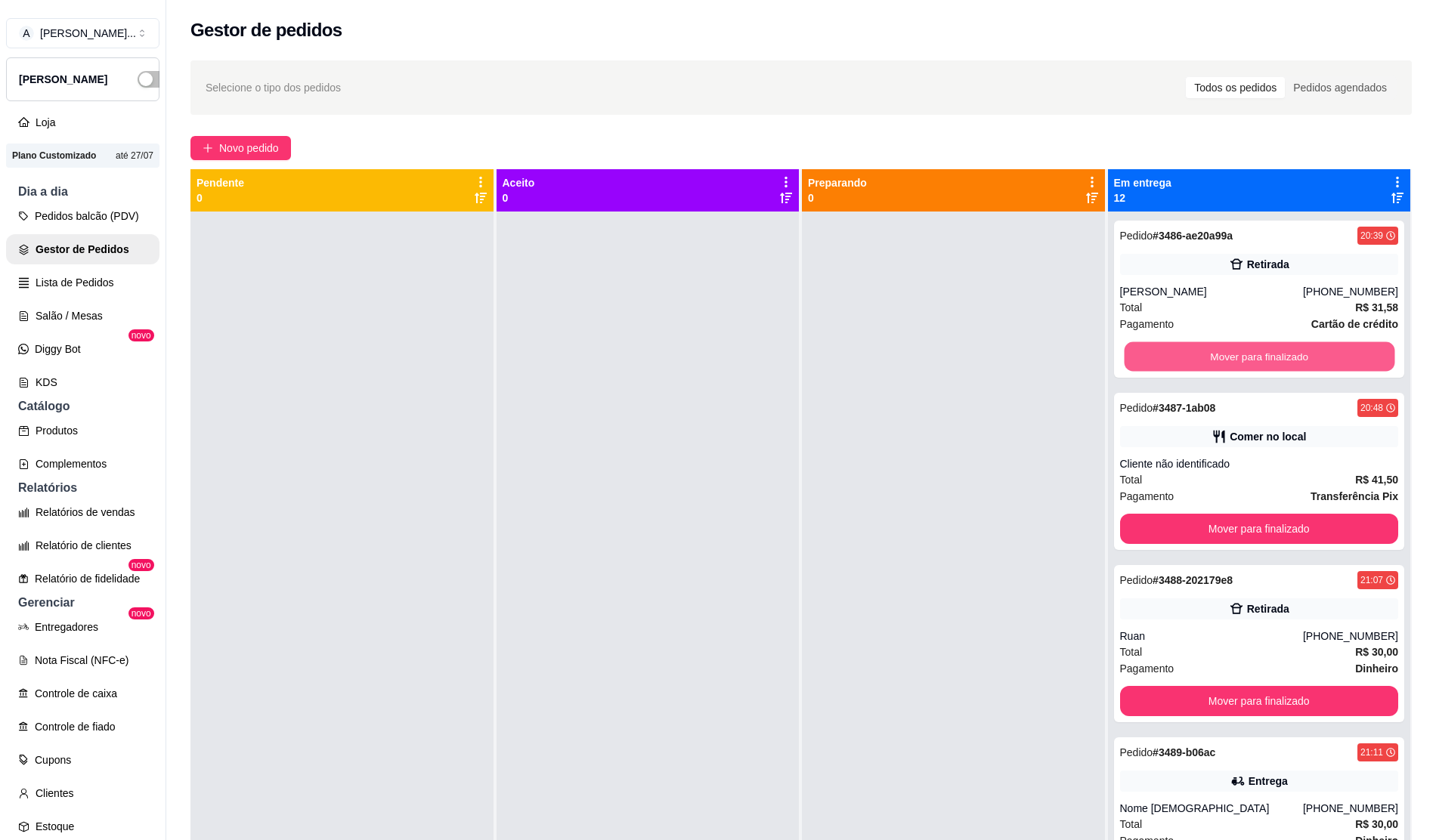 click on "Mover para finalizado" at bounding box center [1258, 357] 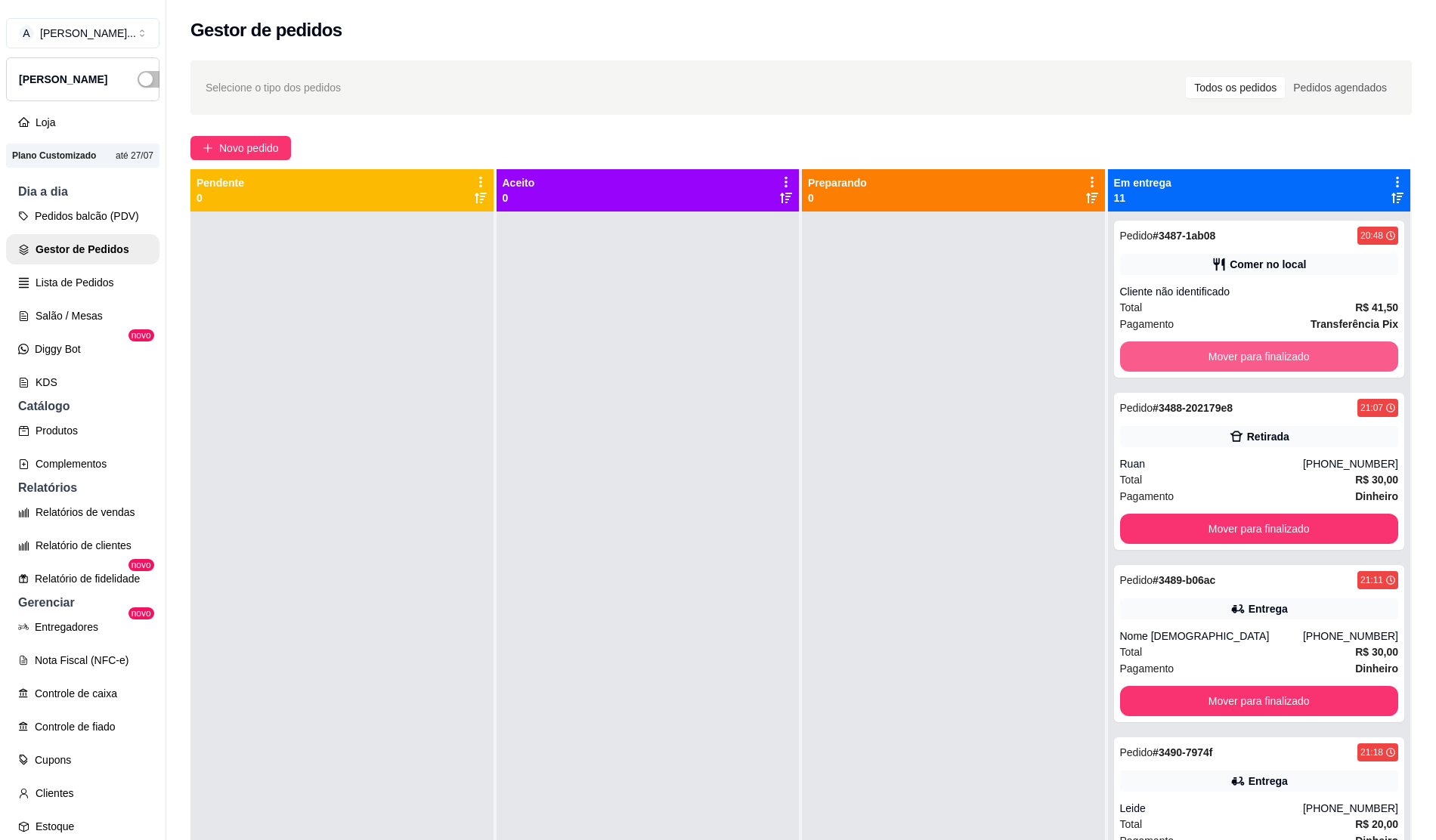 click on "Mover para finalizado" at bounding box center [1259, 357] 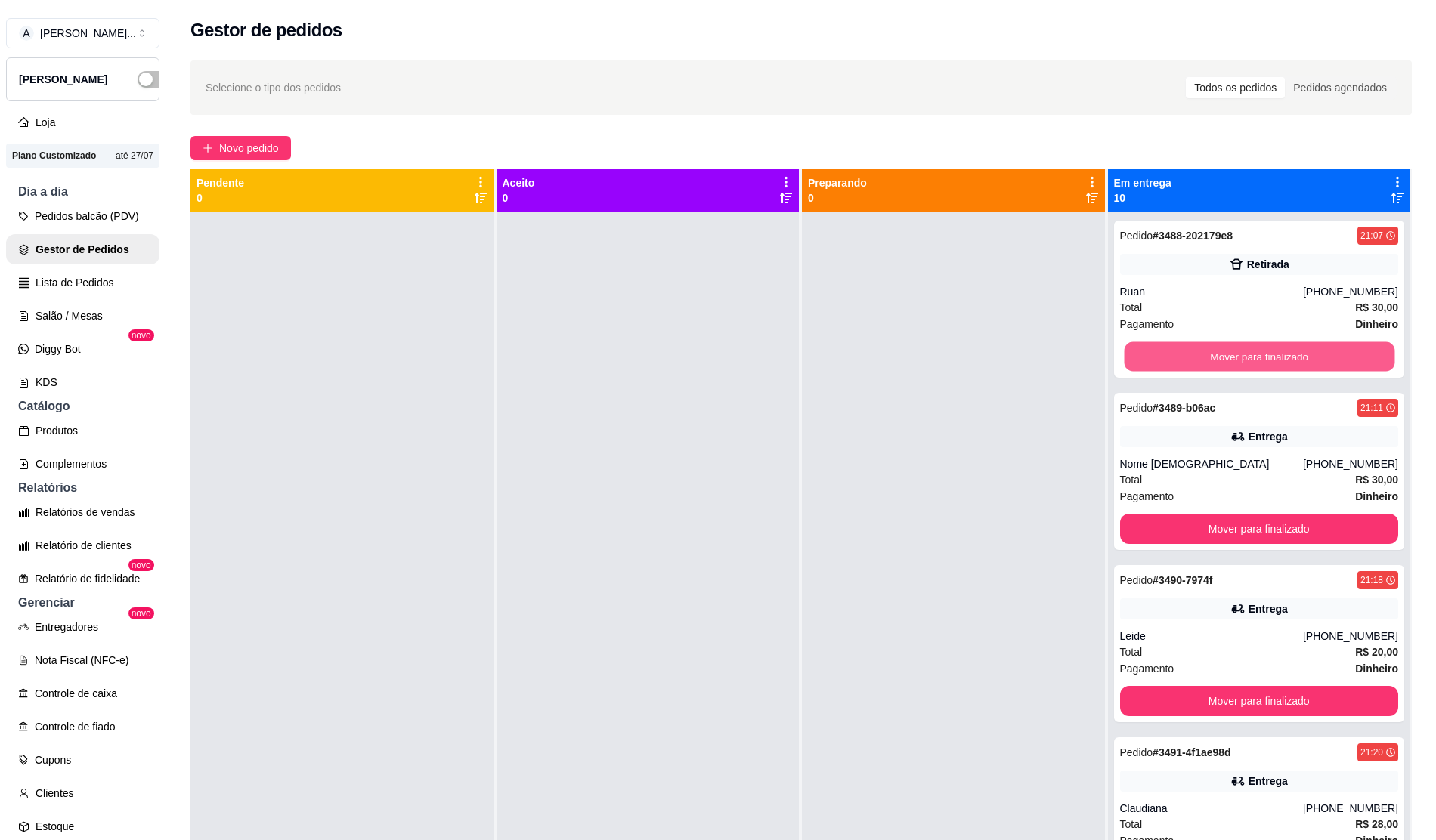 click on "Mover para finalizado" at bounding box center [1258, 357] 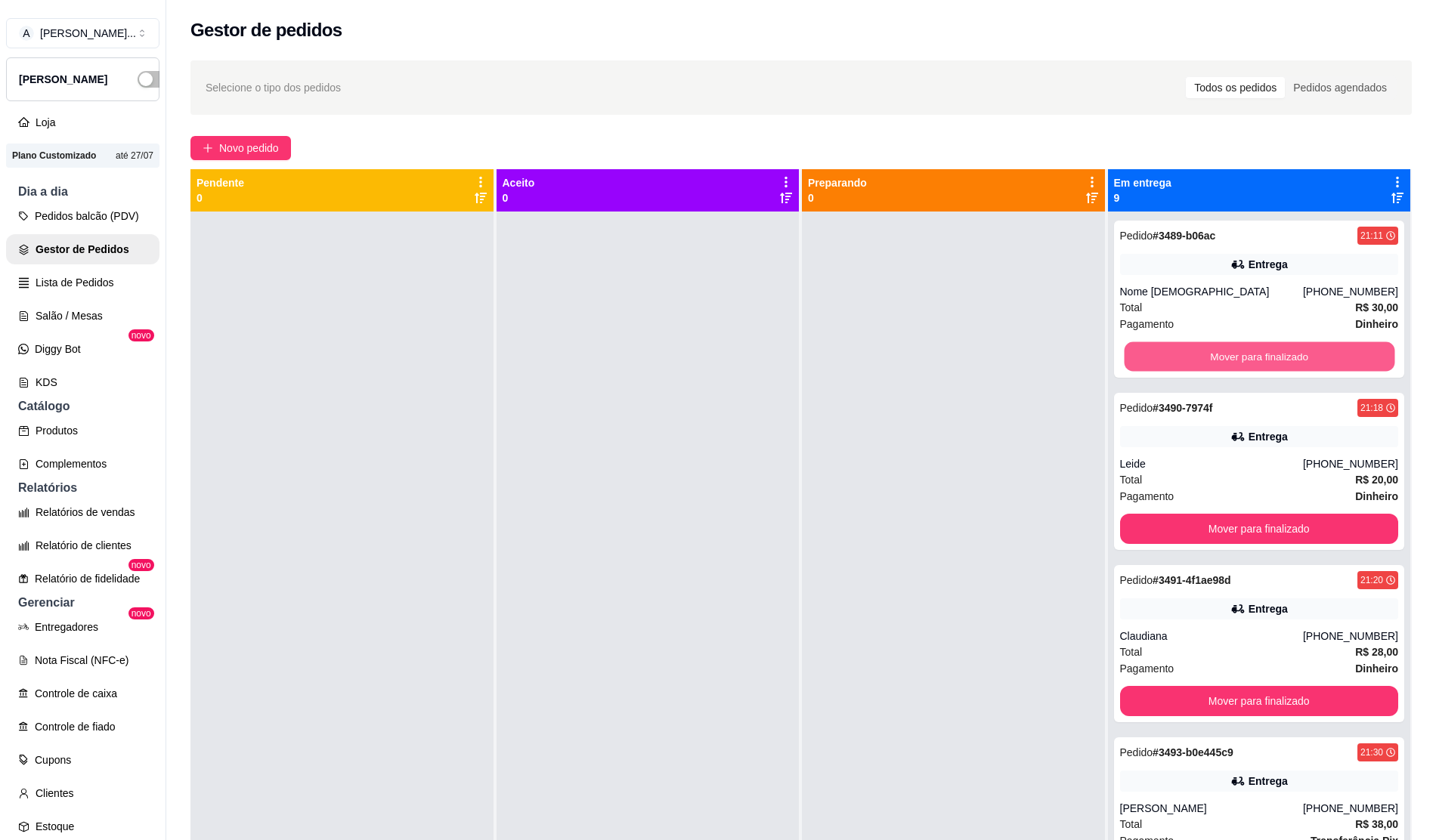 click on "Mover para finalizado" at bounding box center (1258, 357) 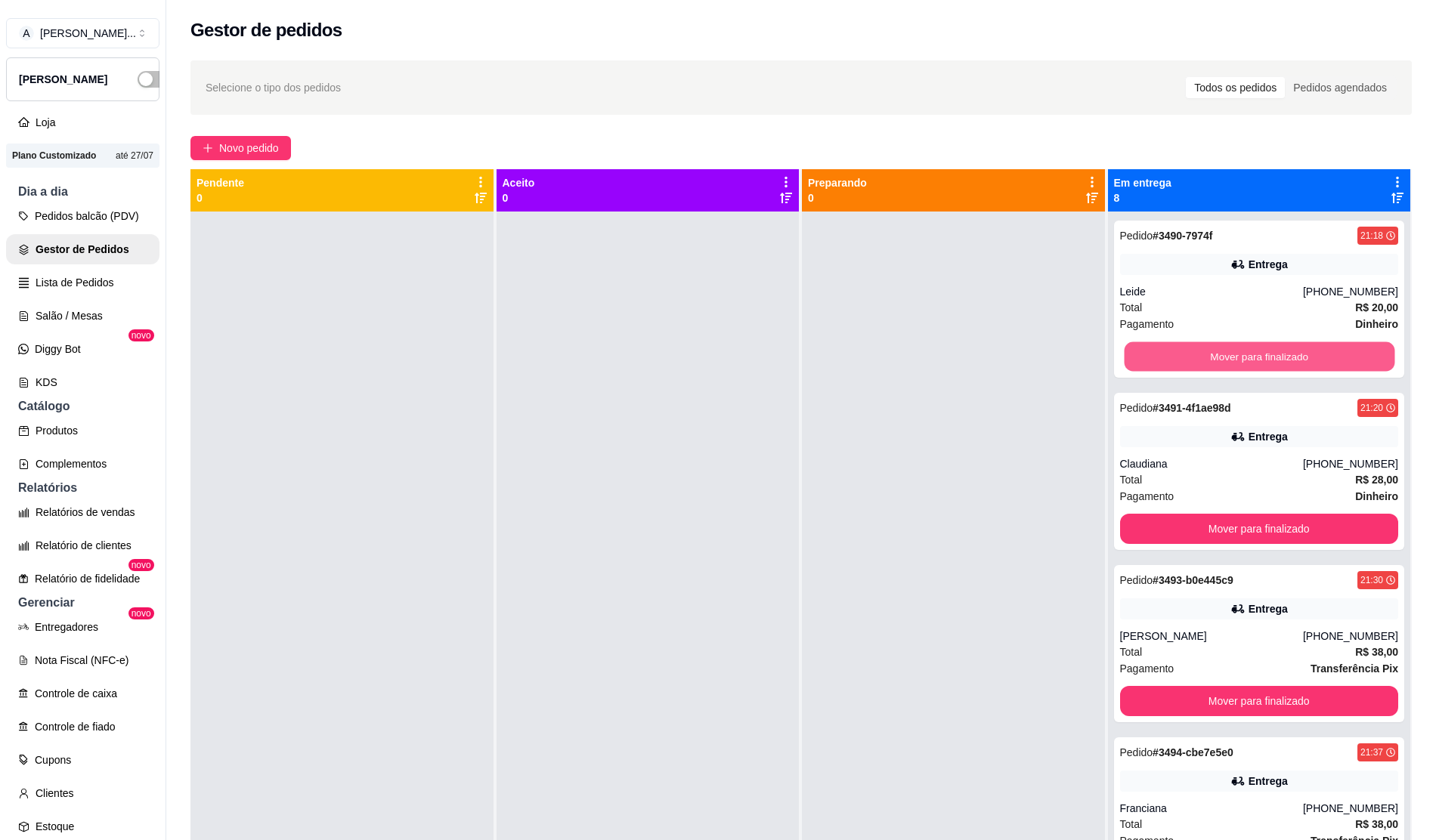 click on "Mover para finalizado" at bounding box center [1258, 357] 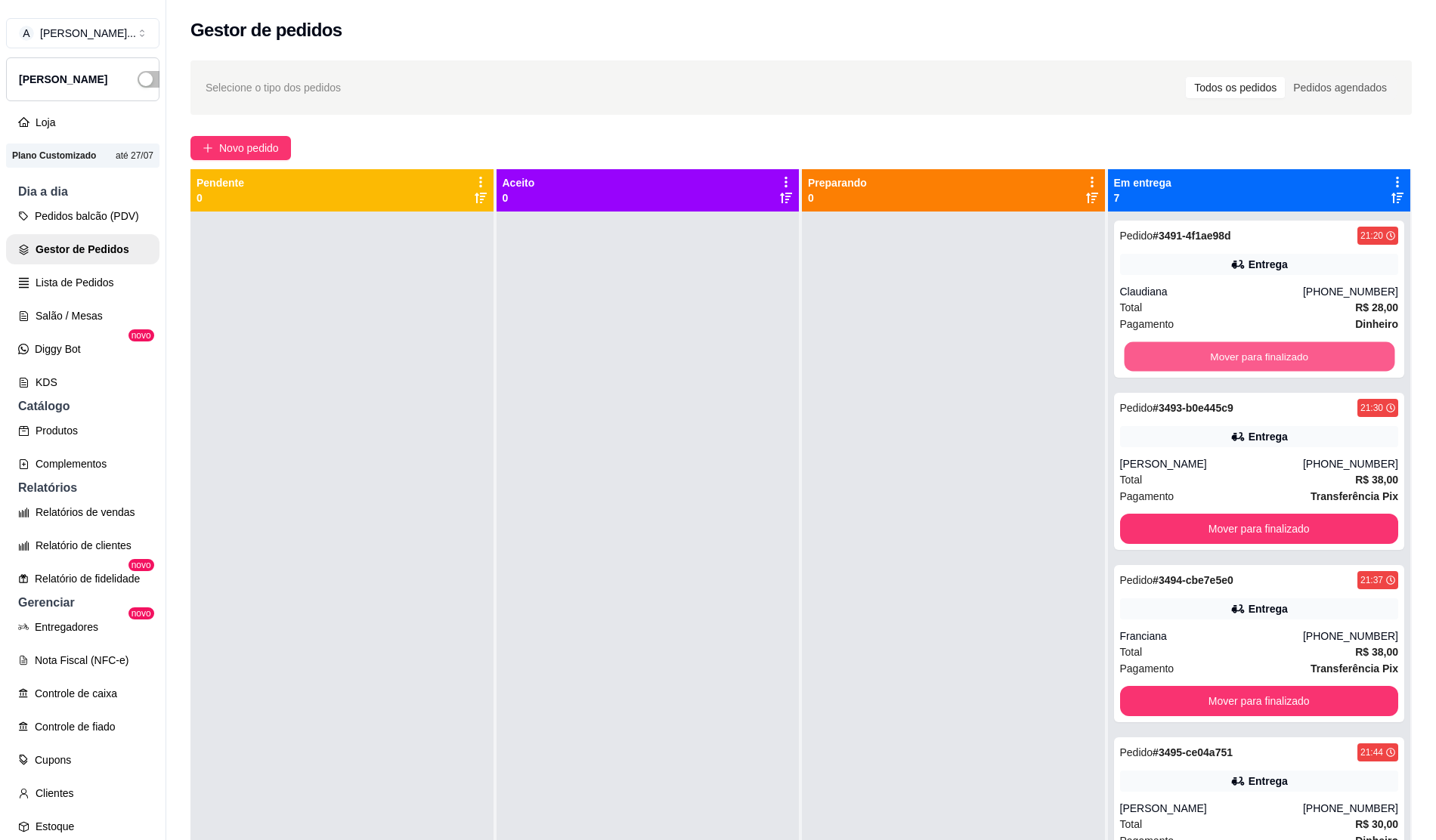 click on "Mover para finalizado" at bounding box center [1258, 357] 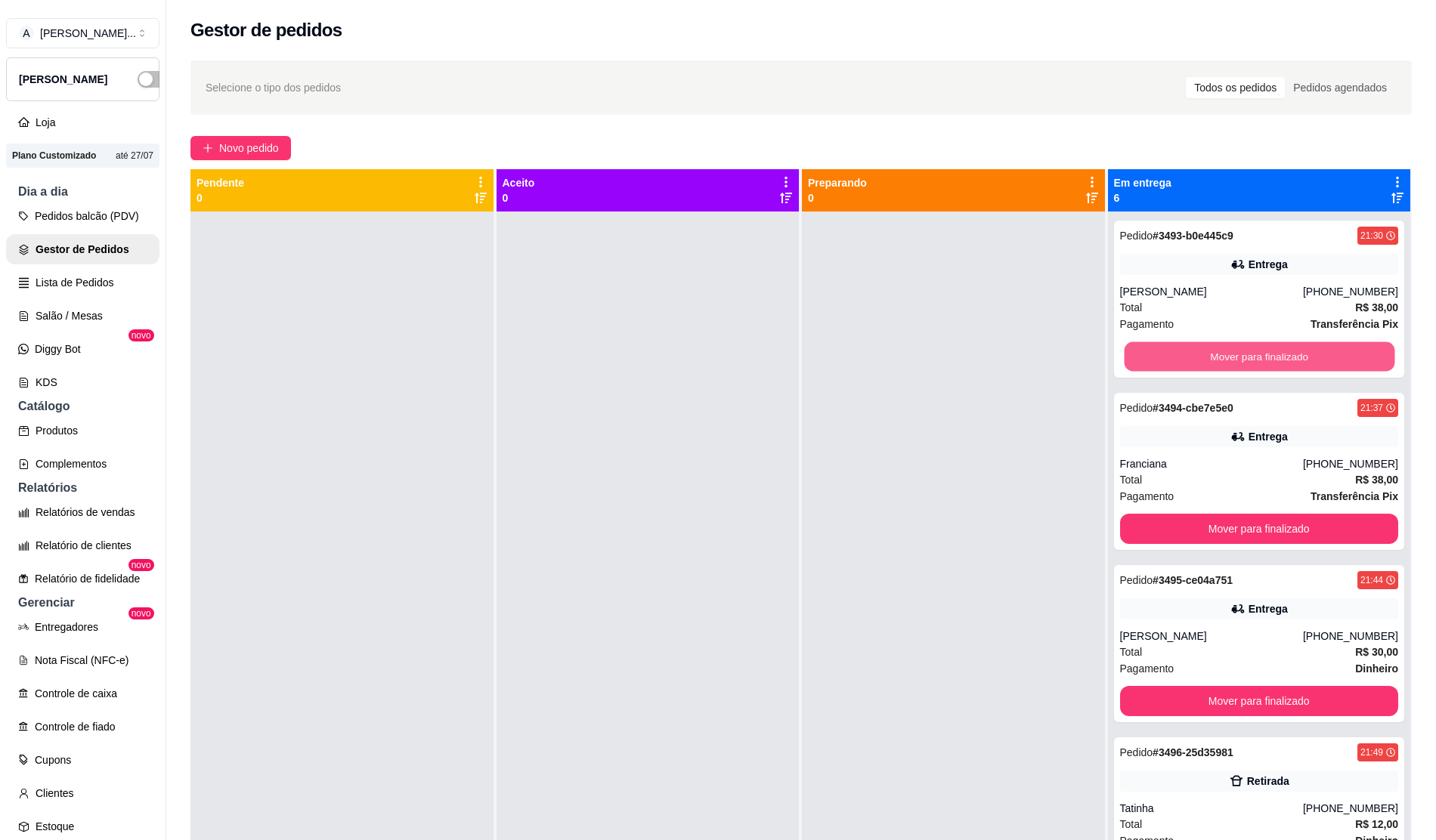 click on "Mover para finalizado" at bounding box center (1258, 357) 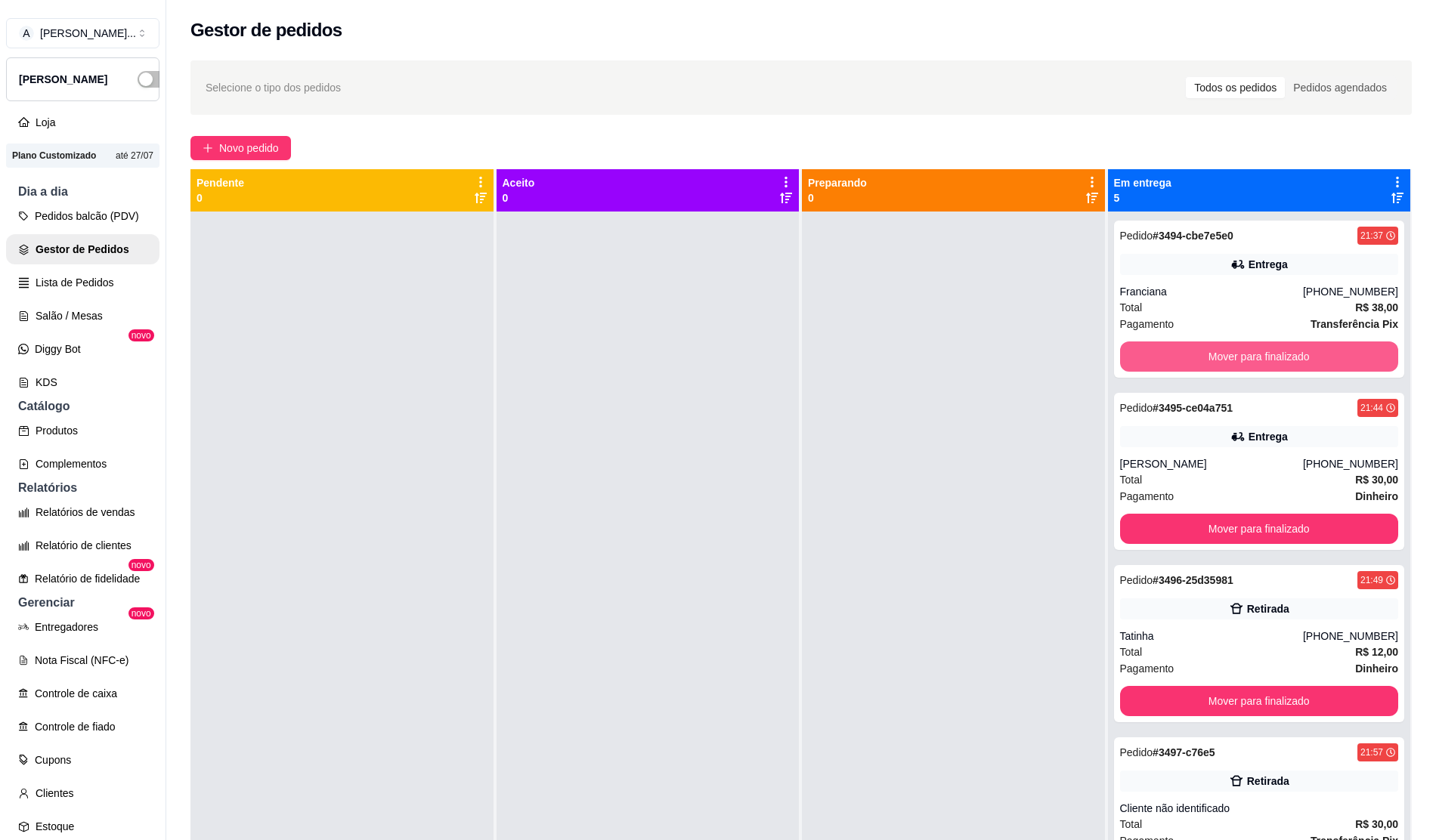 click on "Mover para finalizado" at bounding box center [1259, 357] 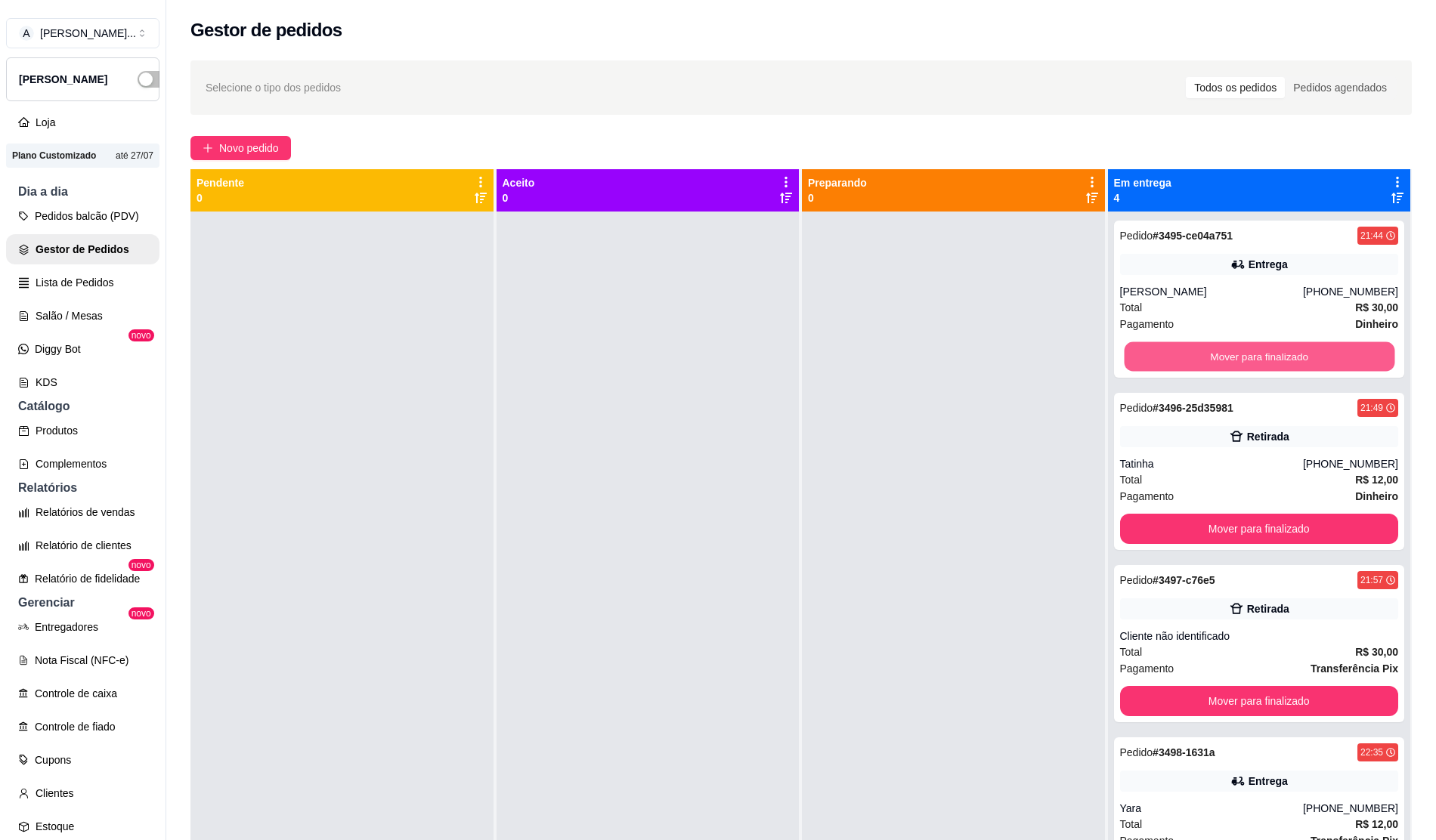 click on "Mover para finalizado" at bounding box center (1258, 357) 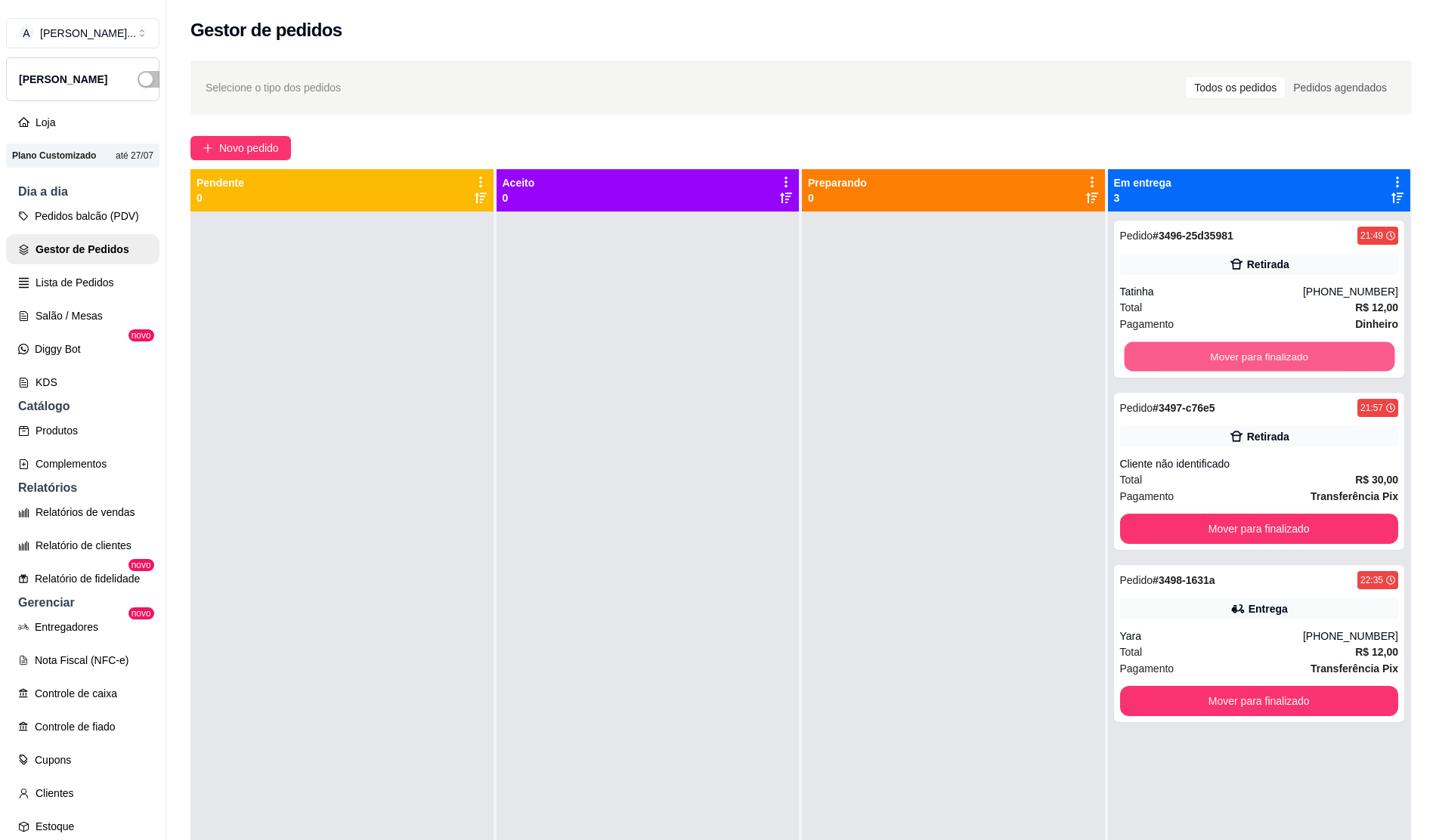 click on "Mover para finalizado" at bounding box center [1258, 357] 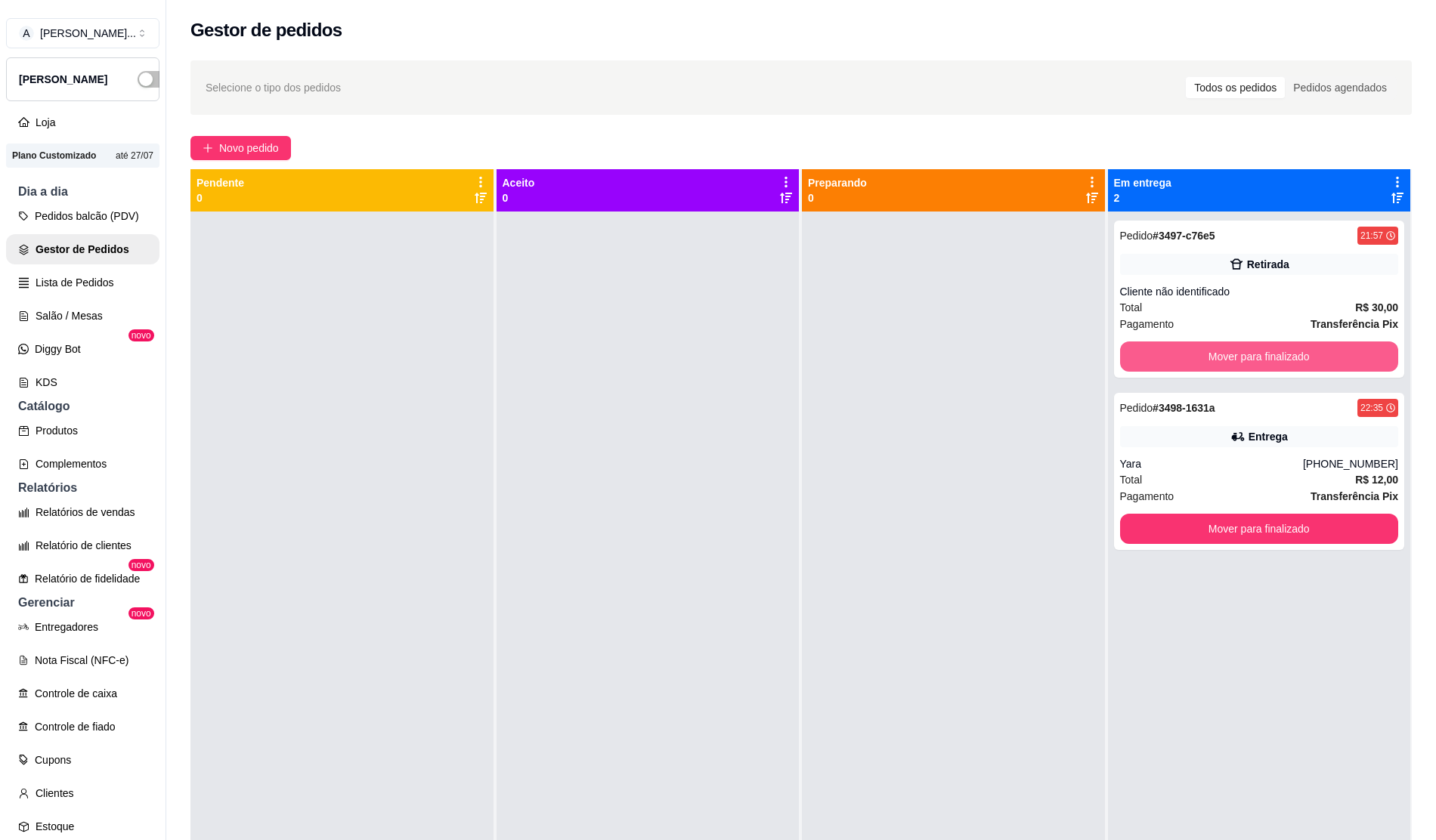click on "Mover para finalizado" at bounding box center (1259, 357) 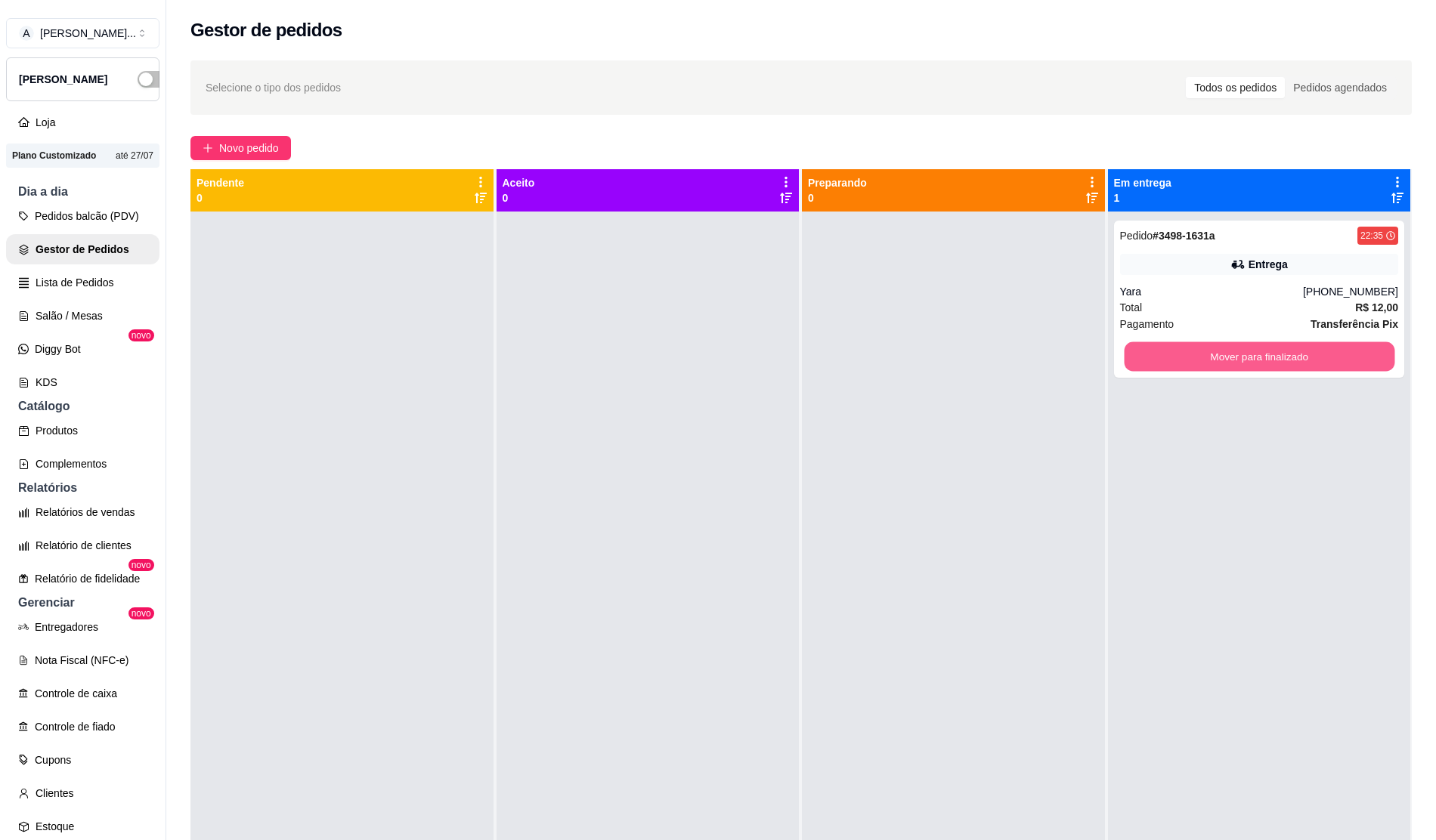 click on "Mover para finalizado" at bounding box center (1258, 357) 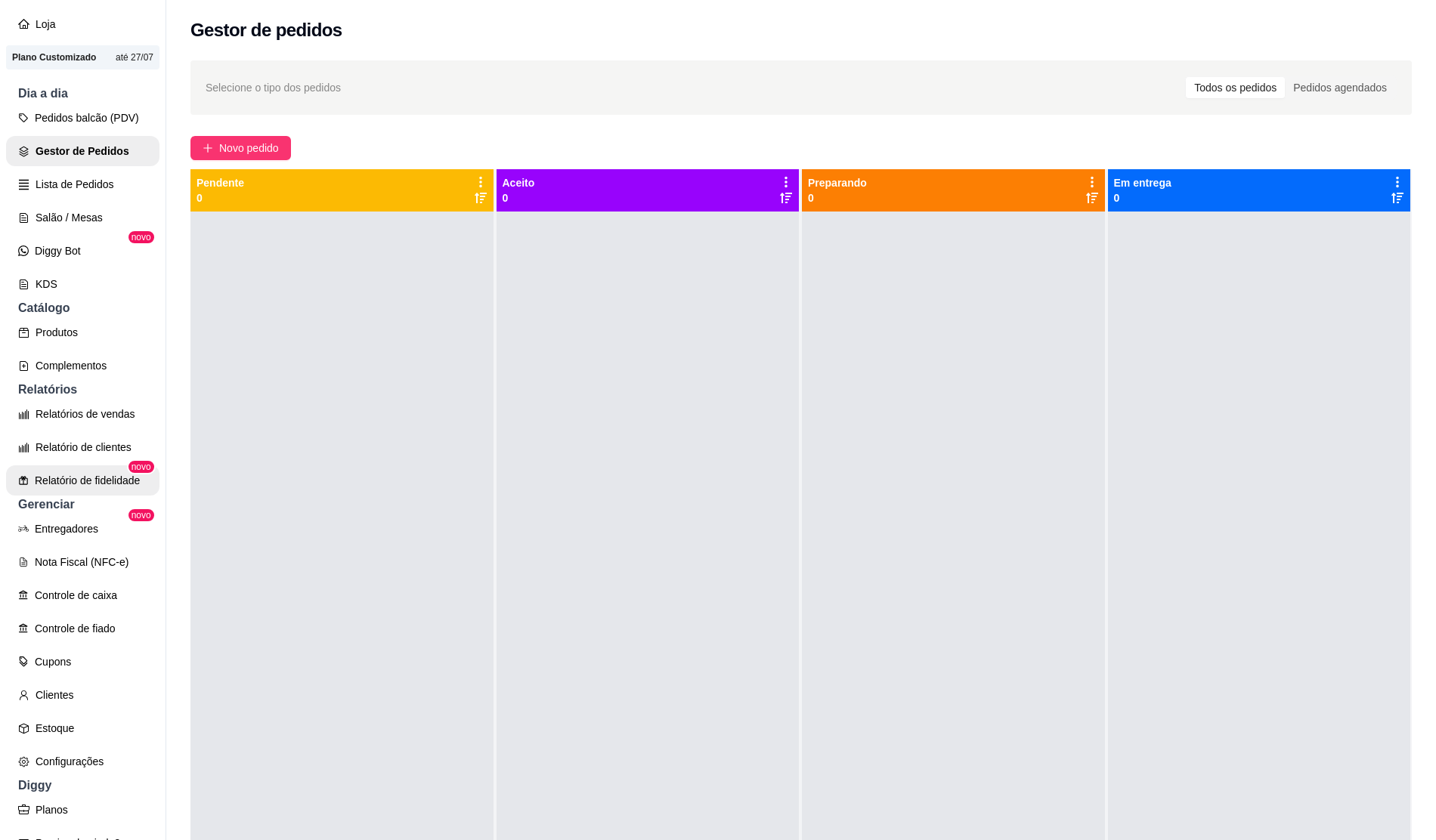 scroll, scrollTop: 100, scrollLeft: 0, axis: vertical 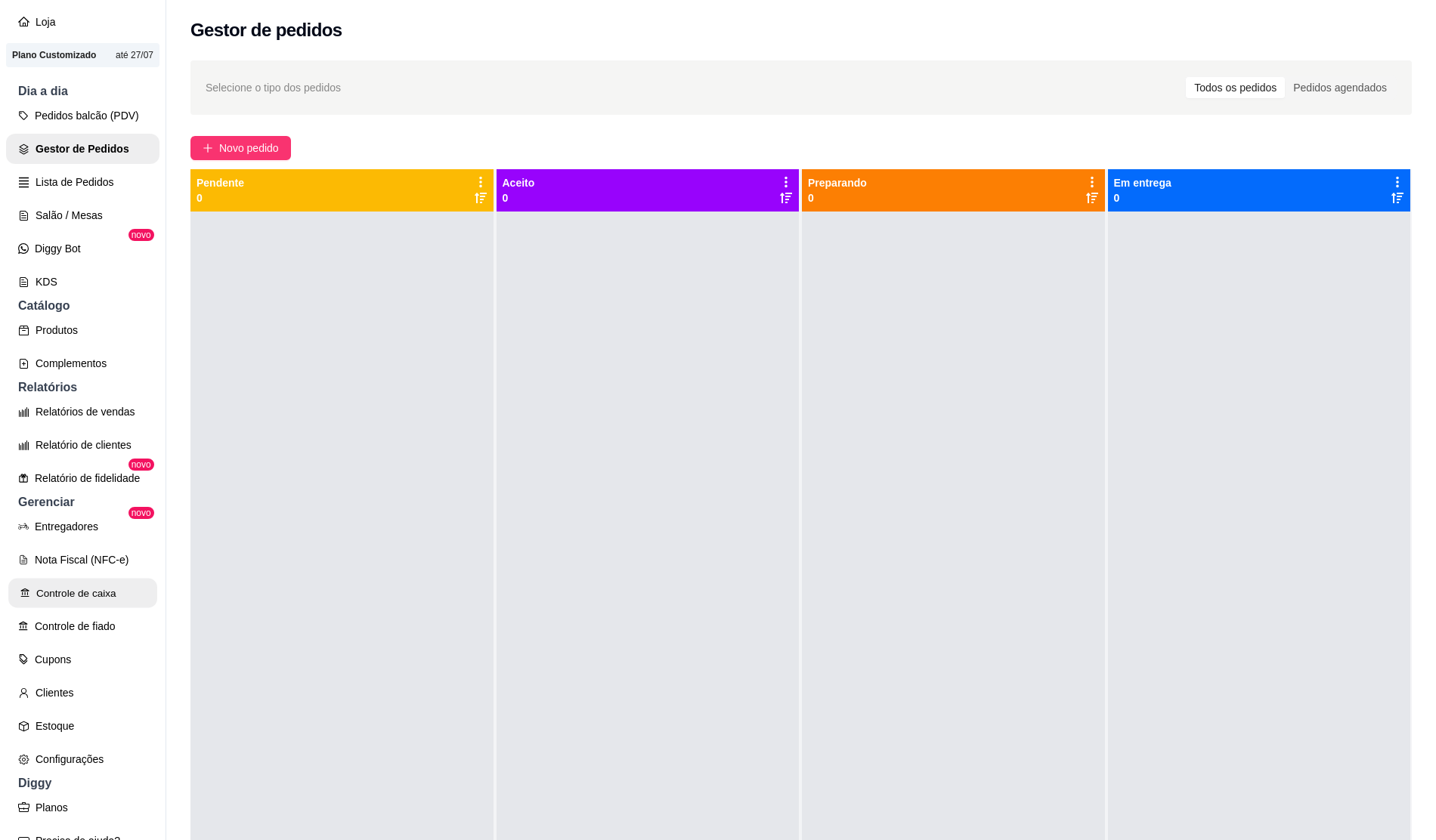 click on "Controle de caixa" at bounding box center [82, 593] 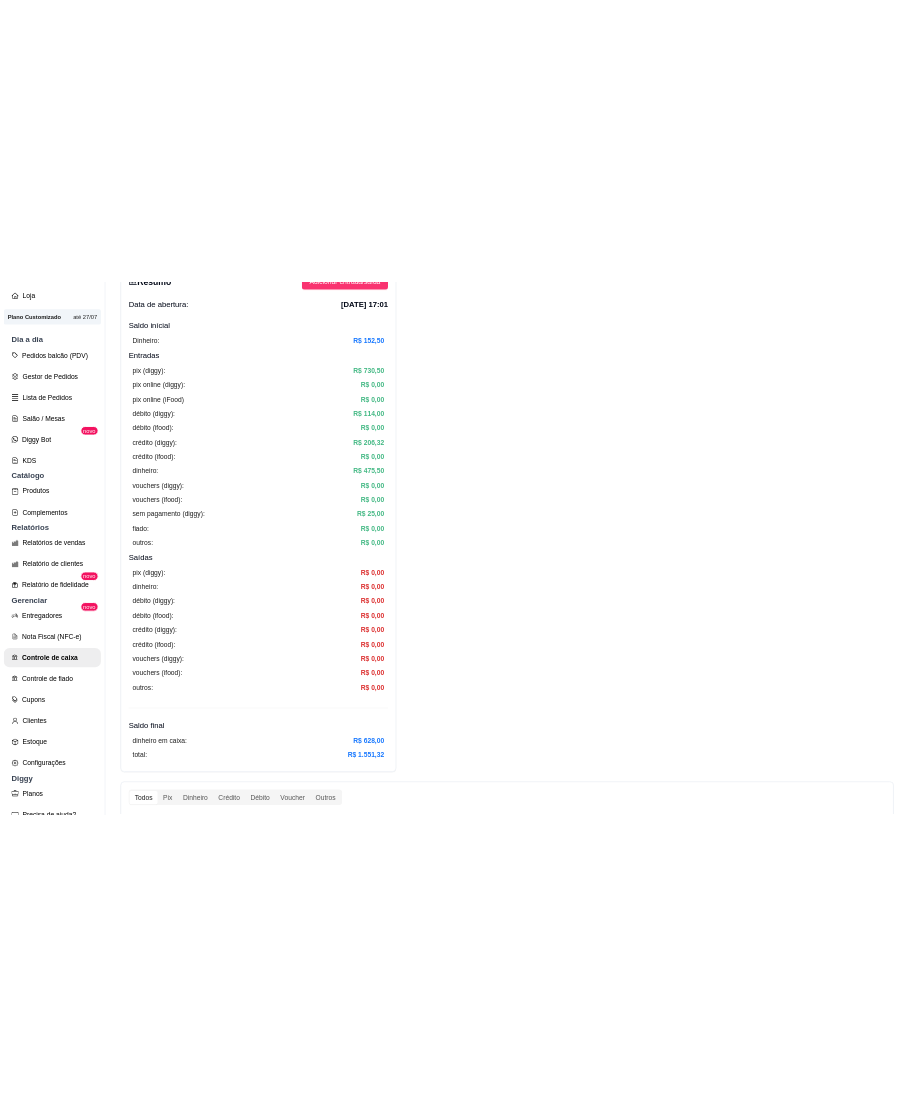 scroll, scrollTop: 0, scrollLeft: 0, axis: both 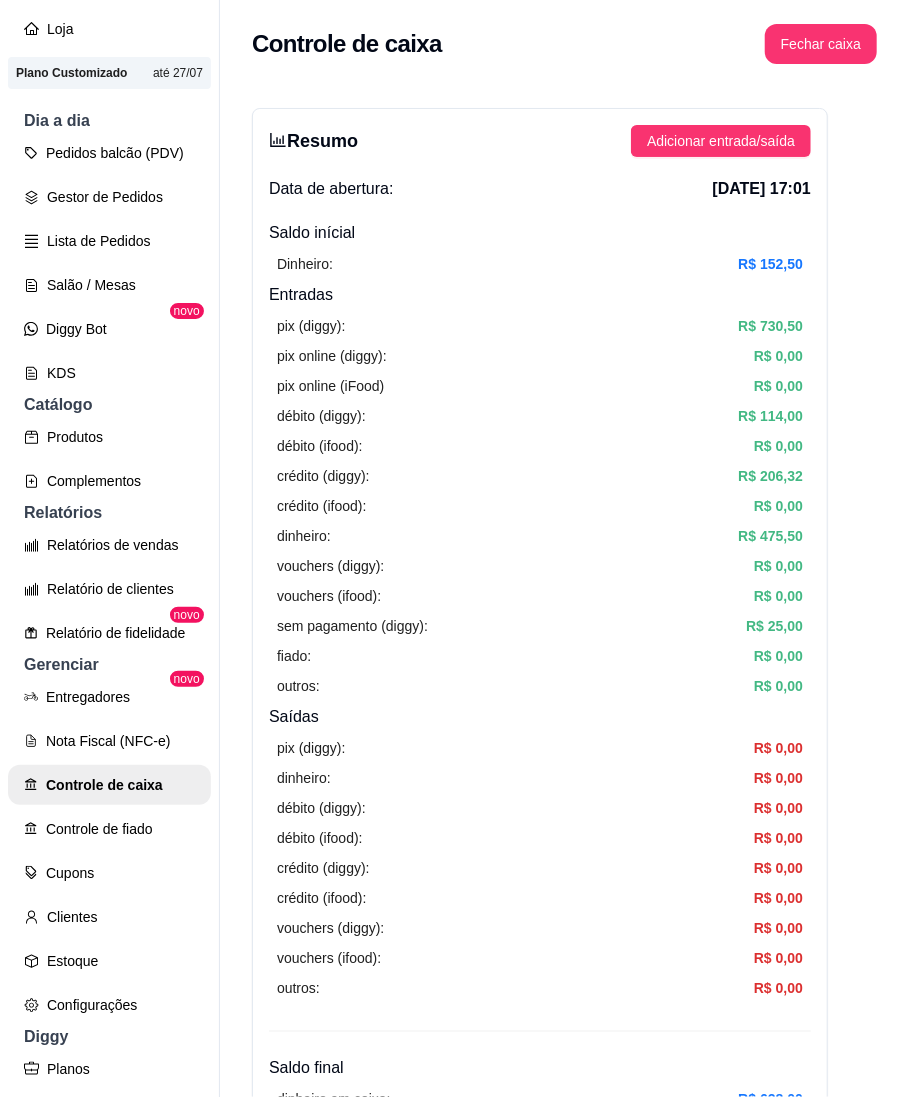 click on "dinheiro: R$ 475,50" at bounding box center (540, 536) 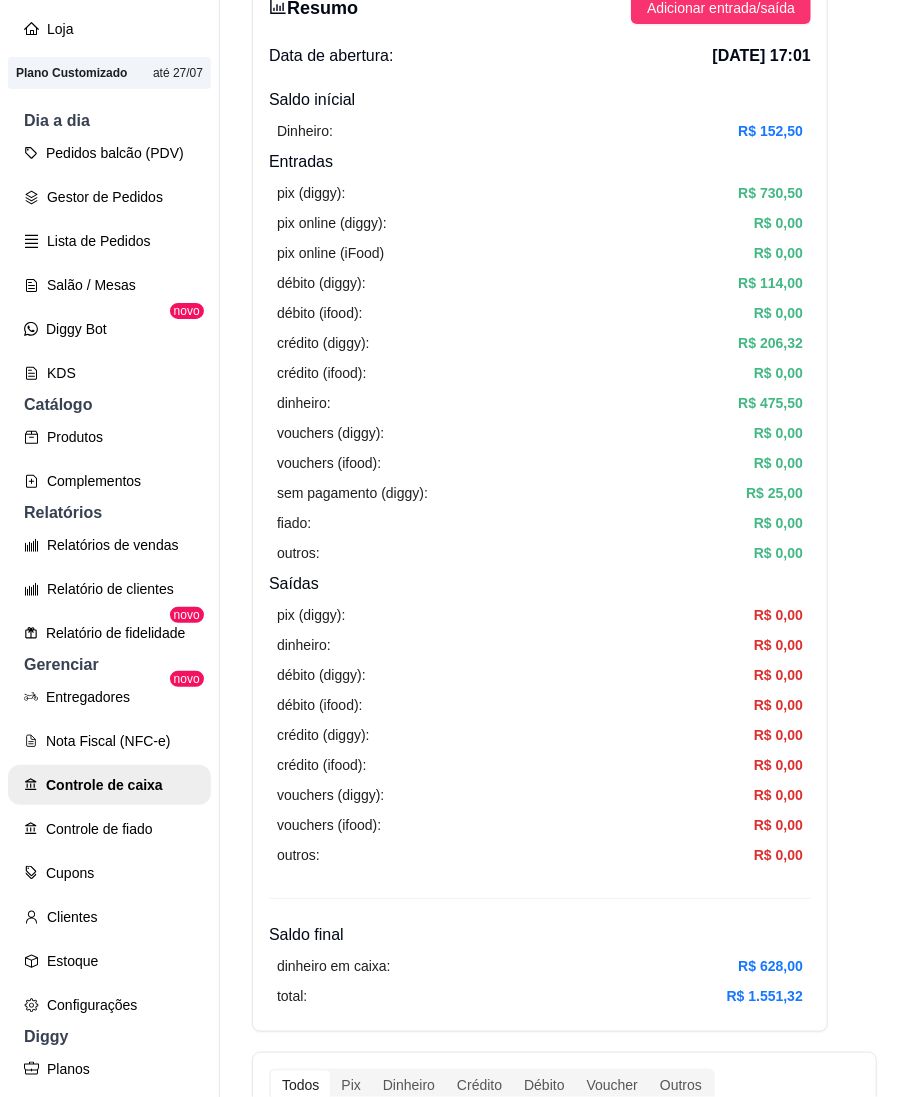 scroll, scrollTop: 0, scrollLeft: 0, axis: both 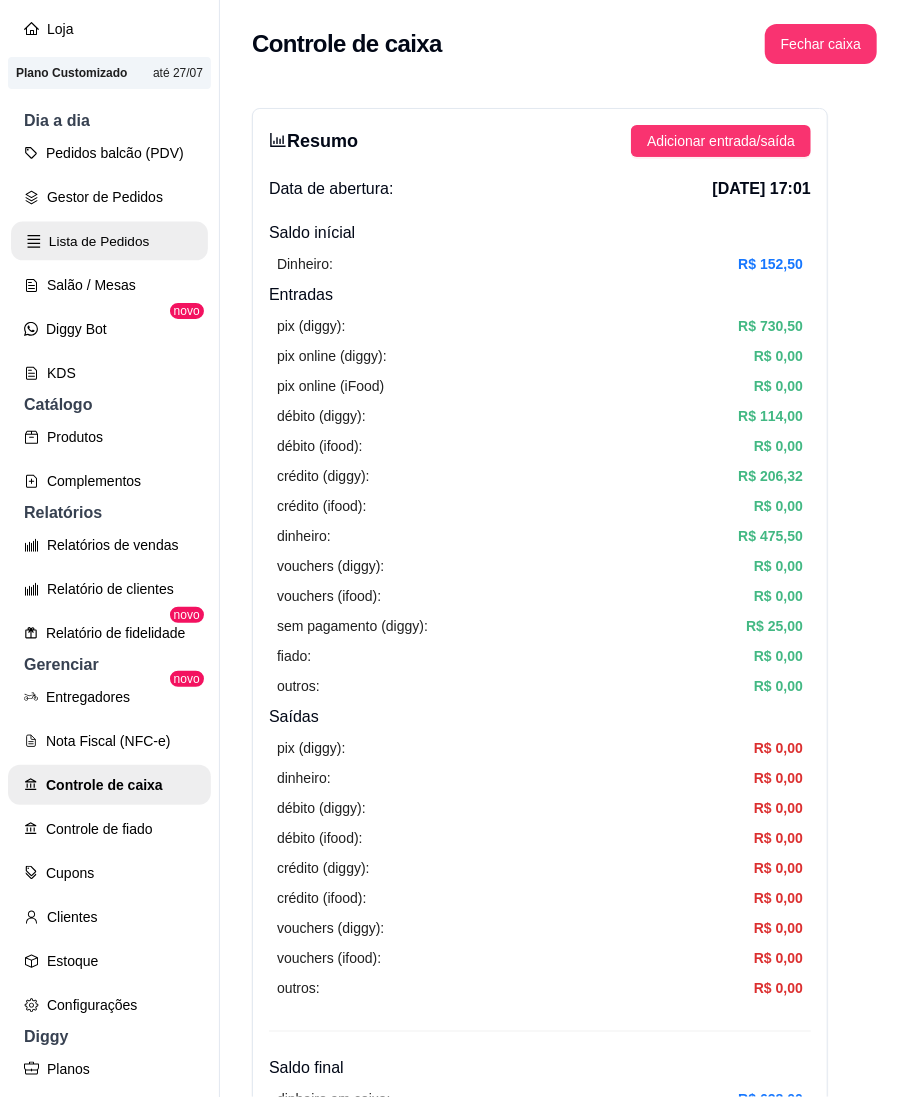 click on "Lista de Pedidos" at bounding box center [109, 241] 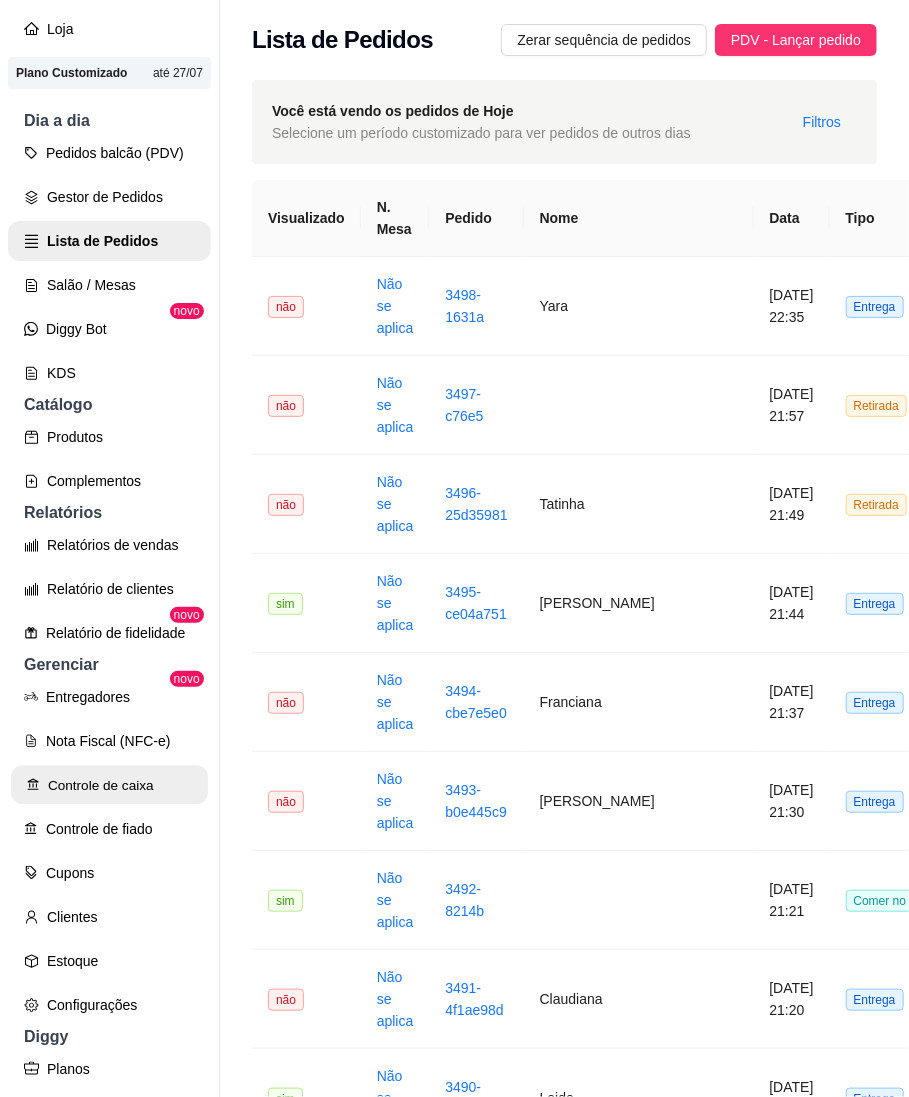 click on "Controle de caixa" at bounding box center (109, 785) 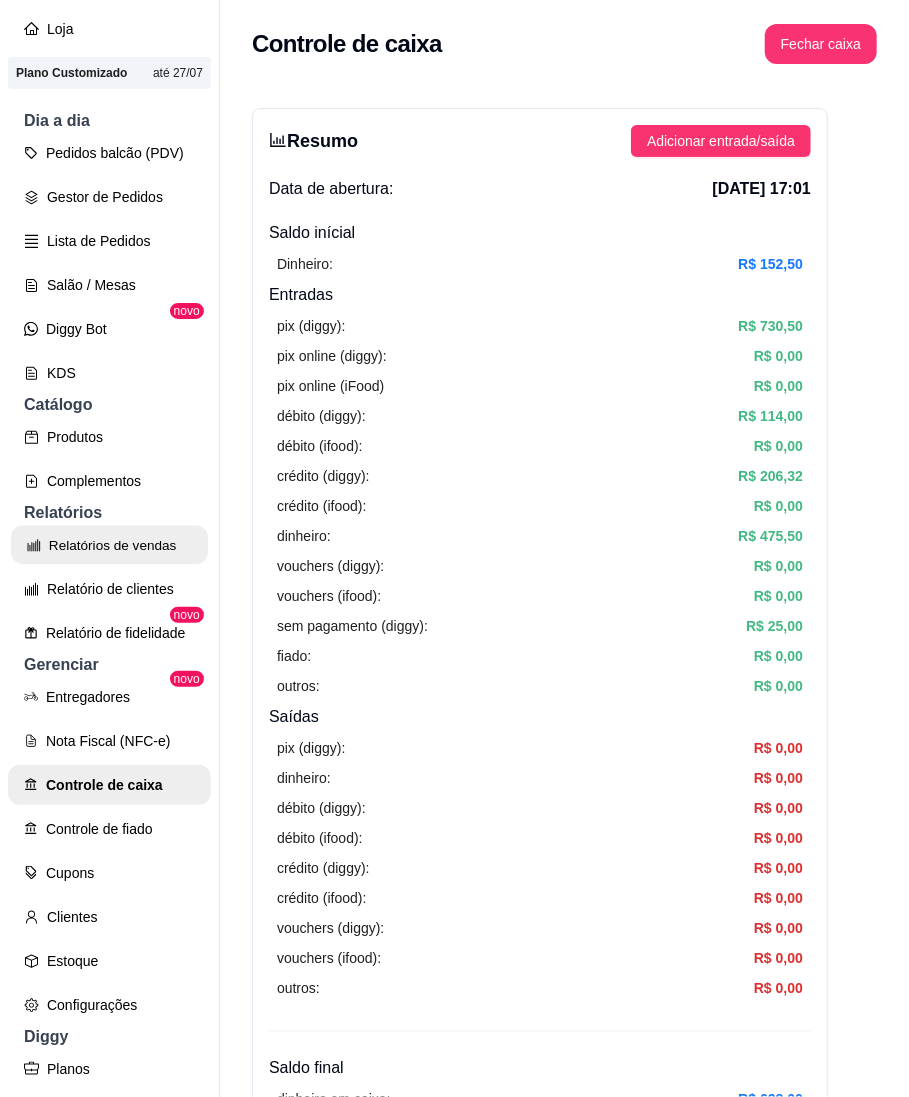 click on "Relatórios de vendas" at bounding box center (109, 545) 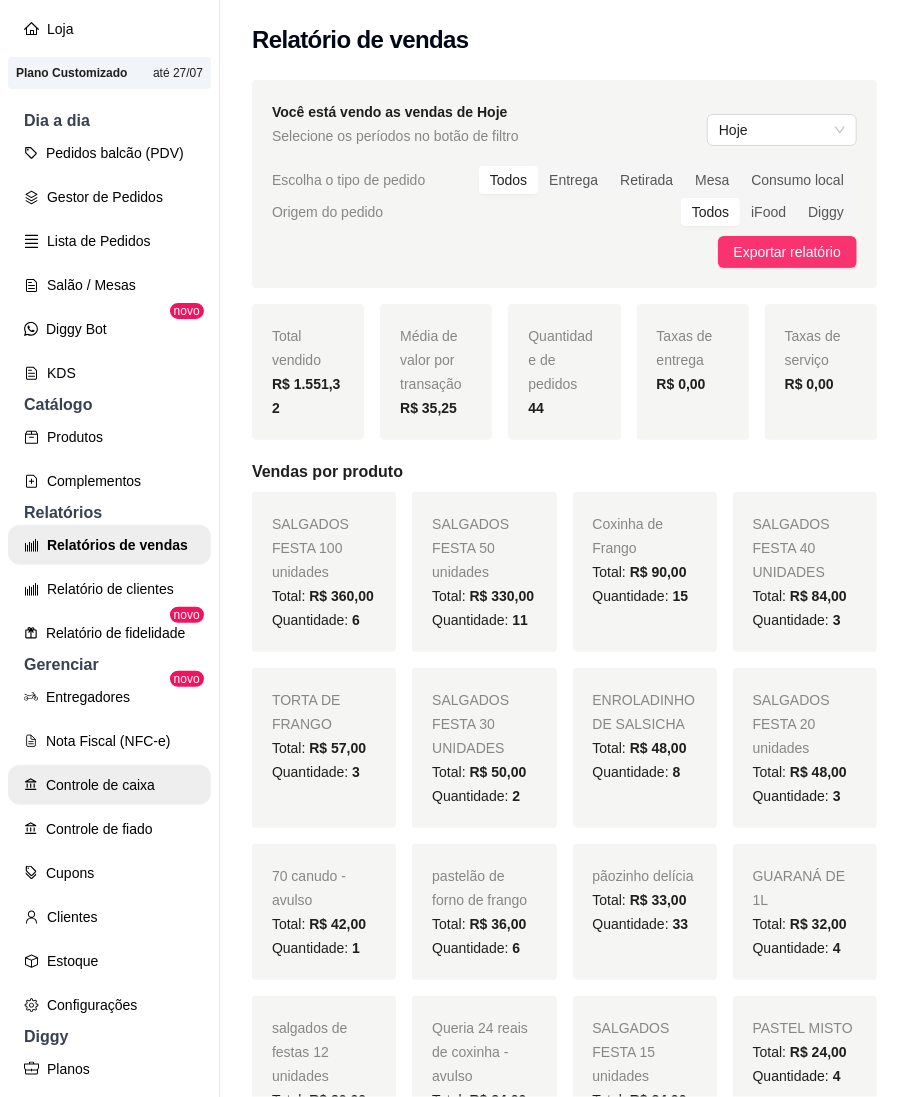 click on "Controle de caixa" at bounding box center (109, 785) 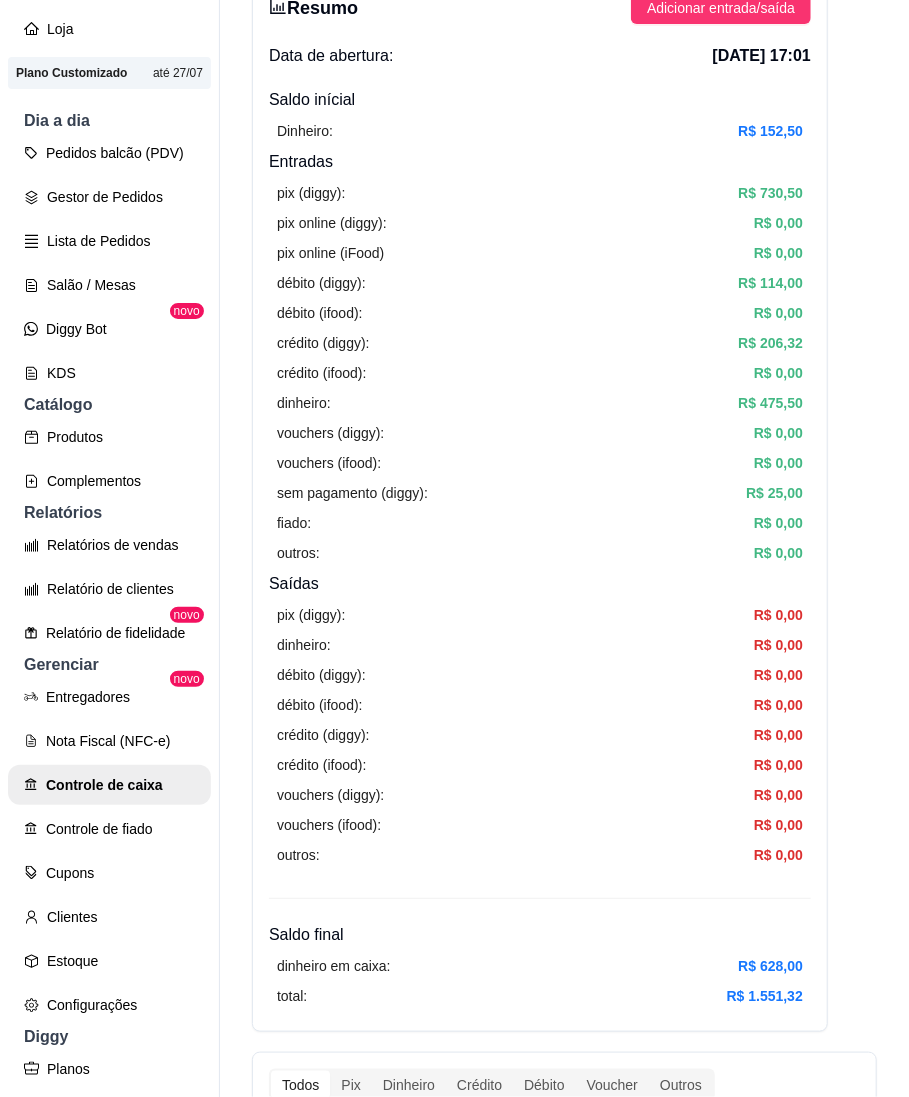 scroll, scrollTop: 0, scrollLeft: 0, axis: both 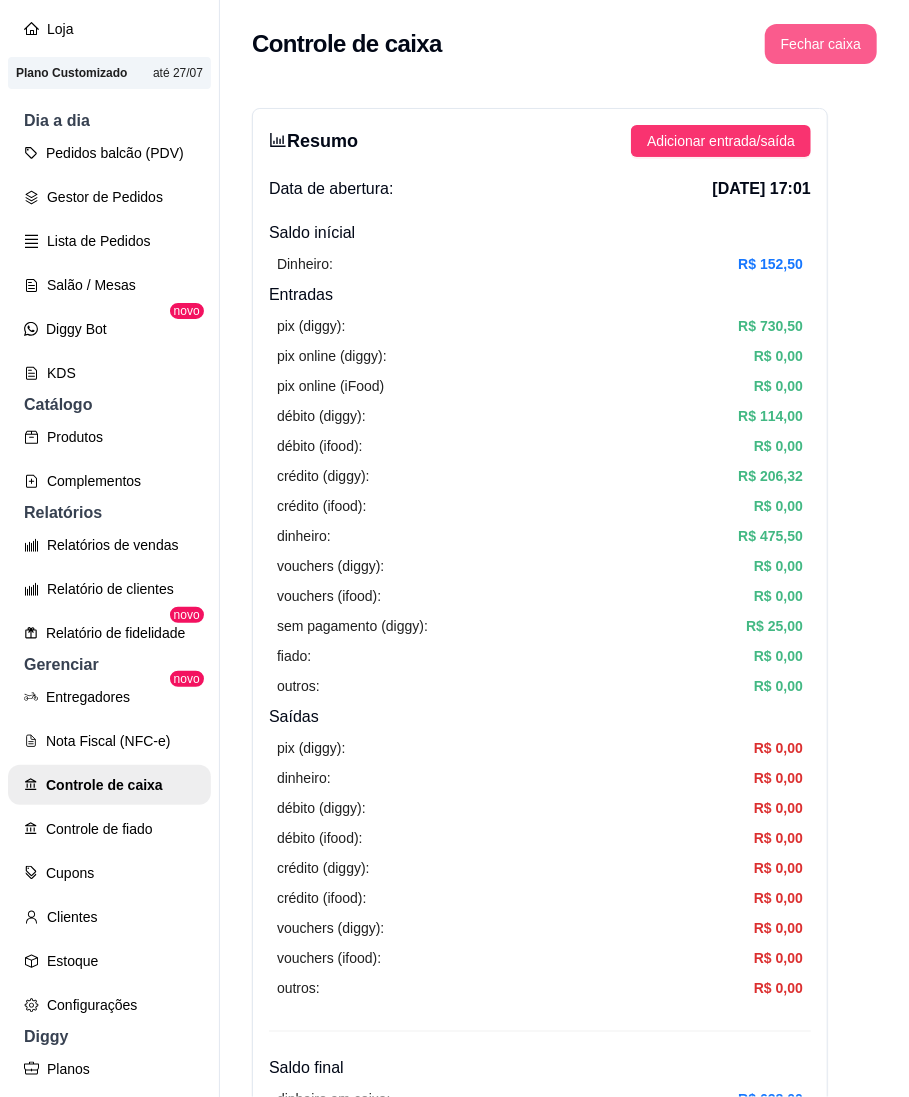 click on "Fechar caixa" at bounding box center [821, 44] 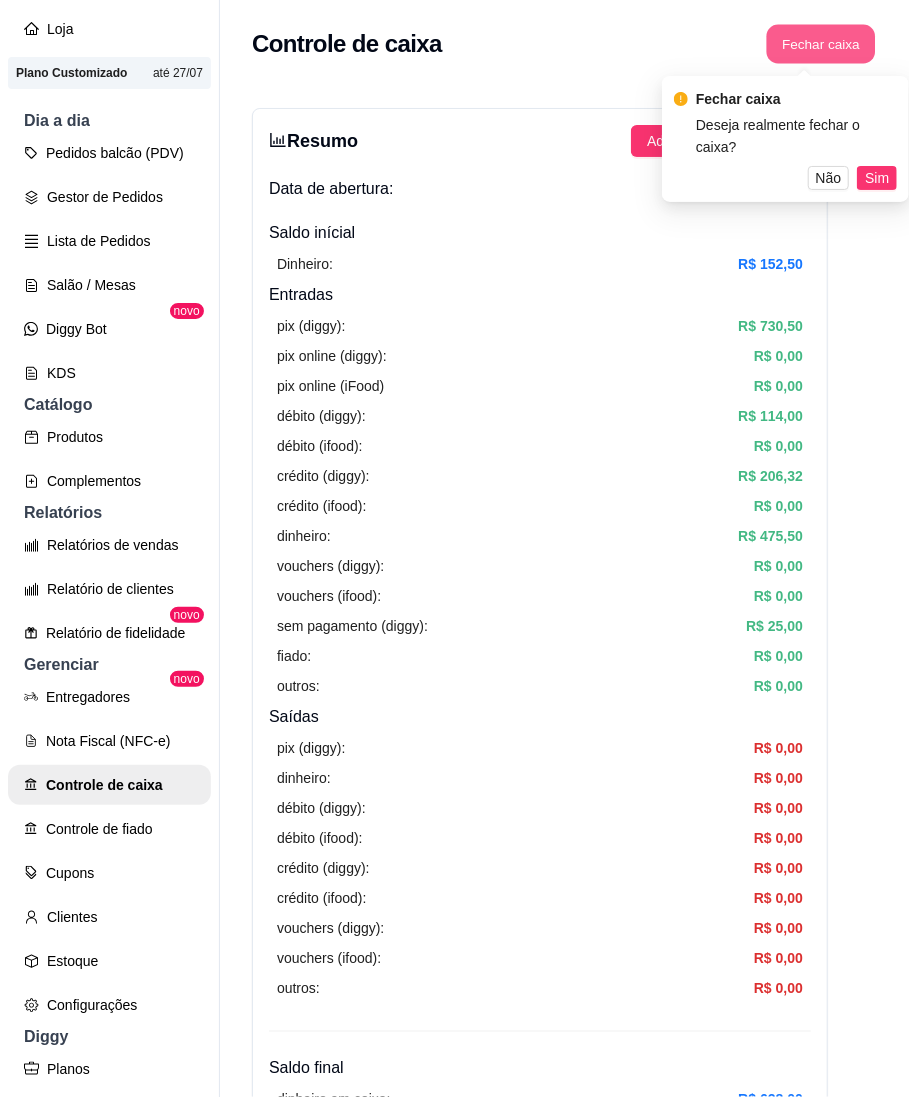 click on "Fechar caixa" at bounding box center [821, 44] 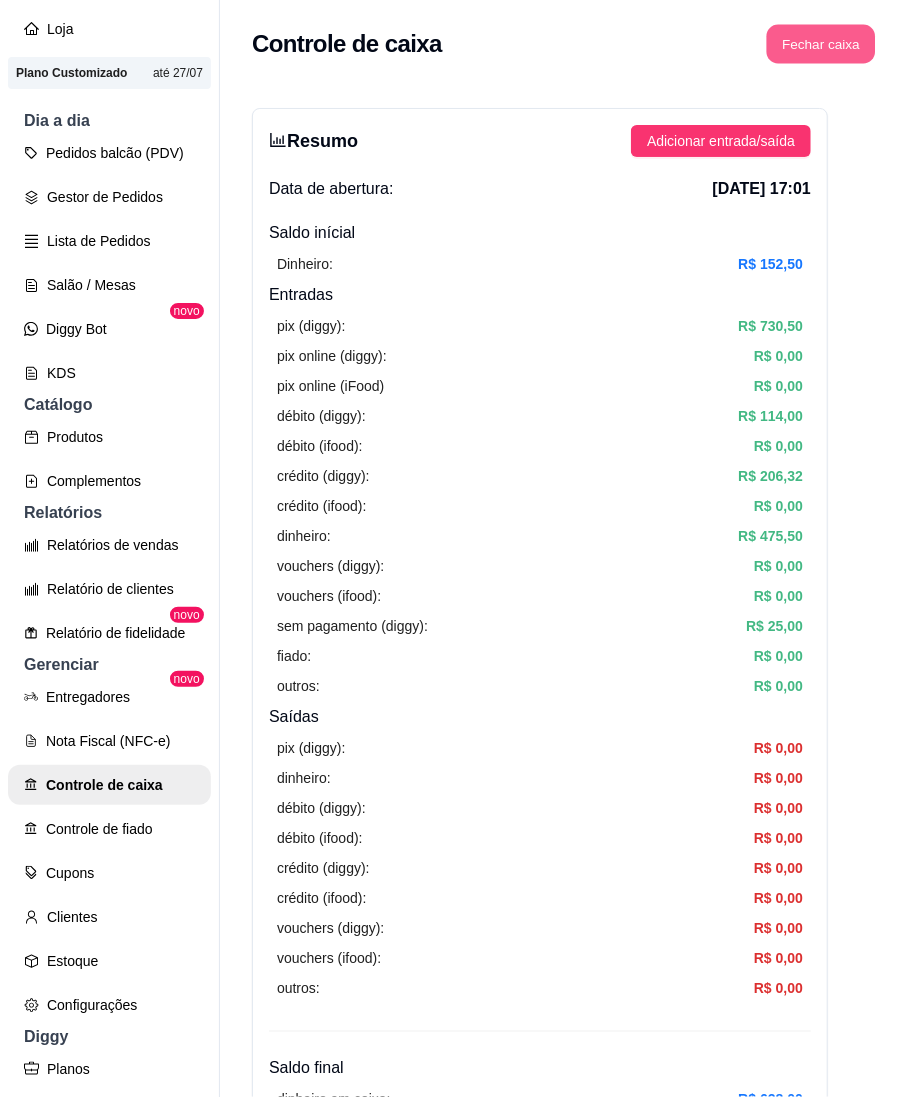 click on "Fechar caixa" at bounding box center [821, 44] 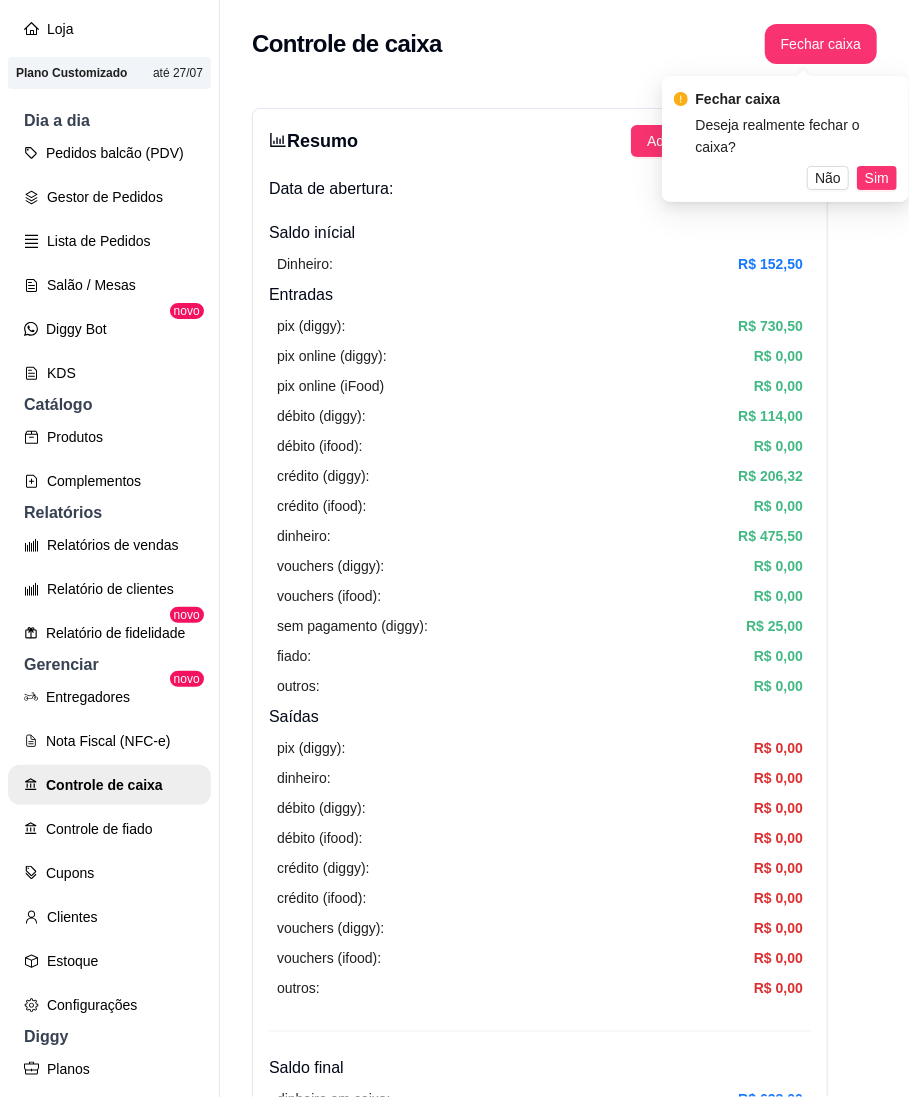 click on "Fechar caixa Deseja realmente fechar o caixa? Não Sim" at bounding box center (785, 139) 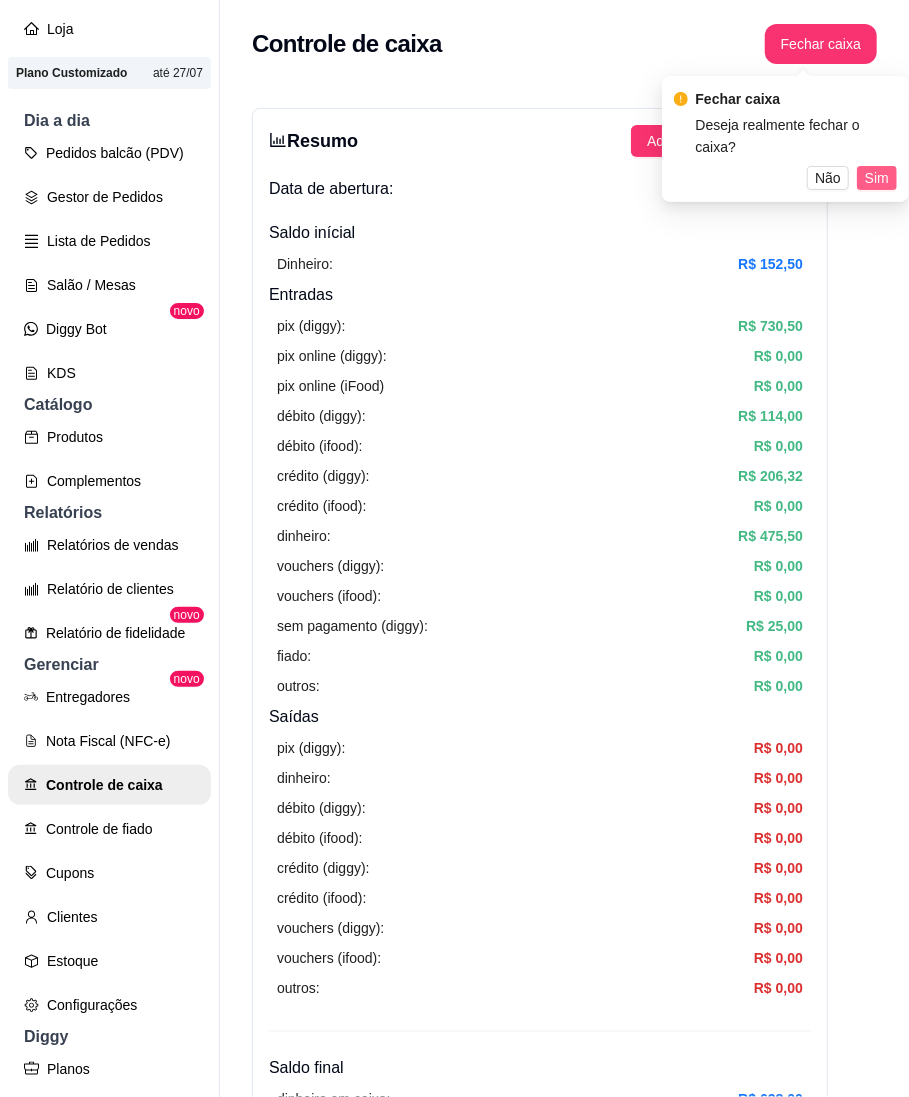 click on "Sim" at bounding box center [877, 178] 